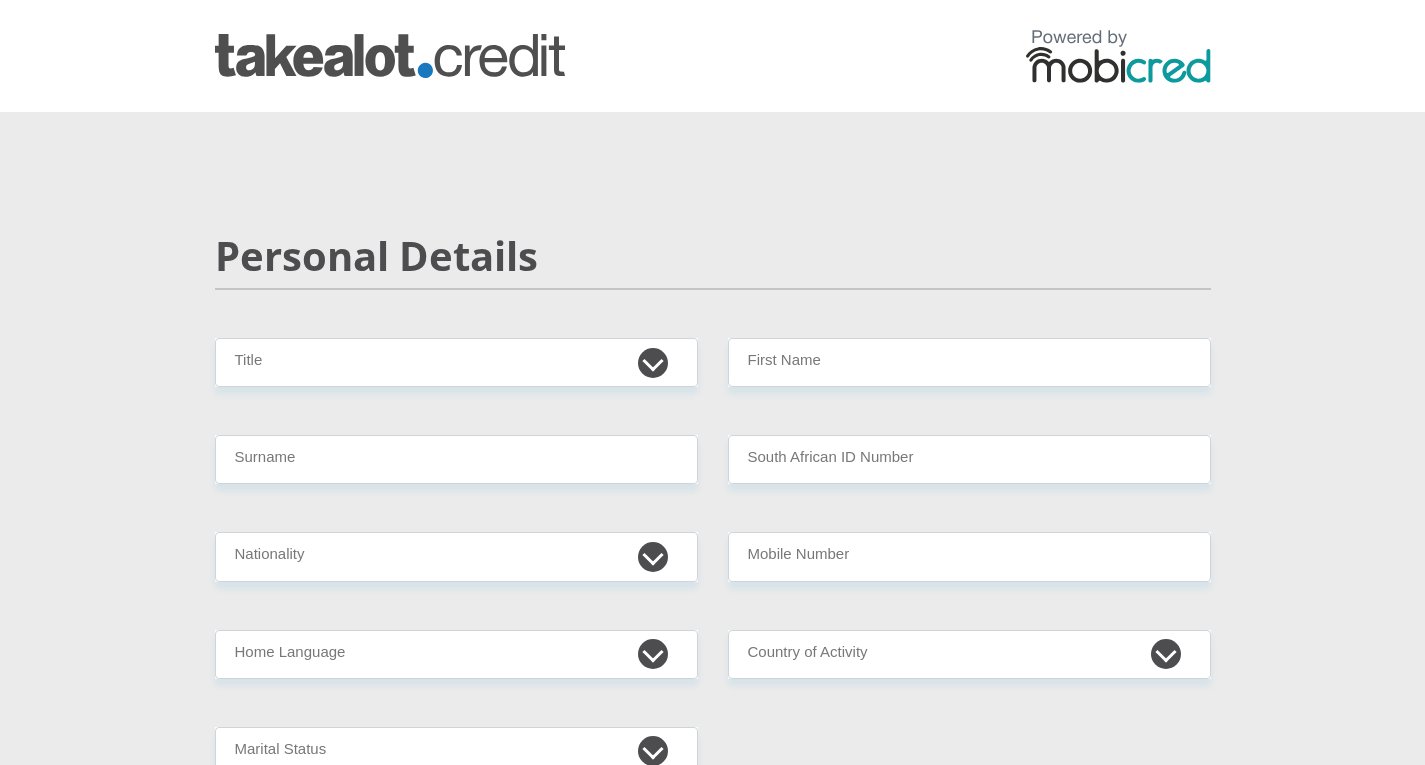 scroll, scrollTop: 0, scrollLeft: 0, axis: both 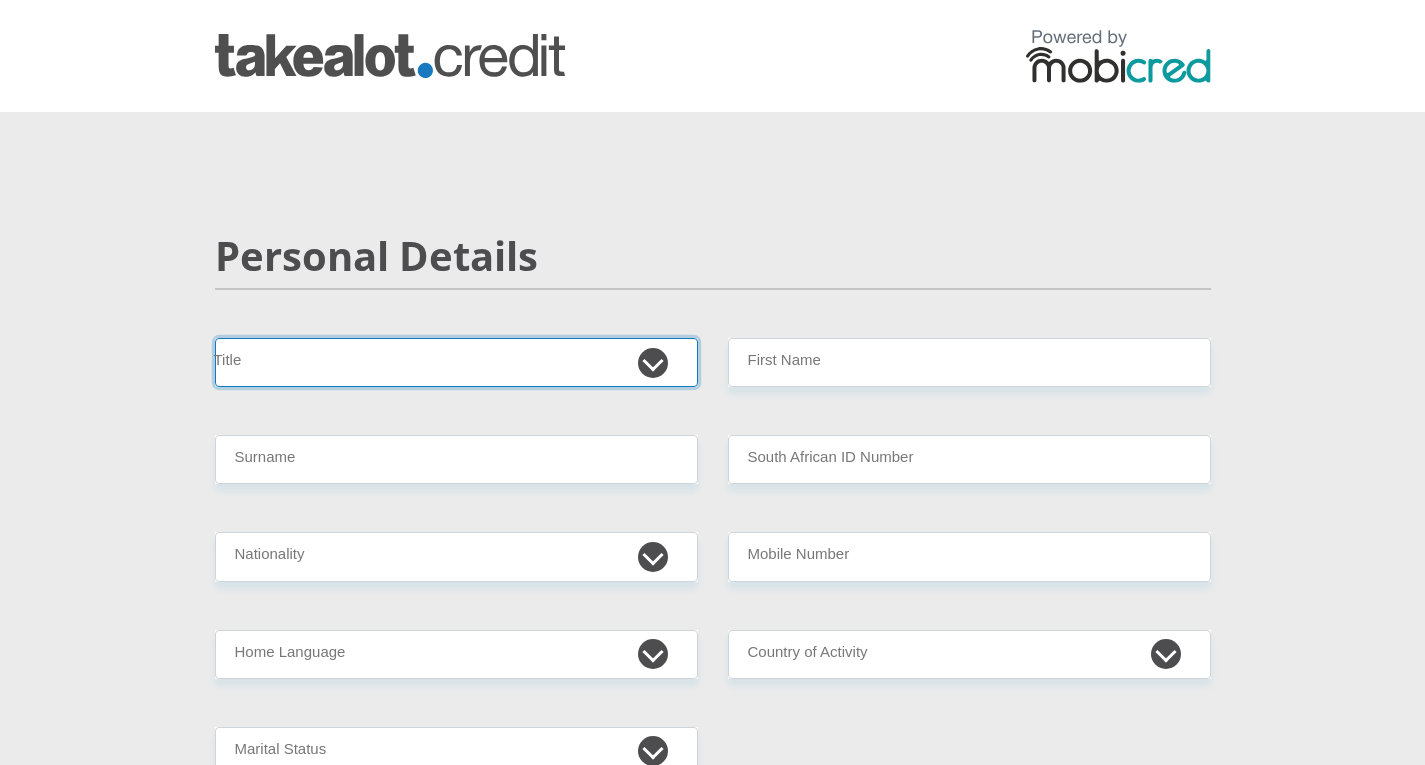 click on "Mr
Ms
Mrs
Dr
Other" at bounding box center (456, 362) 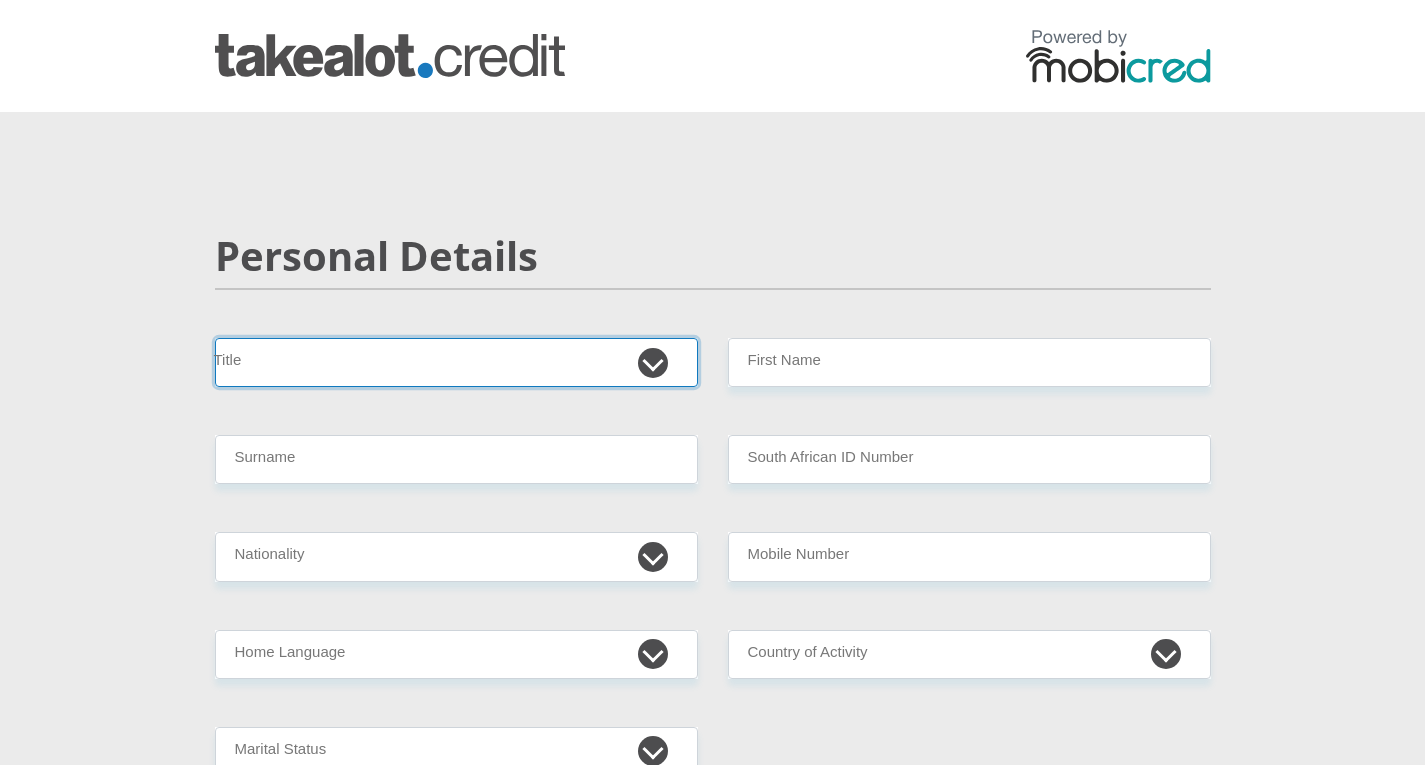 select on "Ms" 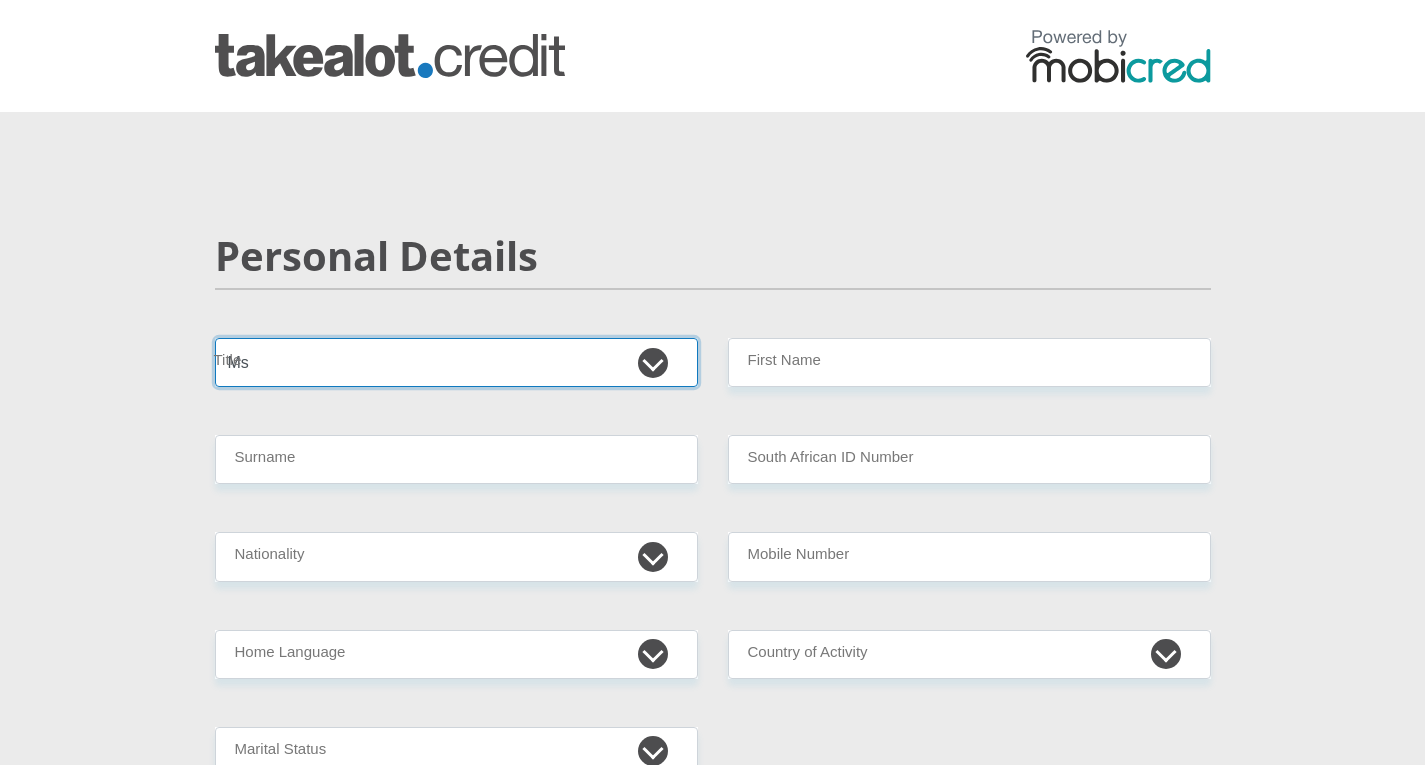 click on "Mr
Ms
Mrs
Dr
Other" at bounding box center (456, 362) 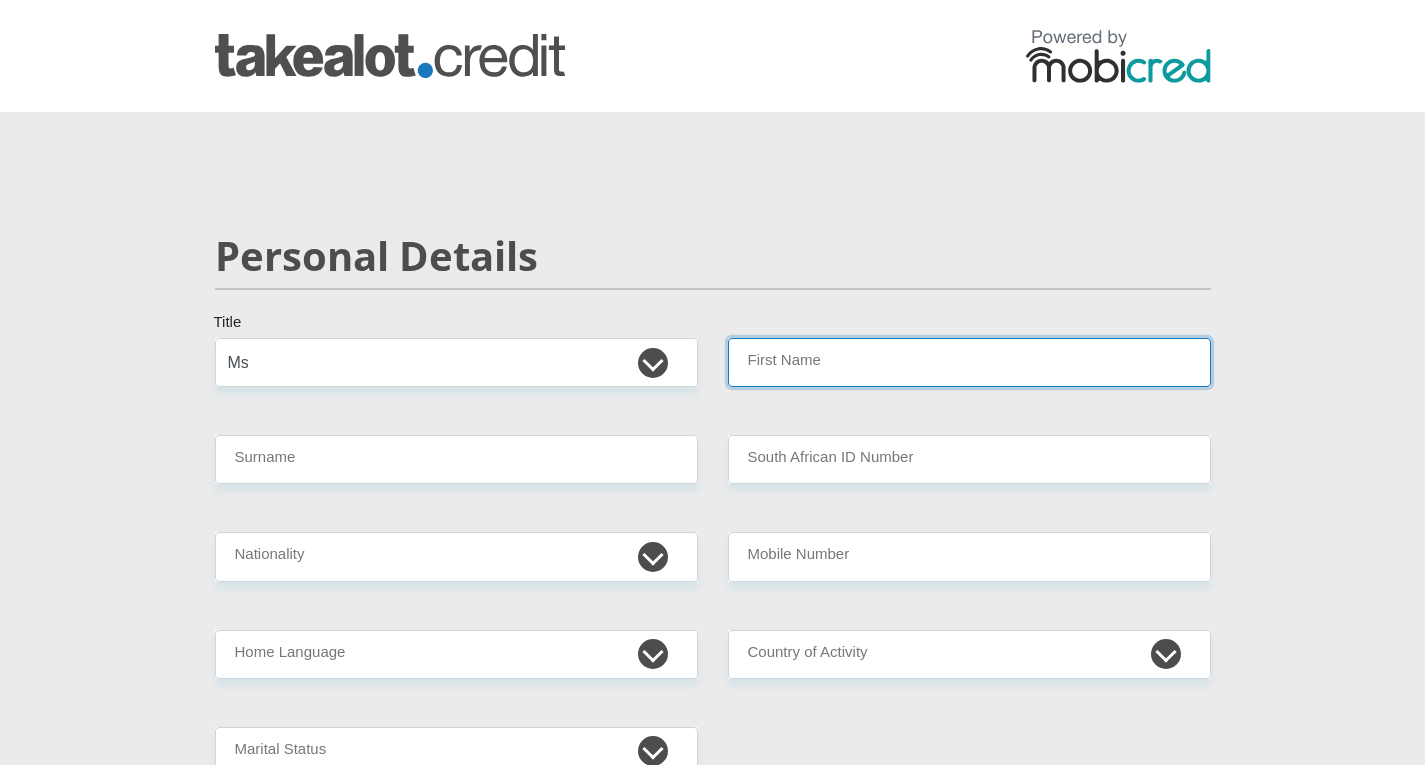 click on "First Name" at bounding box center [969, 362] 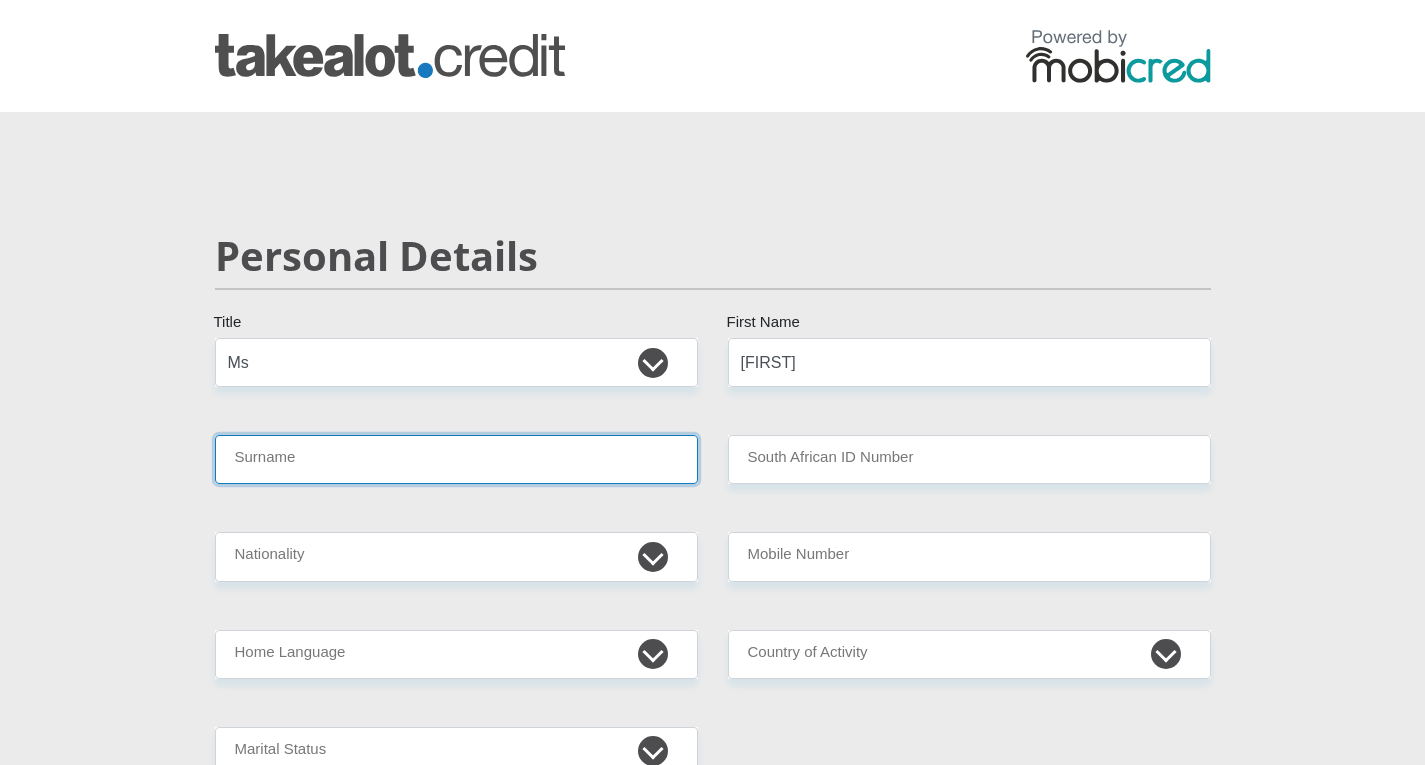 type on "Baker" 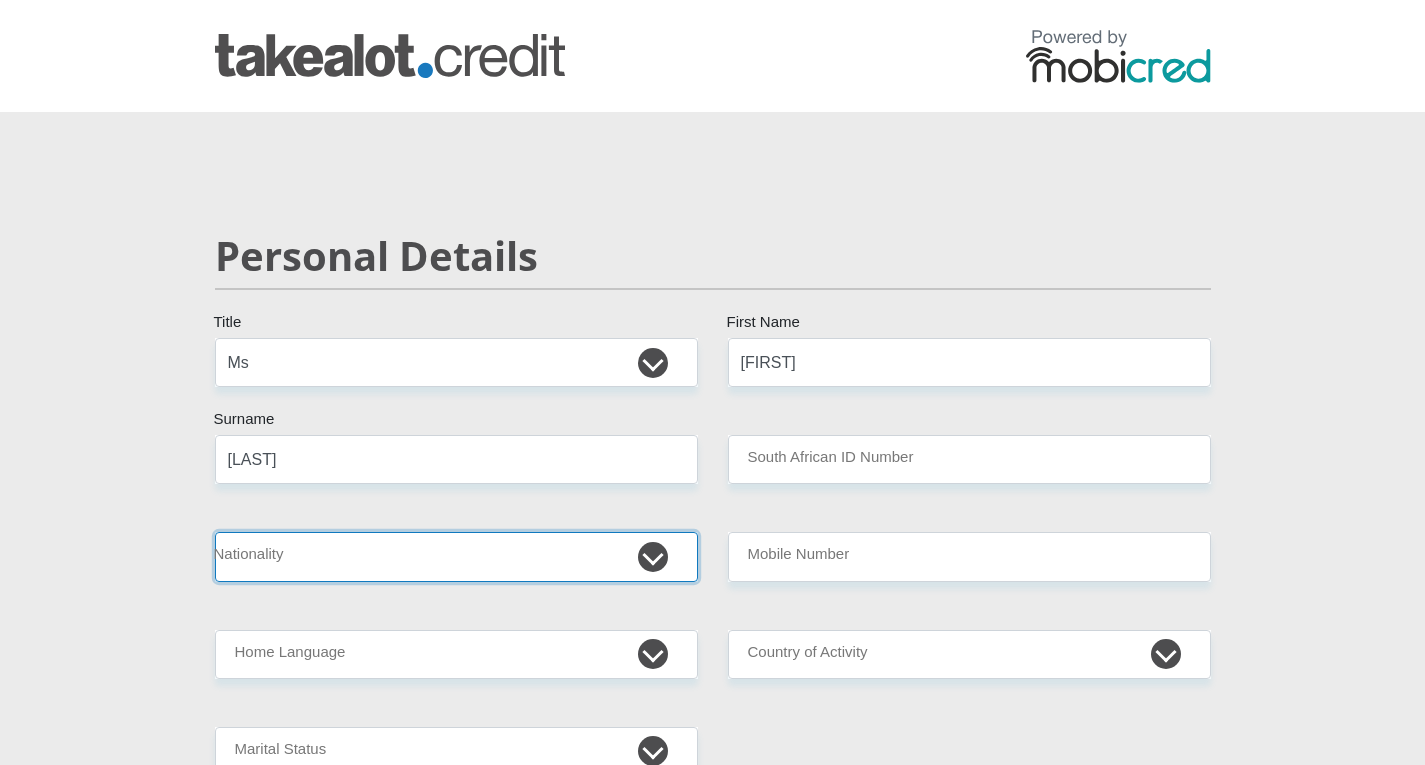 select on "ZAF" 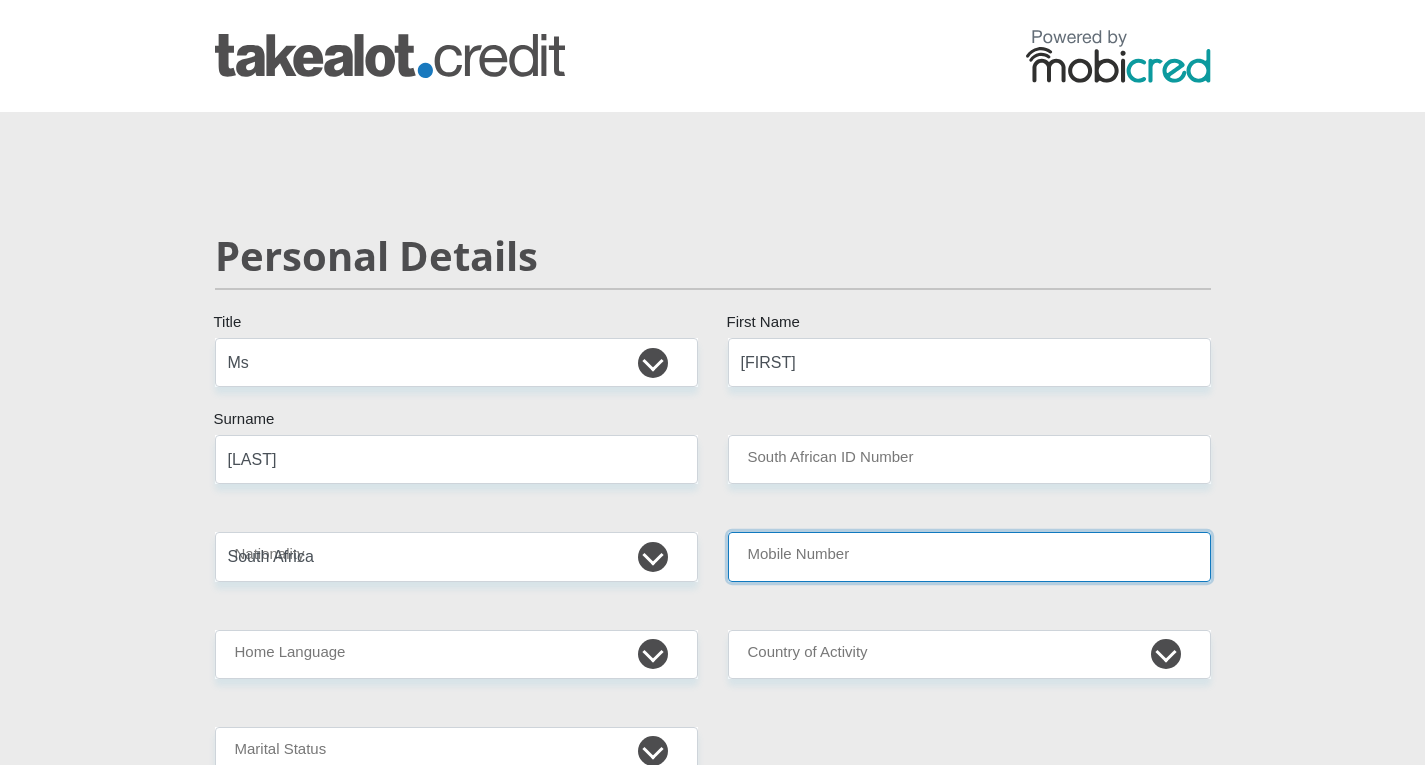 type on "0764174525" 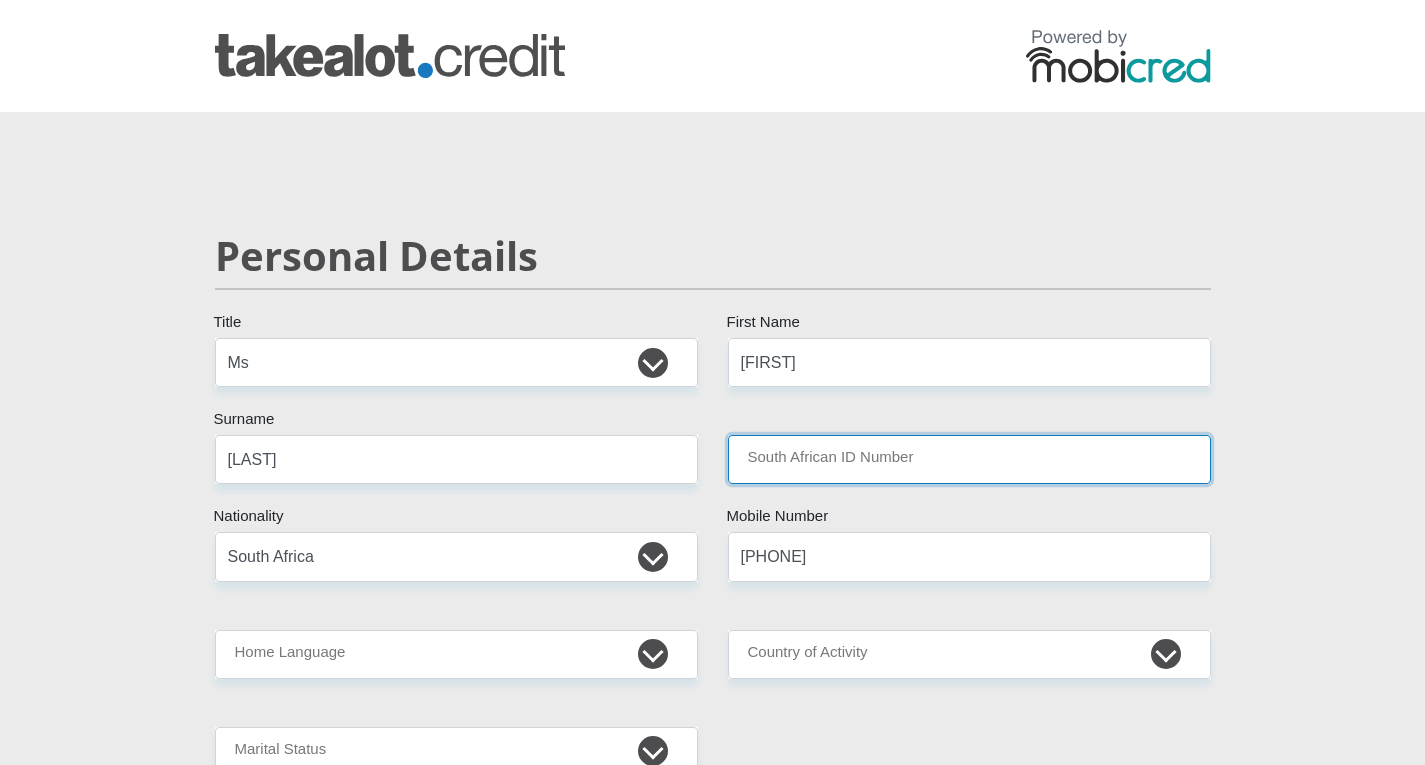 click on "South African ID Number" at bounding box center [969, 459] 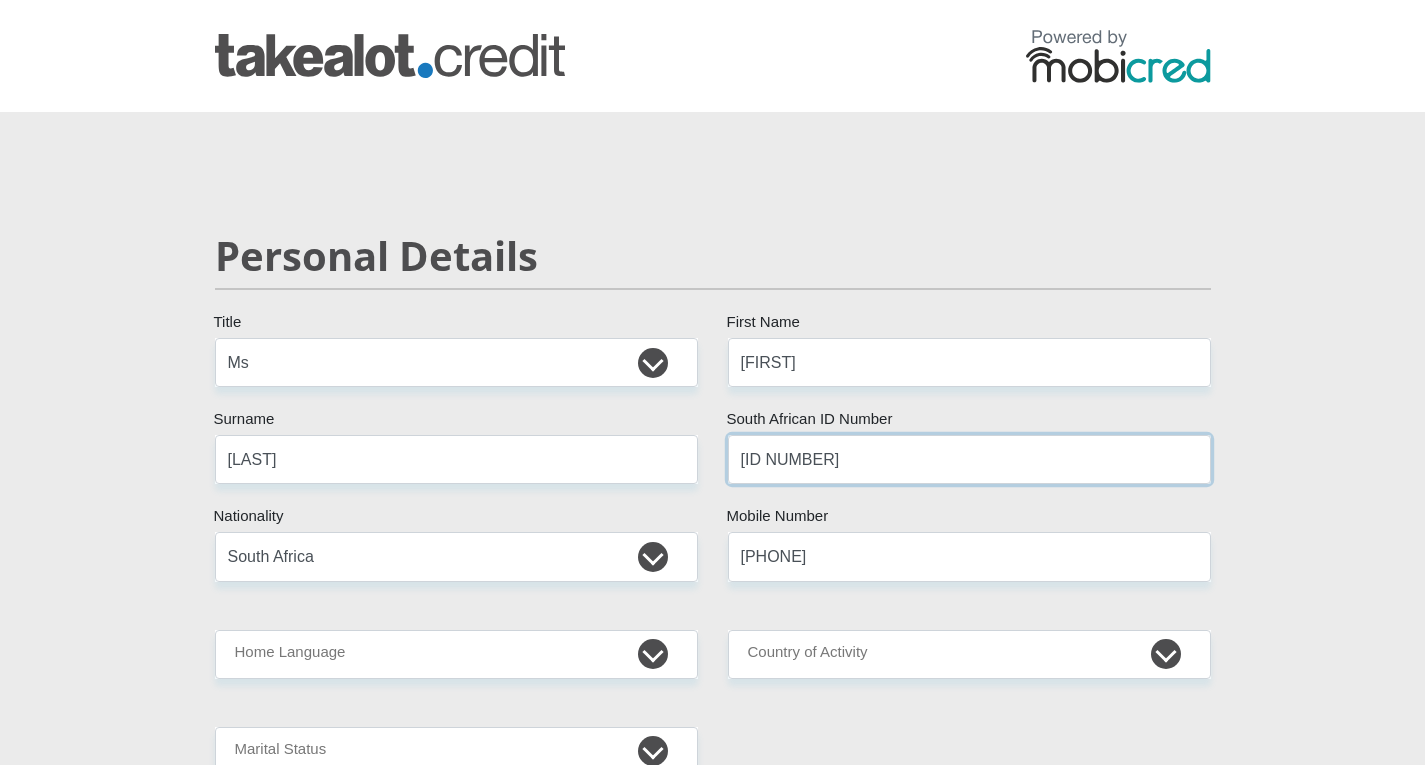 type on "8501310098081" 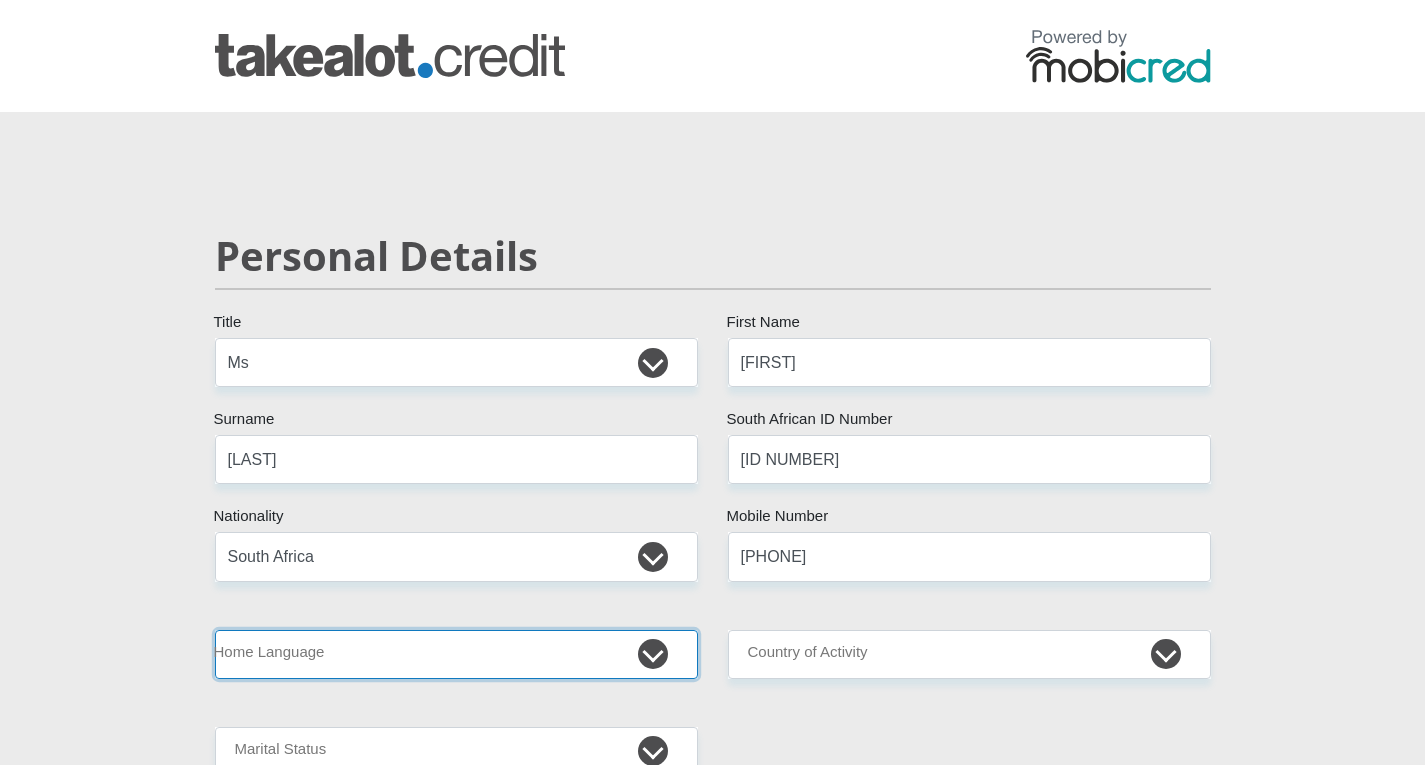click on "Afrikaans
English
Sepedi
South Ndebele
Southern Sotho
Swati
Tsonga
Tswana
Venda
Xhosa
Zulu
Other" at bounding box center [456, 654] 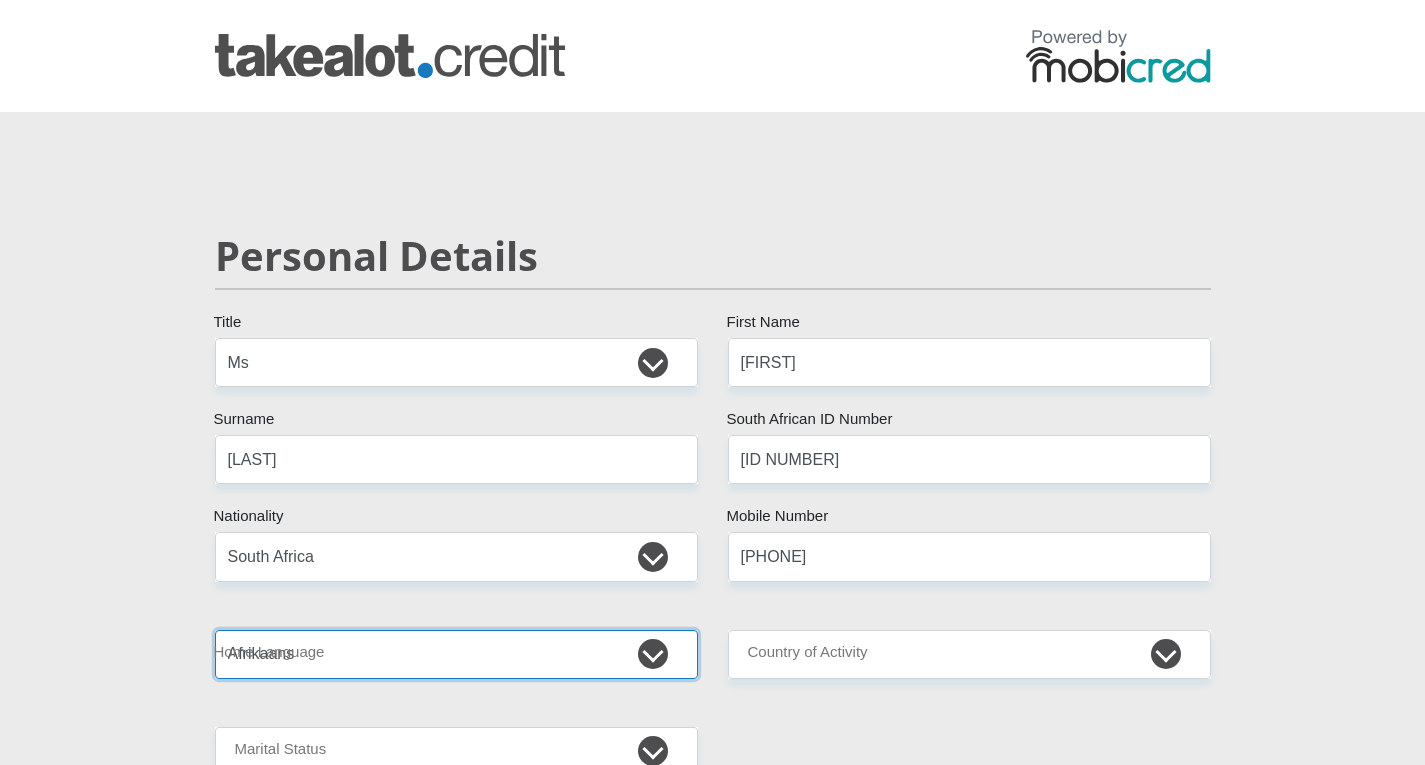 click on "Afrikaans
English
Sepedi
South Ndebele
Southern Sotho
Swati
Tsonga
Tswana
Venda
Xhosa
Zulu
Other" at bounding box center [456, 654] 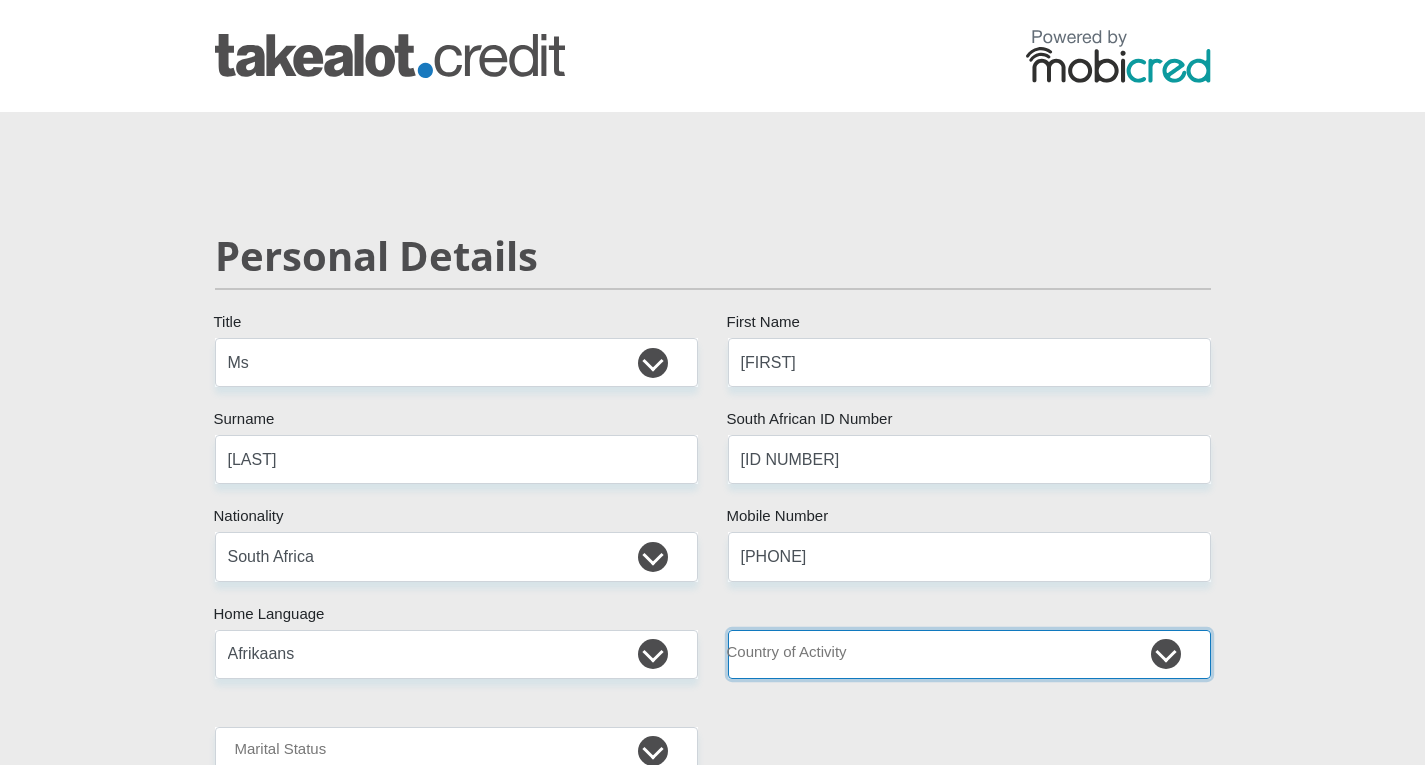 click on "South Africa
Afghanistan
Aland Islands
Albania
Algeria
America Samoa
American Virgin Islands
Andorra
Angola
Anguilla
Antarctica
Antigua and Barbuda
Argentina
Armenia
Aruba
Ascension Island
Australia
Austria
Azerbaijan
Chad" at bounding box center [969, 654] 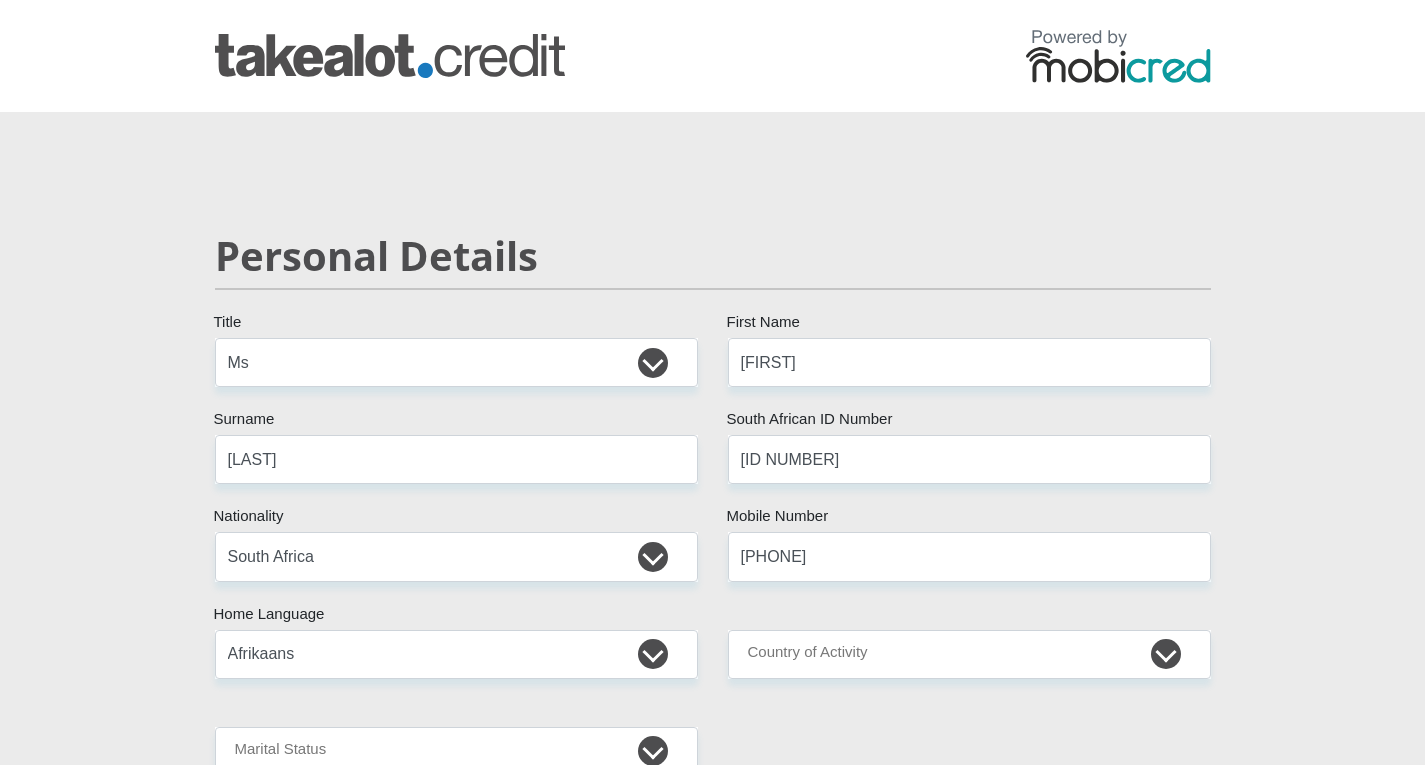 click on "Personal Details
Mr
Ms
Mrs
Dr
Other
Title
EA
First Name
Baker
Surname
8501310098081
South African ID Number
Please input valid ID number
South Africa
Afghanistan
Aland Islands
Albania
Algeria
America Samoa
American Virgin Islands
Andorra
Angola
Anguilla  Antarctica  Aruba" at bounding box center (712, 3192) 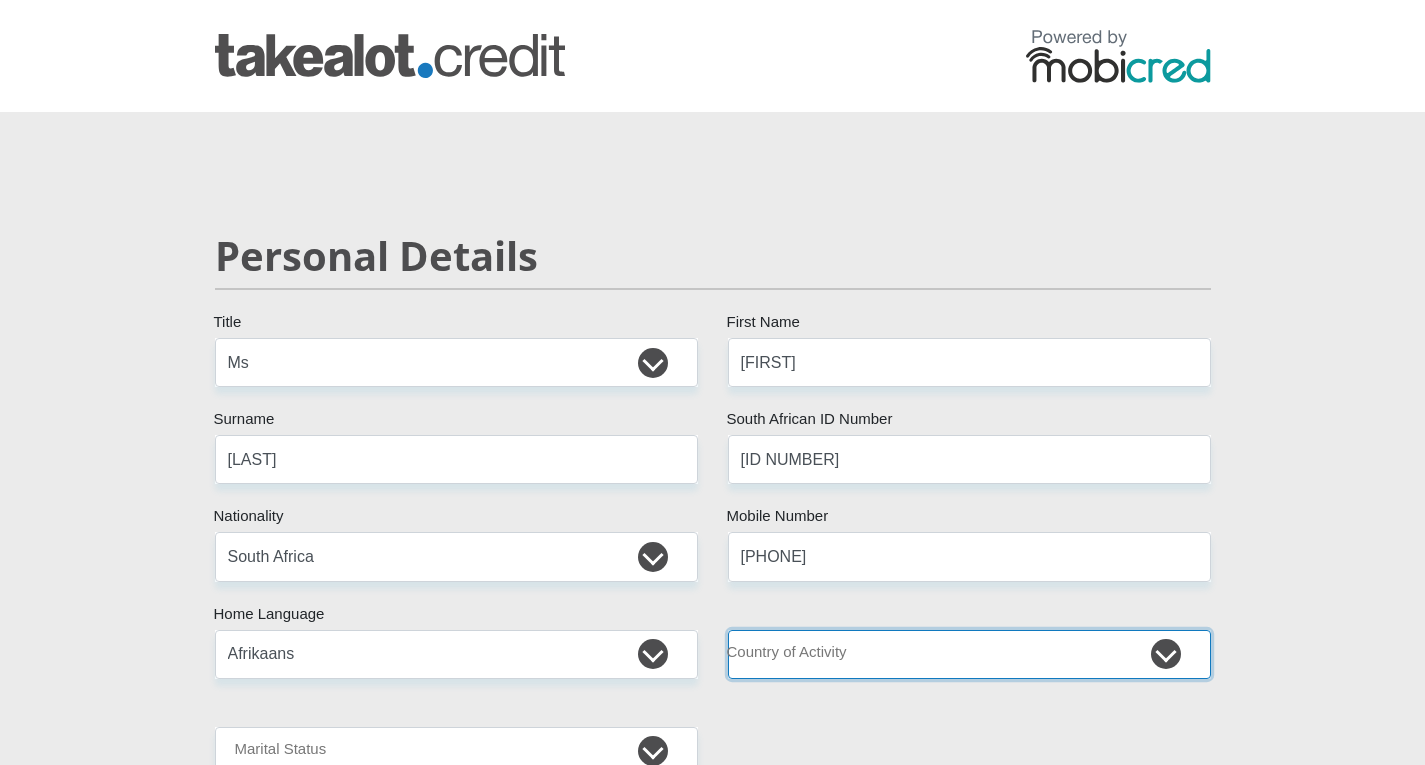 click on "South Africa
Afghanistan
Aland Islands
Albania
Algeria
America Samoa
American Virgin Islands
Andorra
Angola
Anguilla
Antarctica
Antigua and Barbuda
Argentina
Armenia
Aruba
Ascension Island
Australia
Austria
Azerbaijan
Chad" at bounding box center (969, 654) 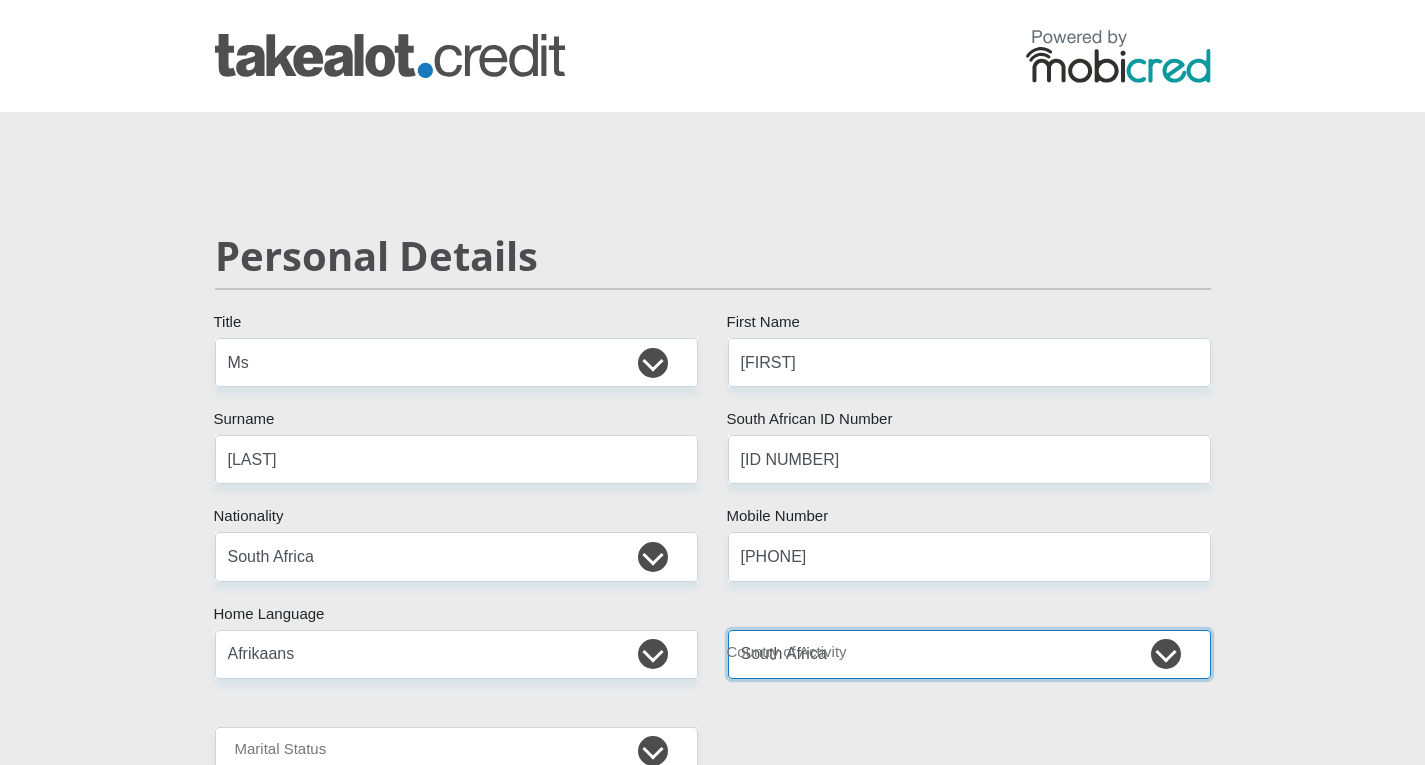 click on "South Africa
Afghanistan
Aland Islands
Albania
Algeria
America Samoa
American Virgin Islands
Andorra
Angola
Anguilla
Antarctica
Antigua and Barbuda
Argentina
Armenia
Aruba
Ascension Island
Australia
Austria
Azerbaijan
Chad" at bounding box center [969, 654] 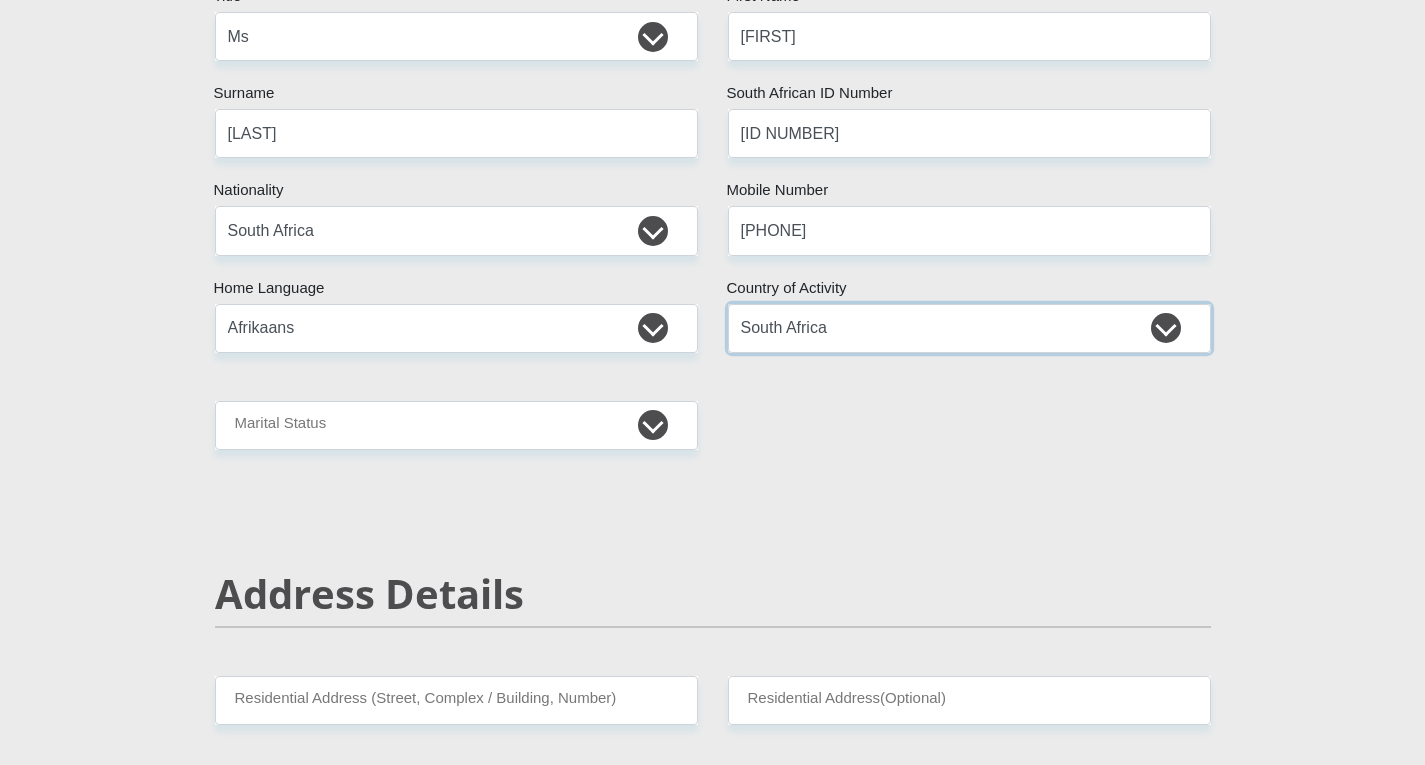 scroll, scrollTop: 330, scrollLeft: 0, axis: vertical 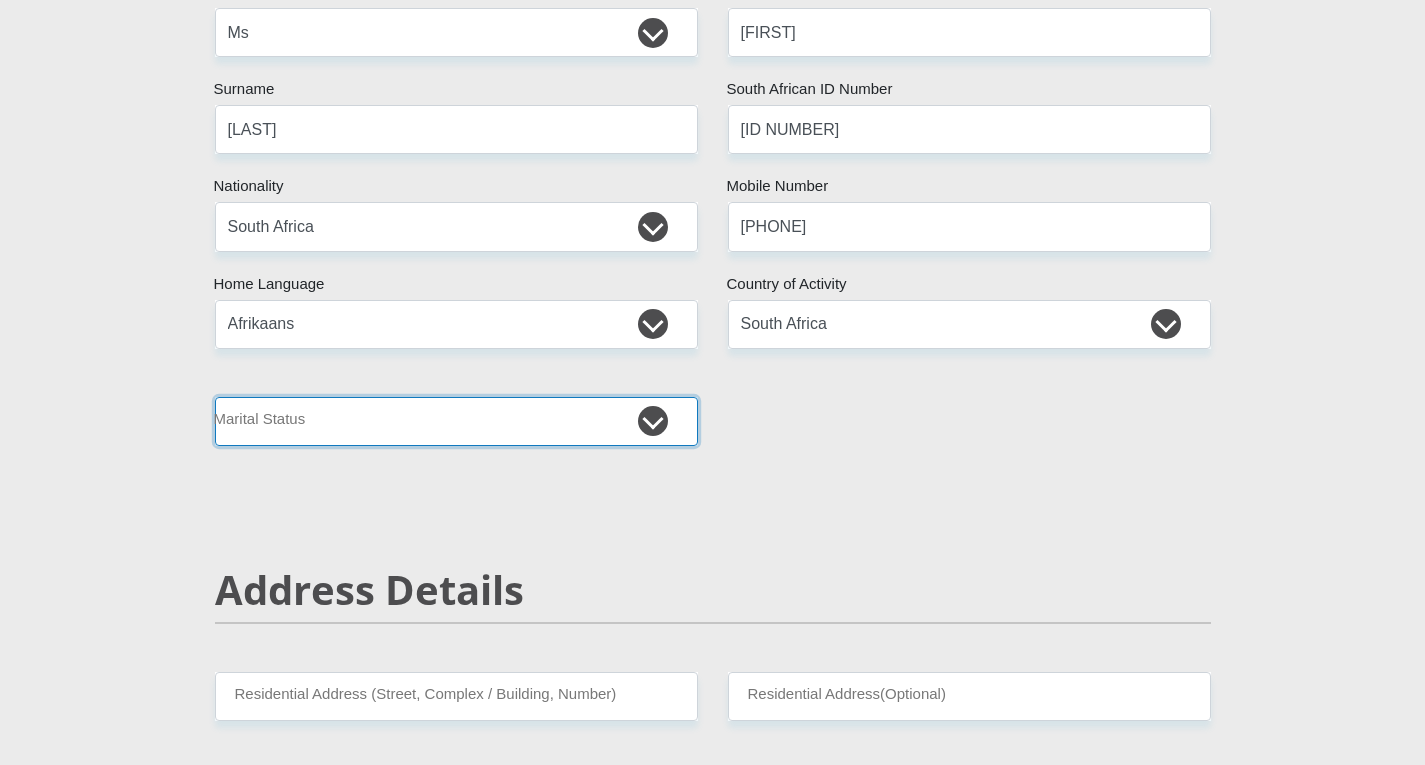 click on "Married ANC
Single
Divorced
Widowed
Married COP or Customary Law" at bounding box center (456, 421) 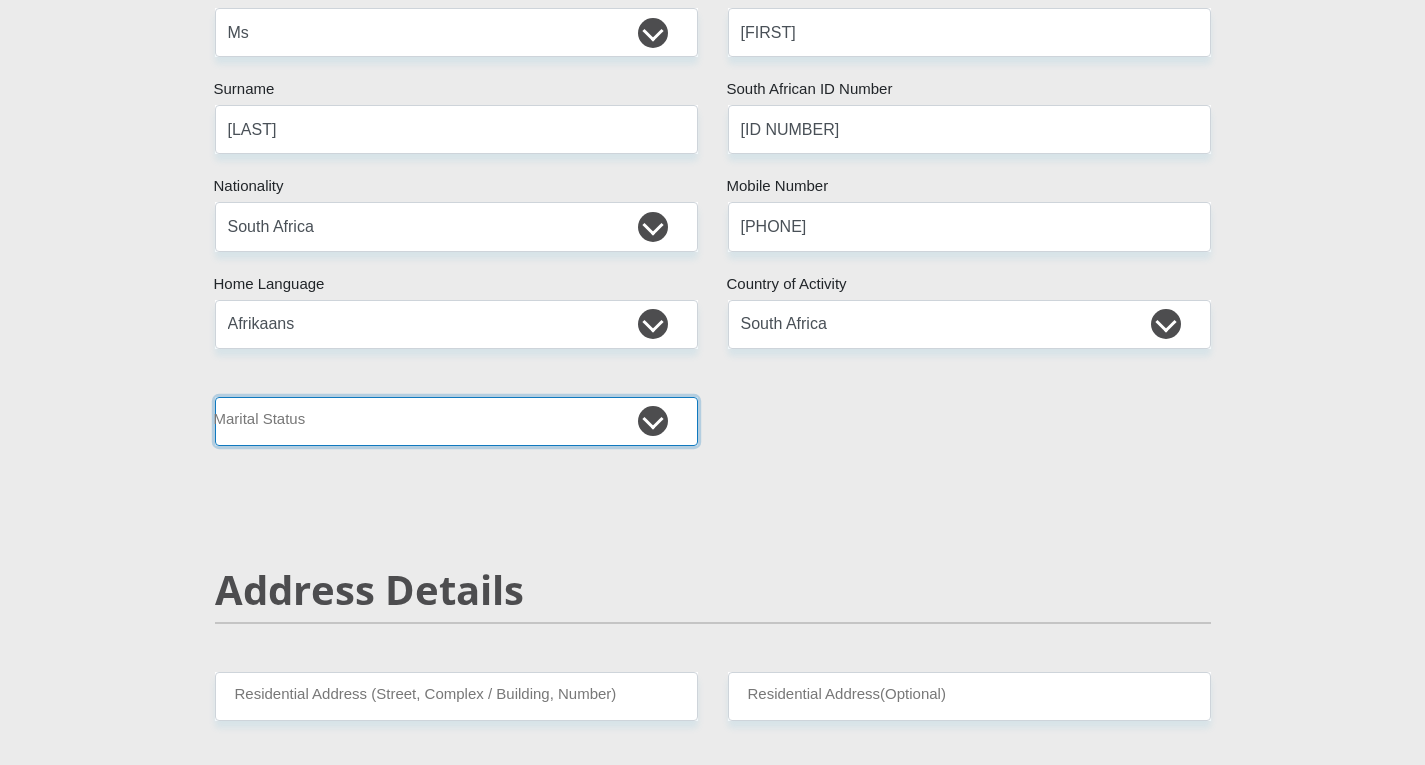select on "2" 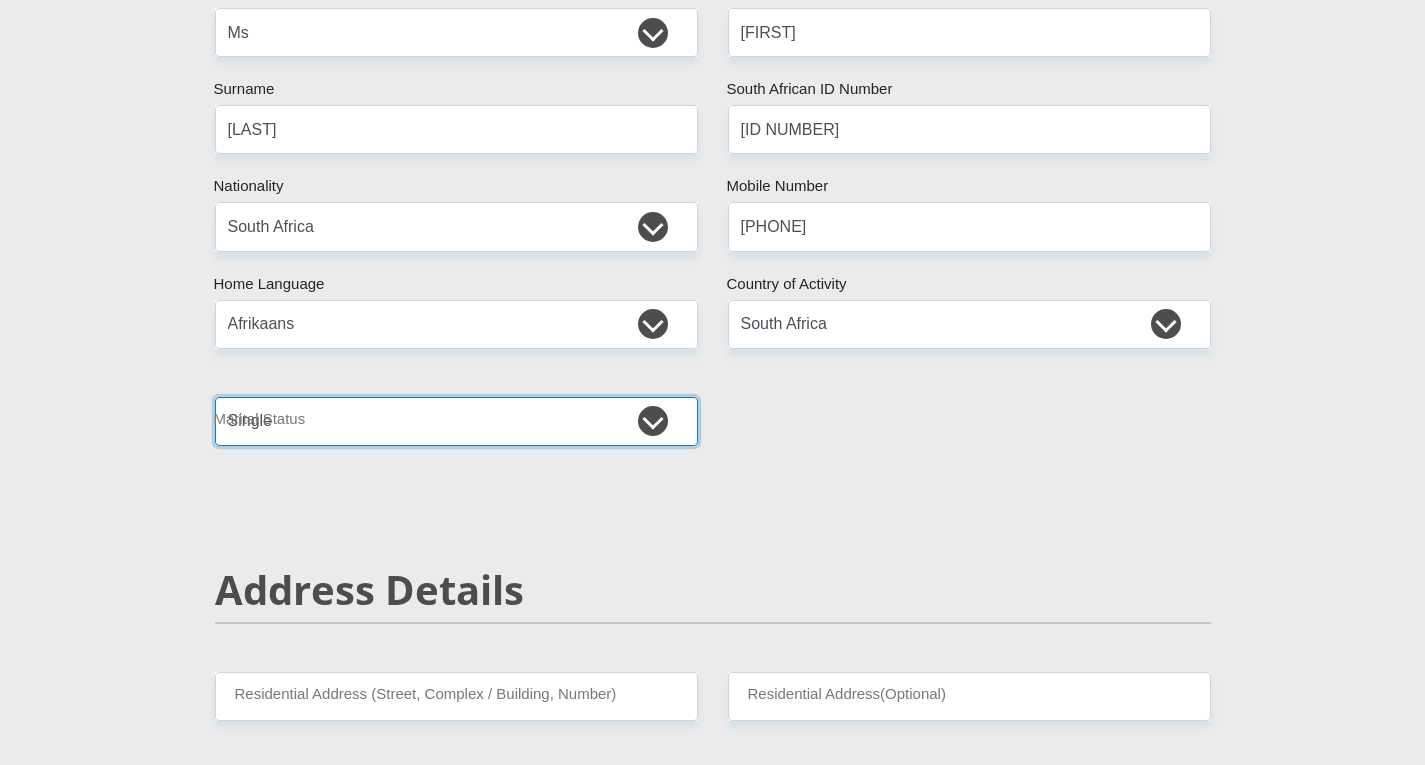 click on "Married ANC
Single
Divorced
Widowed
Married COP or Customary Law" at bounding box center [456, 421] 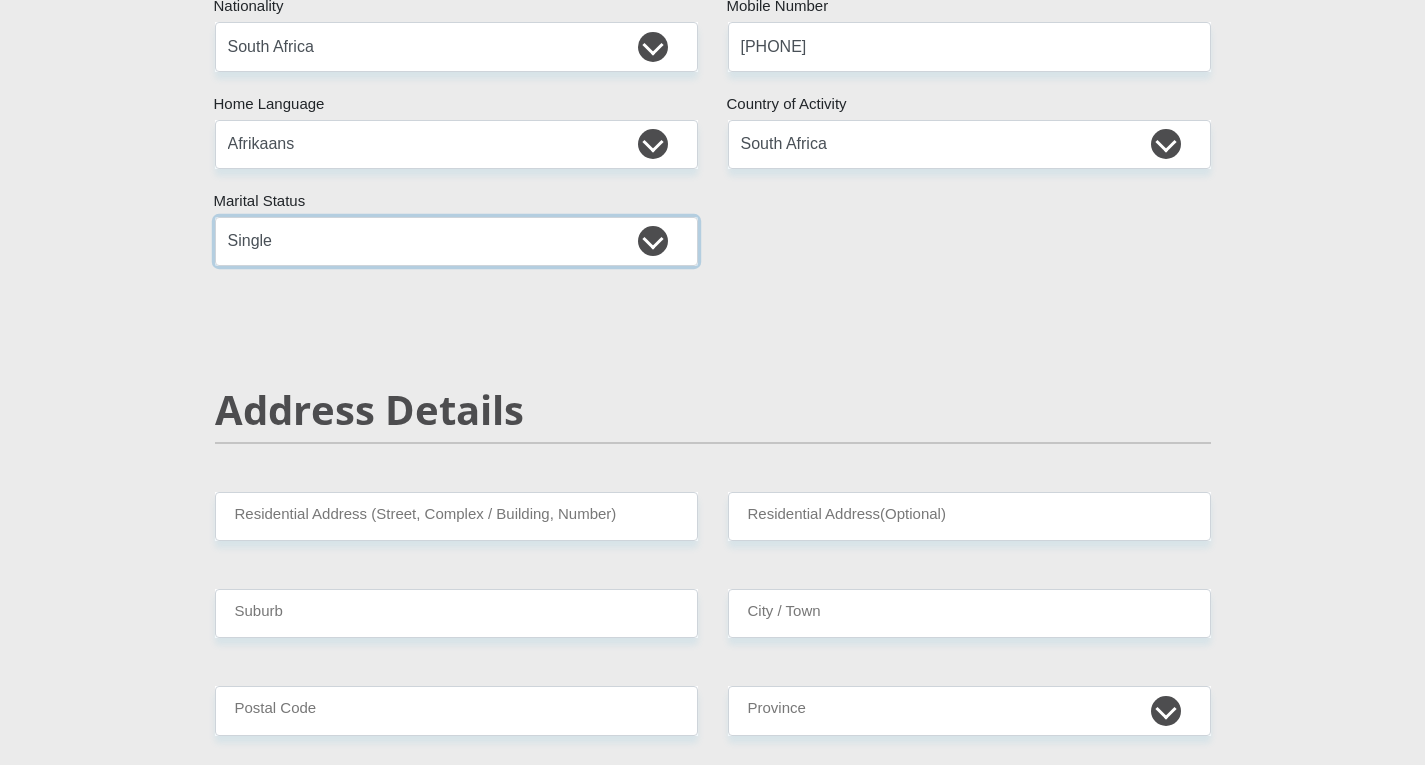 scroll, scrollTop: 559, scrollLeft: 0, axis: vertical 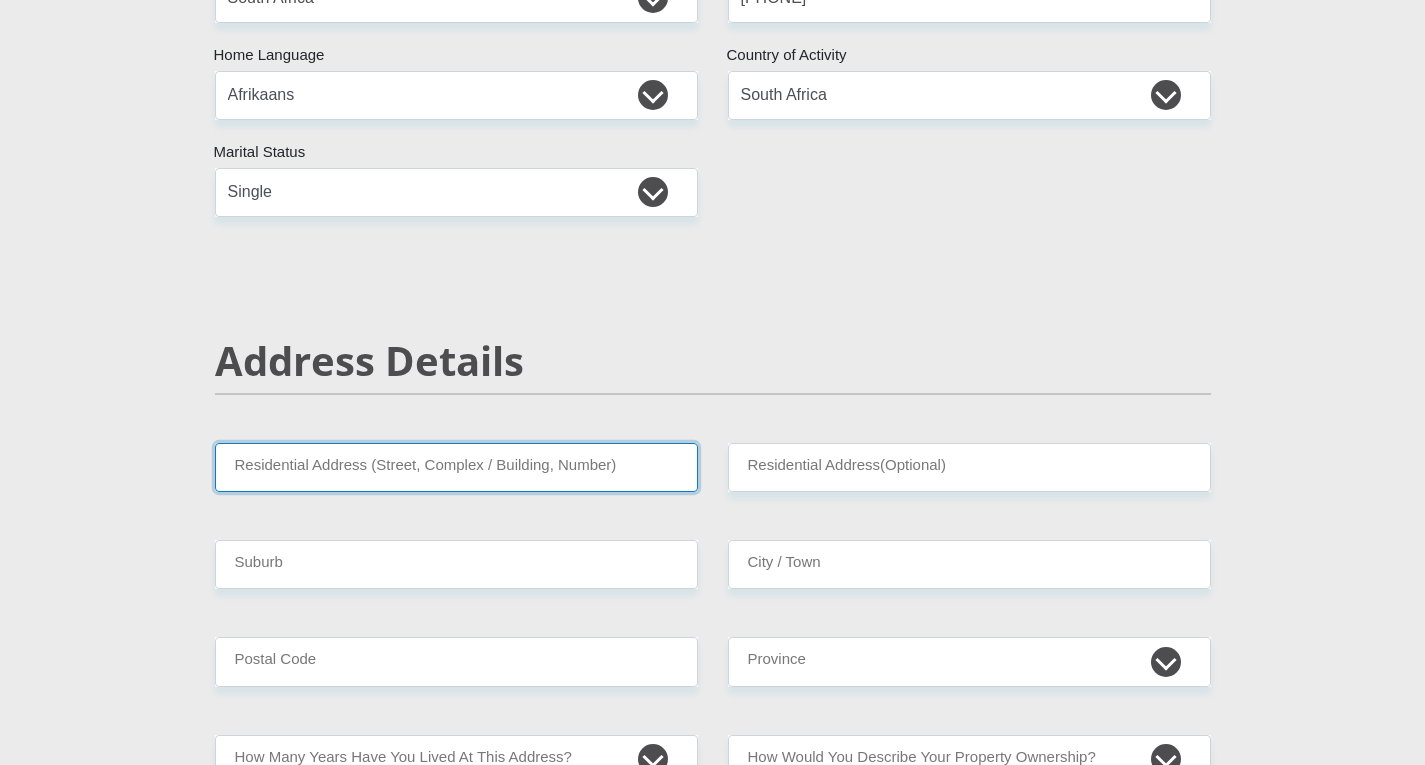 click on "Residential Address (Street, Complex / Building, Number)" at bounding box center [456, 467] 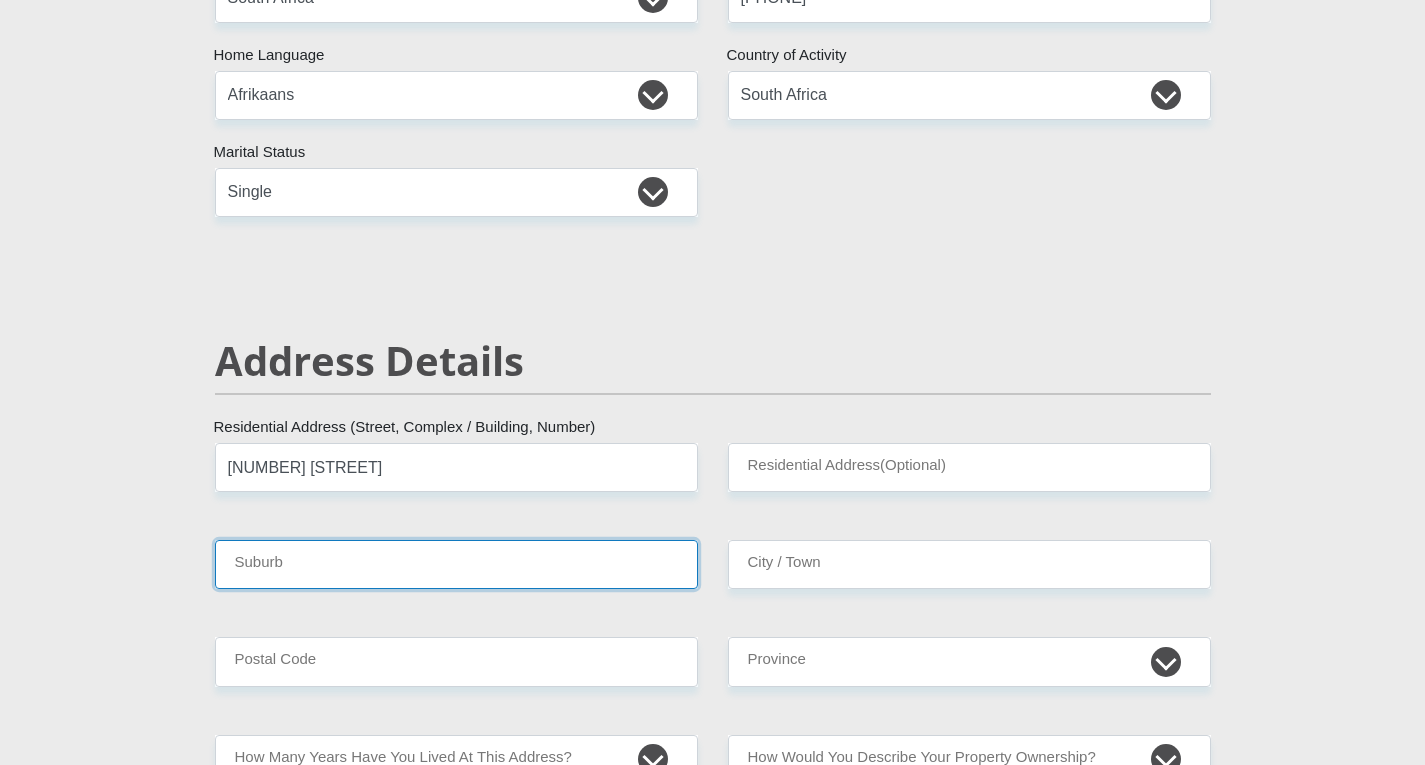 type on "Thabazimbi" 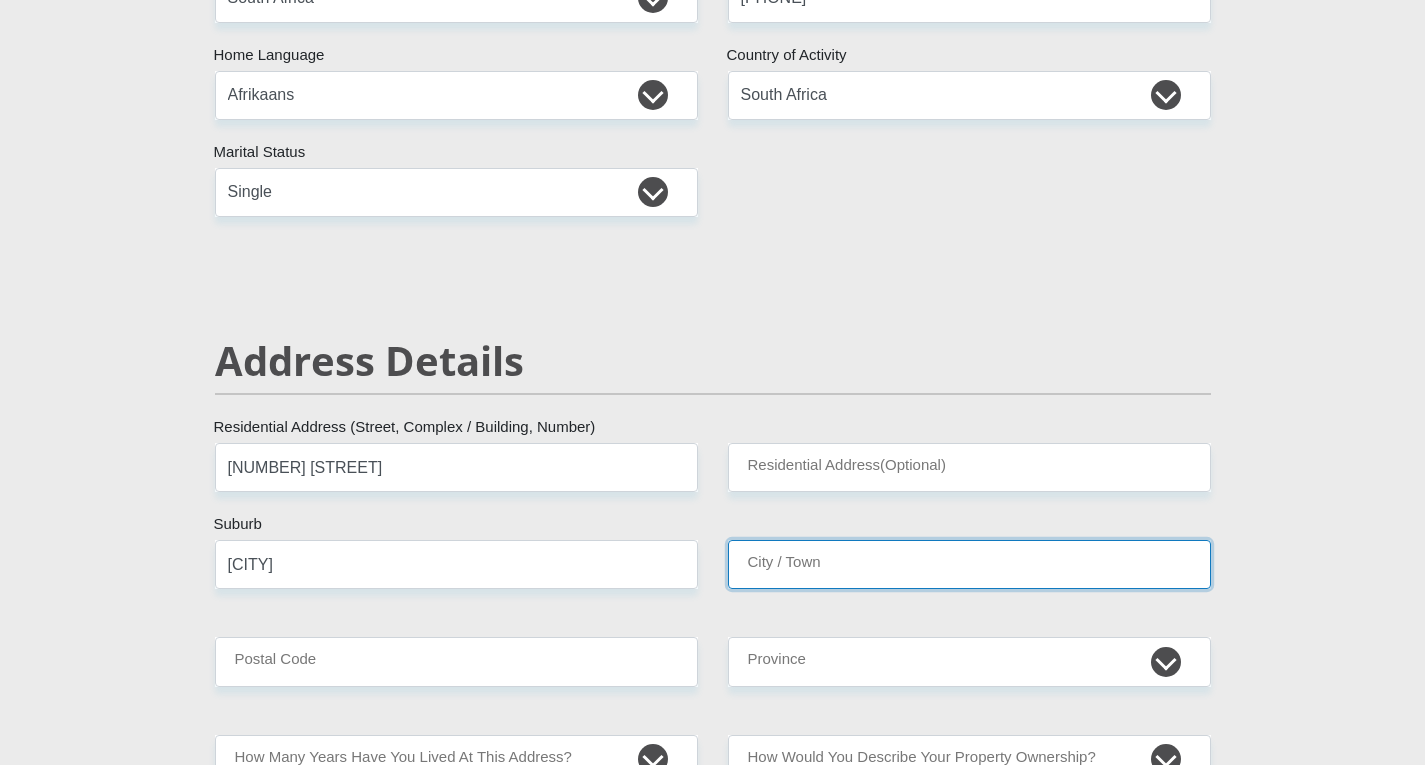 type on "Thabazimbi" 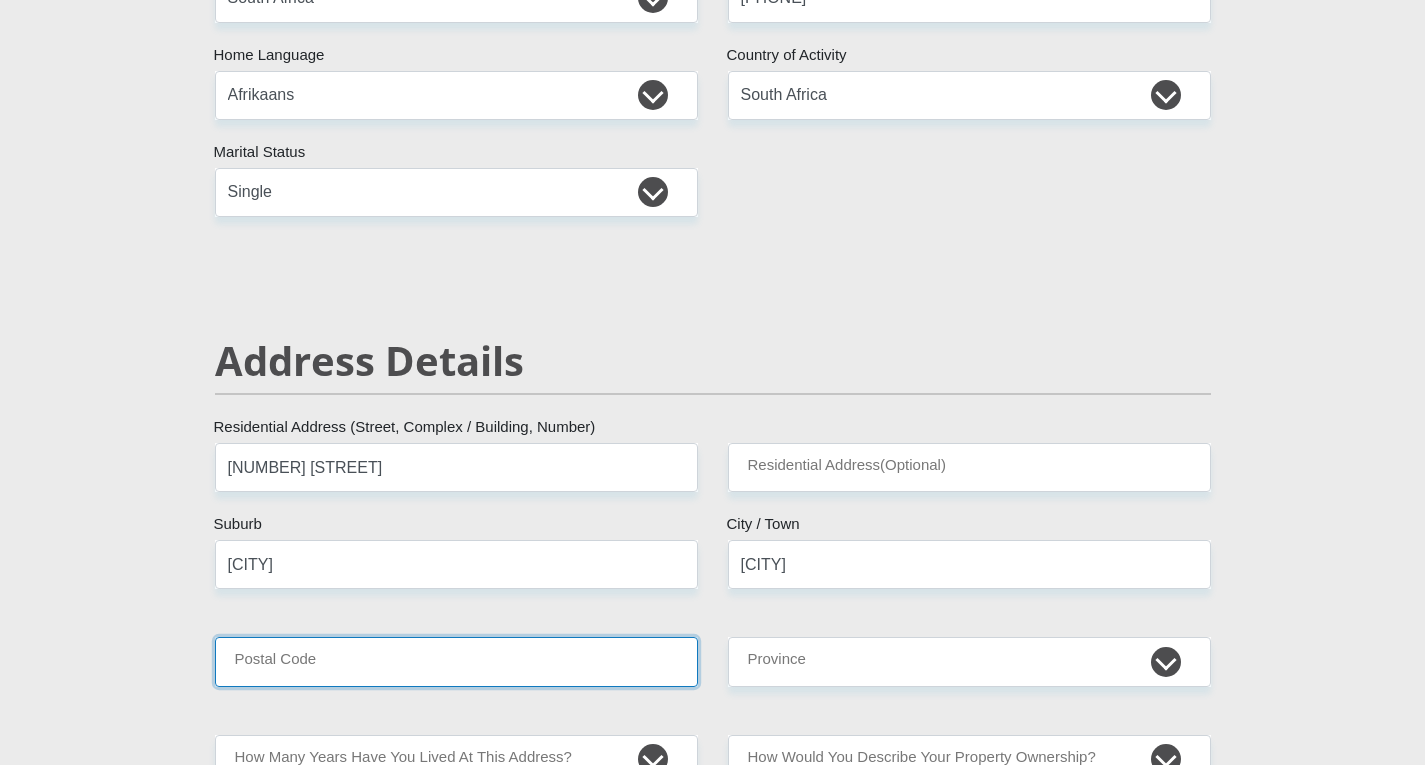 type on "0387" 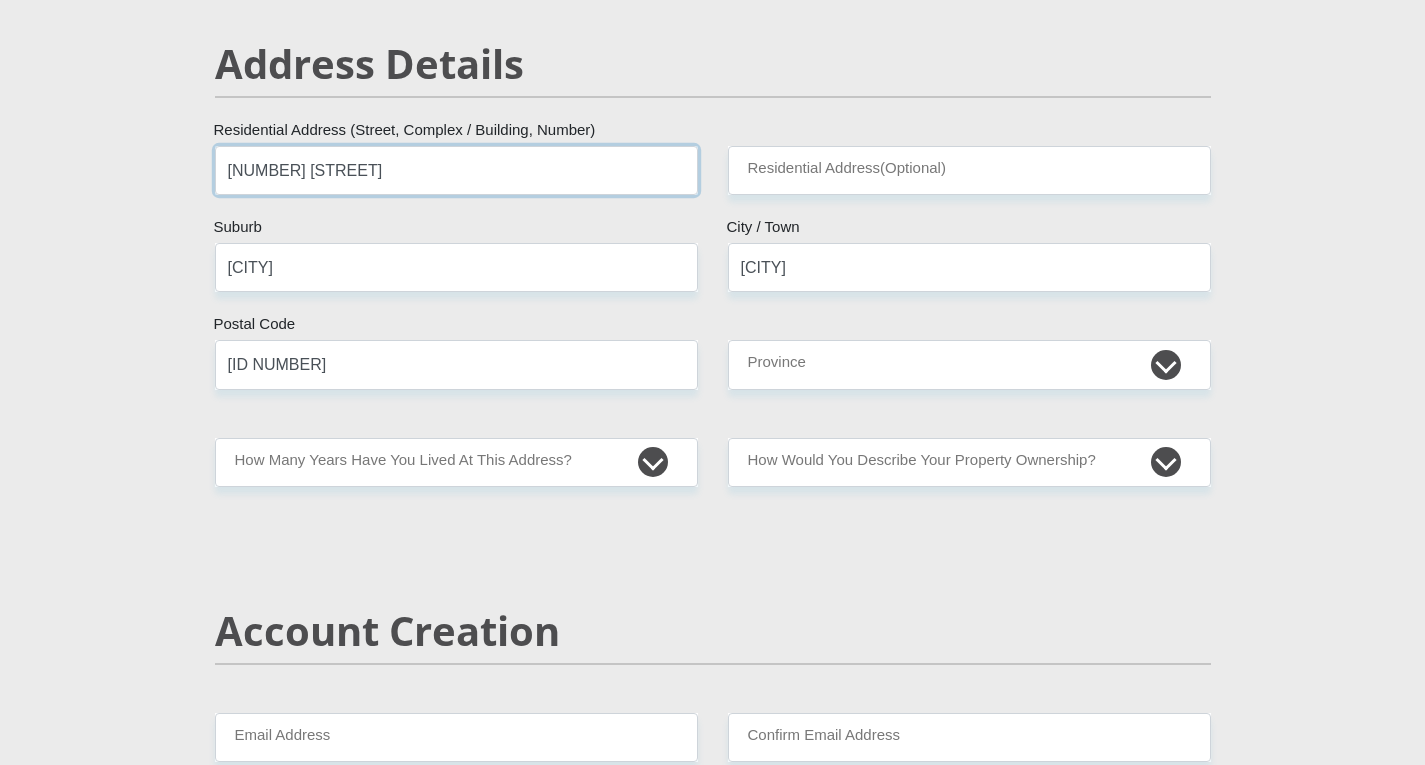 scroll, scrollTop: 859, scrollLeft: 0, axis: vertical 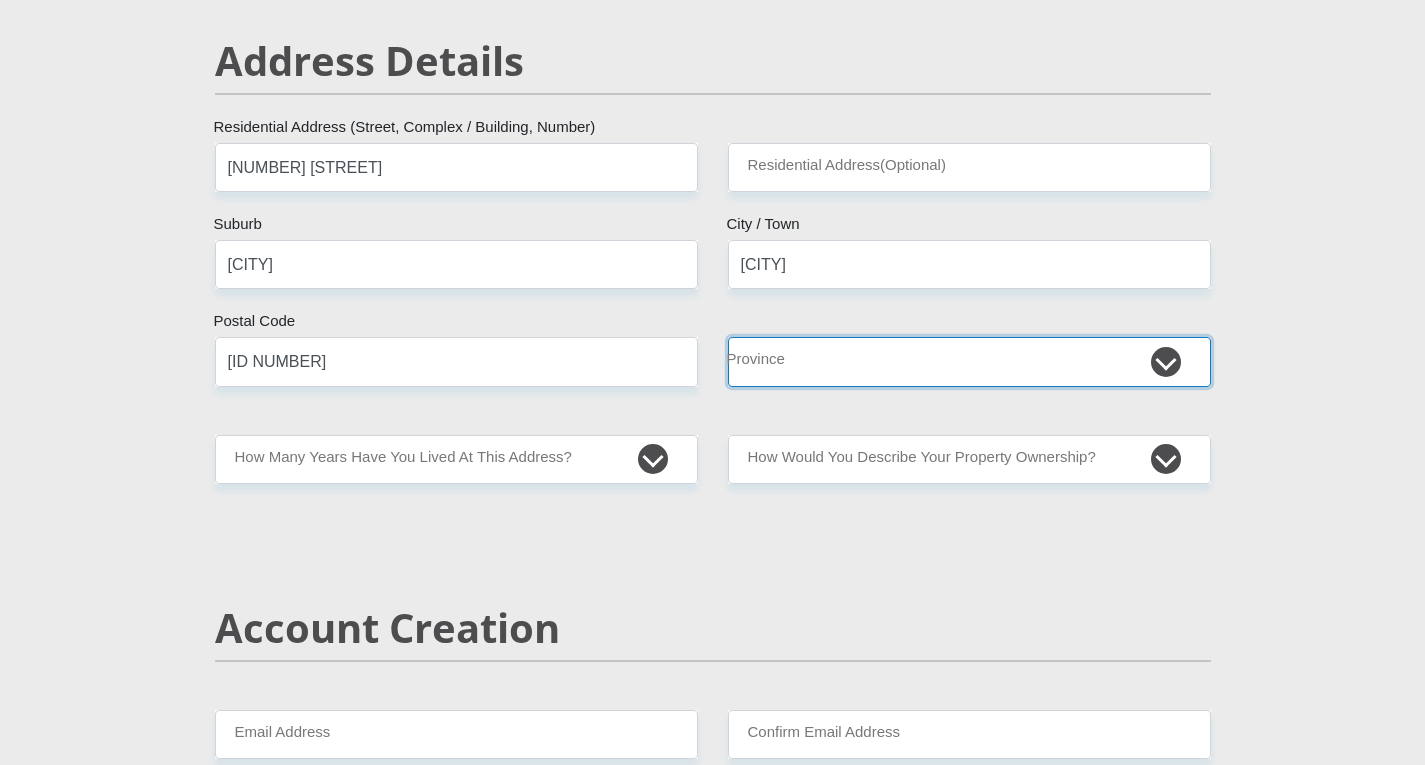 click on "Eastern Cape
Free State
Gauteng
KwaZulu-Natal
Limpopo
Mpumalanga
Northern Cape
North West
Western Cape" at bounding box center [969, 361] 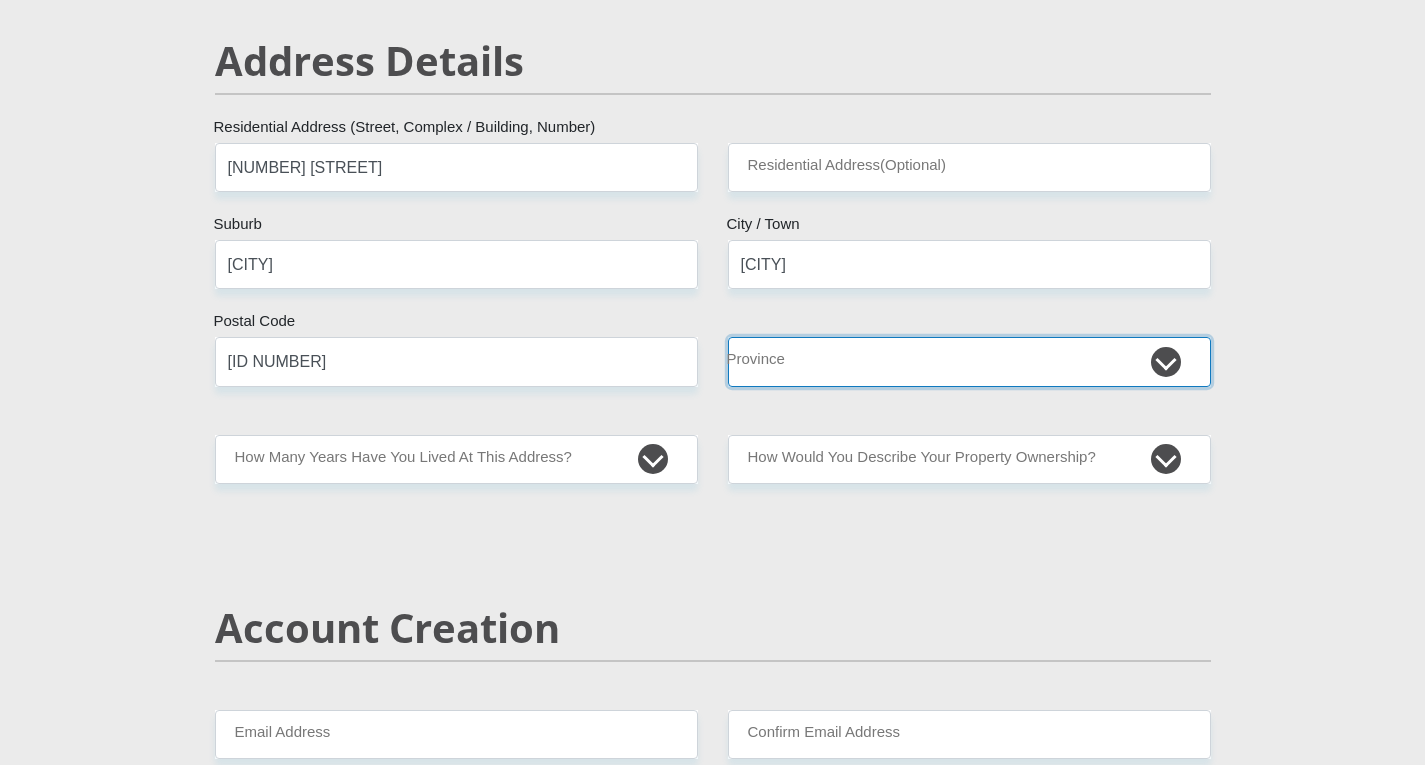 select on "Limpopo" 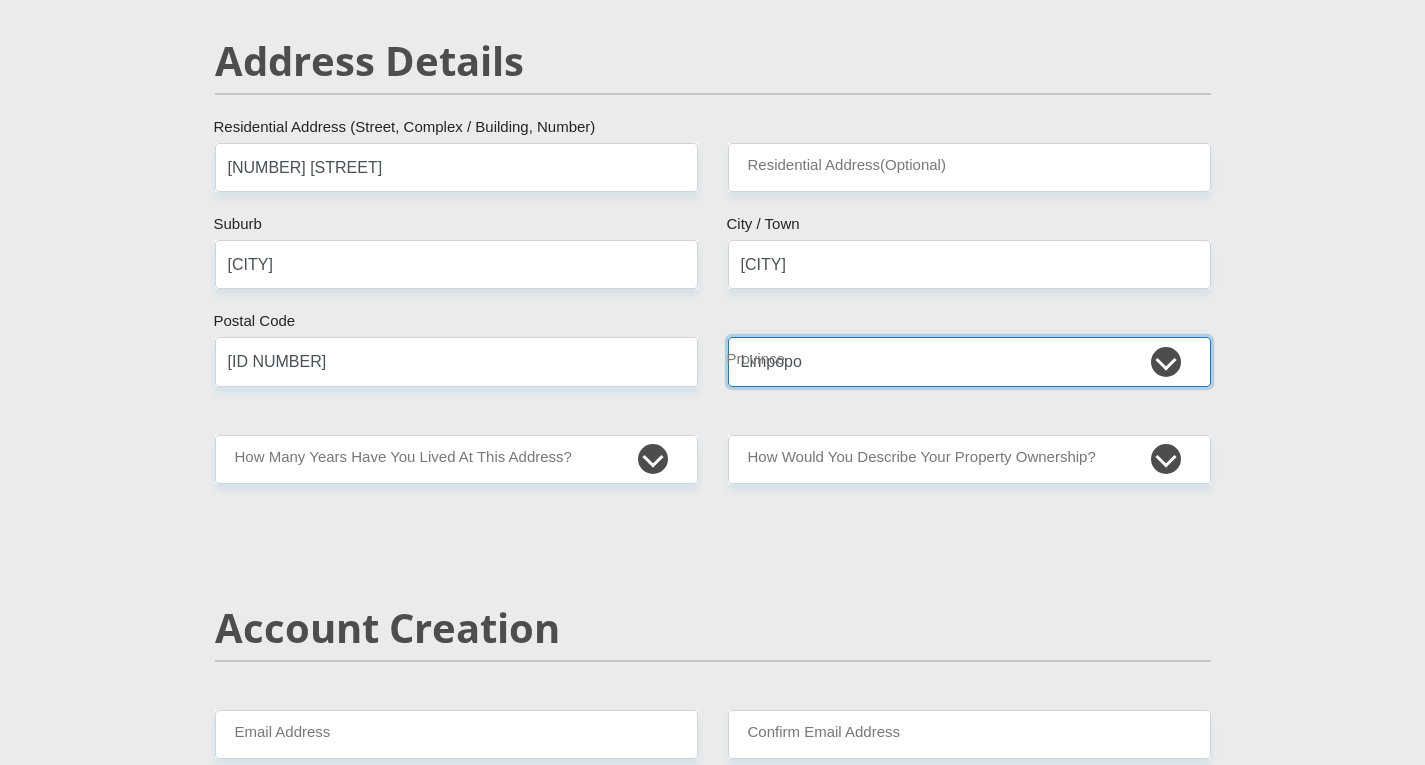 click on "Eastern Cape
Free State
Gauteng
KwaZulu-Natal
Limpopo
Mpumalanga
Northern Cape
North West
Western Cape" at bounding box center (969, 361) 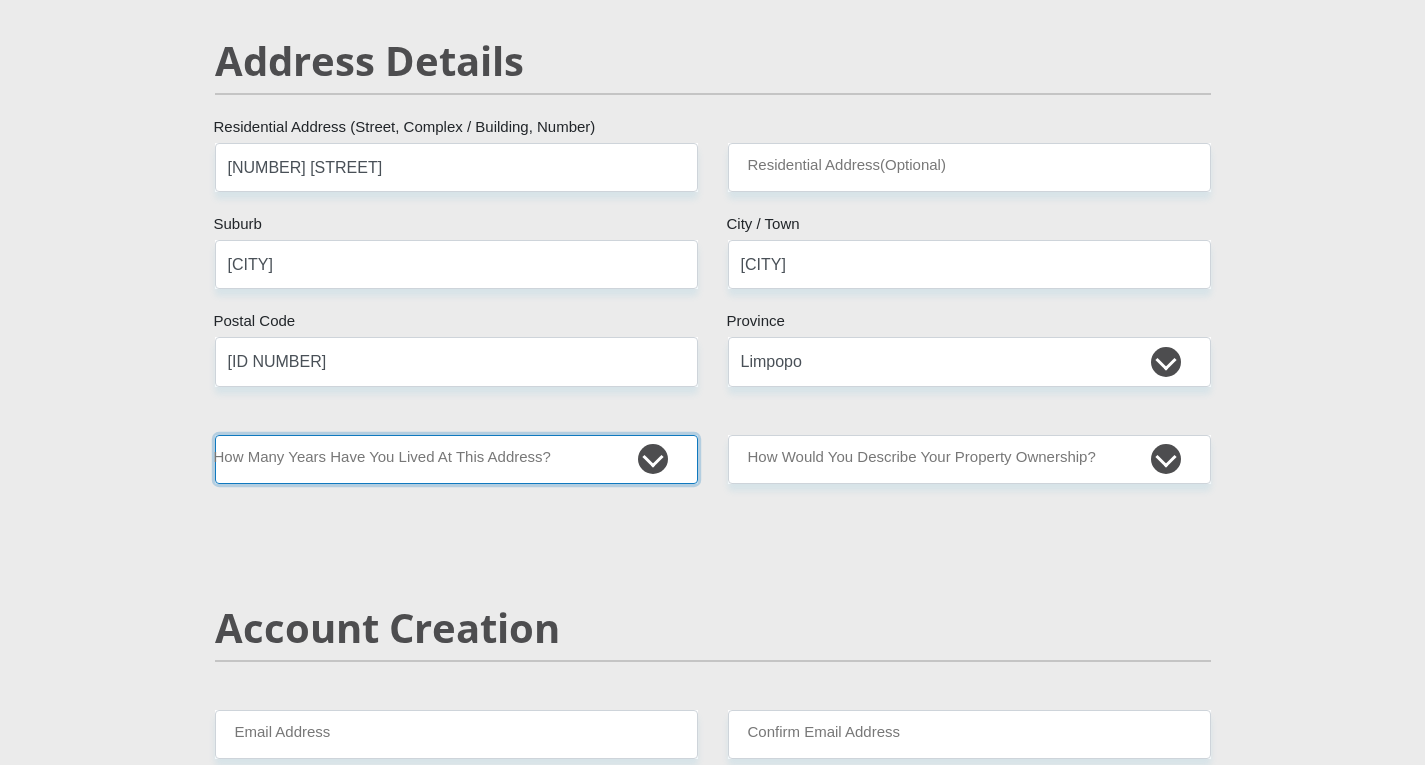 click on "less than 1 year
1-3 years
3-5 years
5+ years" at bounding box center (456, 459) 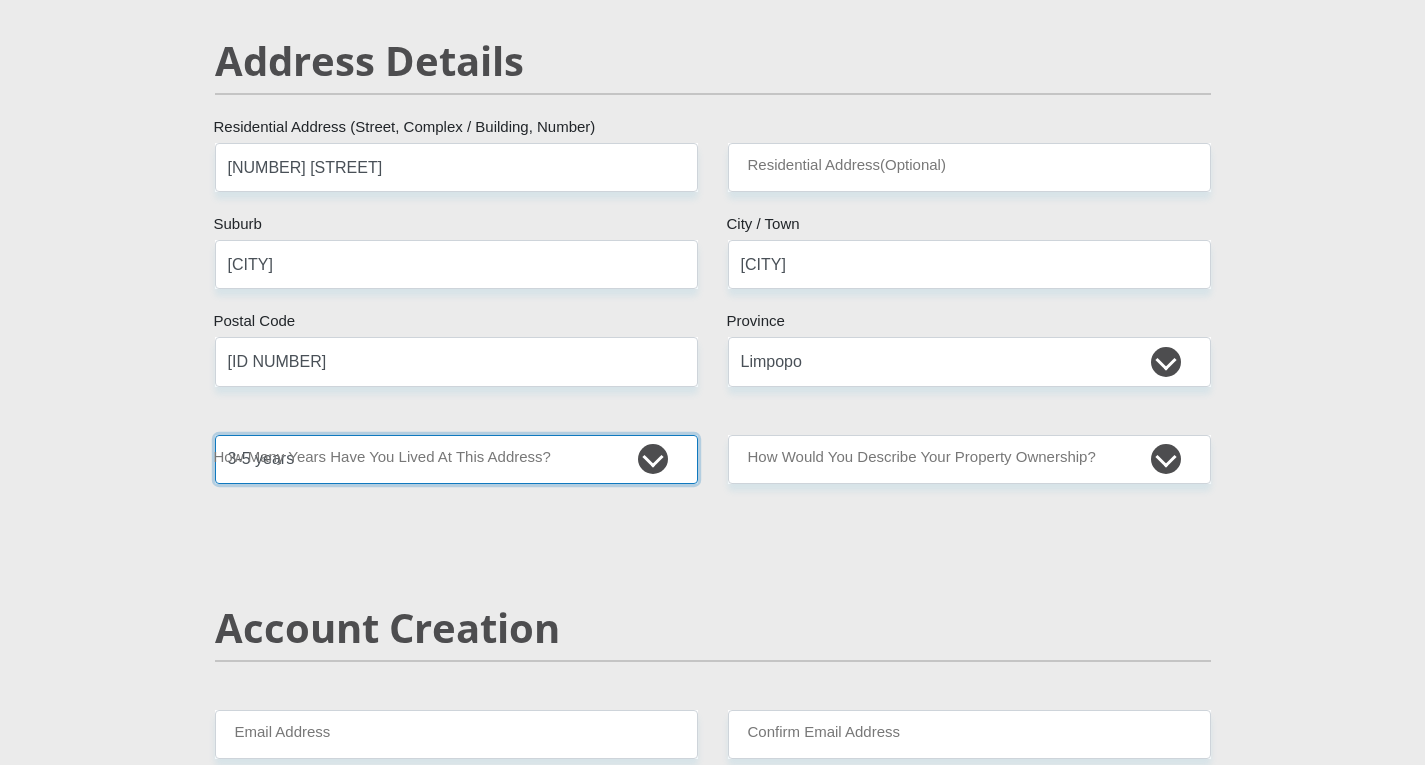 click on "less than 1 year
1-3 years
3-5 years
5+ years" at bounding box center (456, 459) 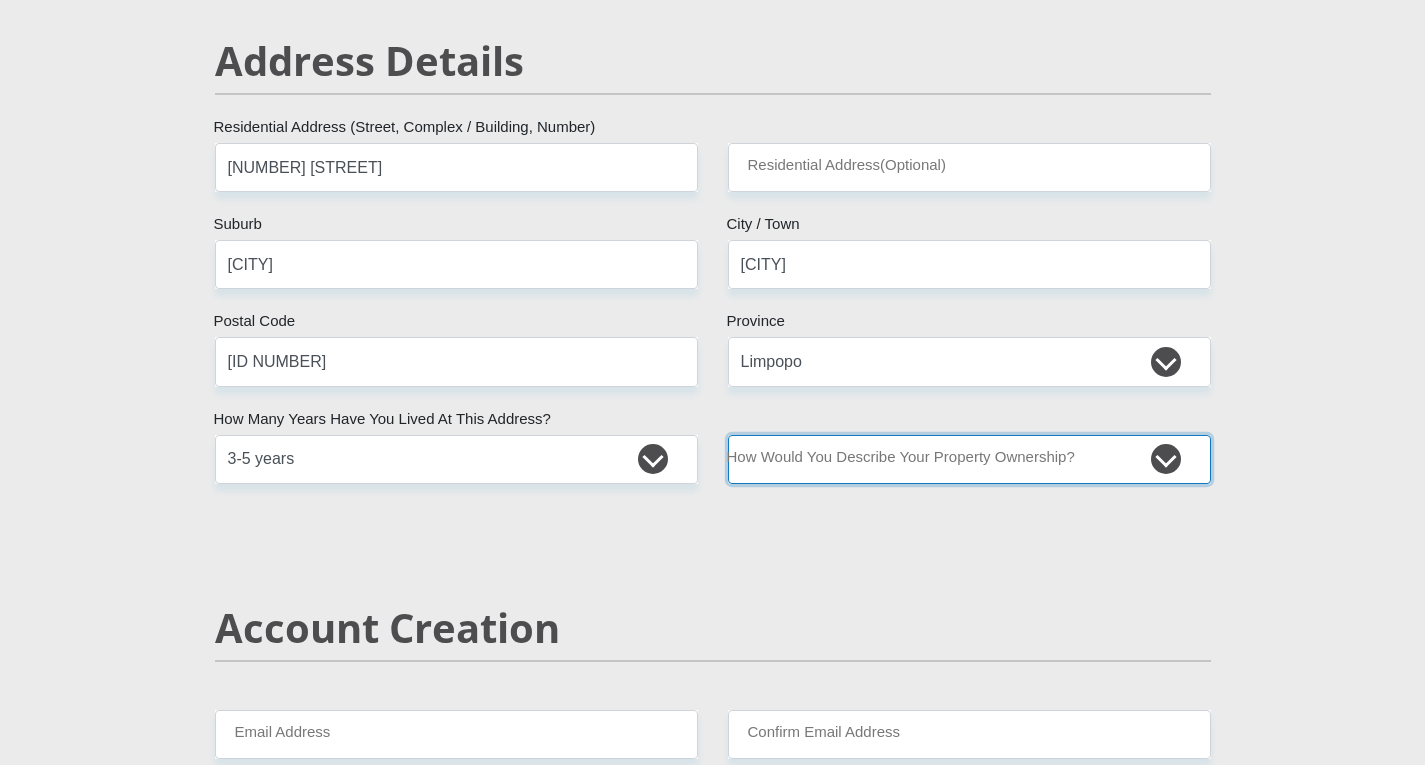 click on "Owned
Rented
Family Owned
Company Dwelling" at bounding box center (969, 459) 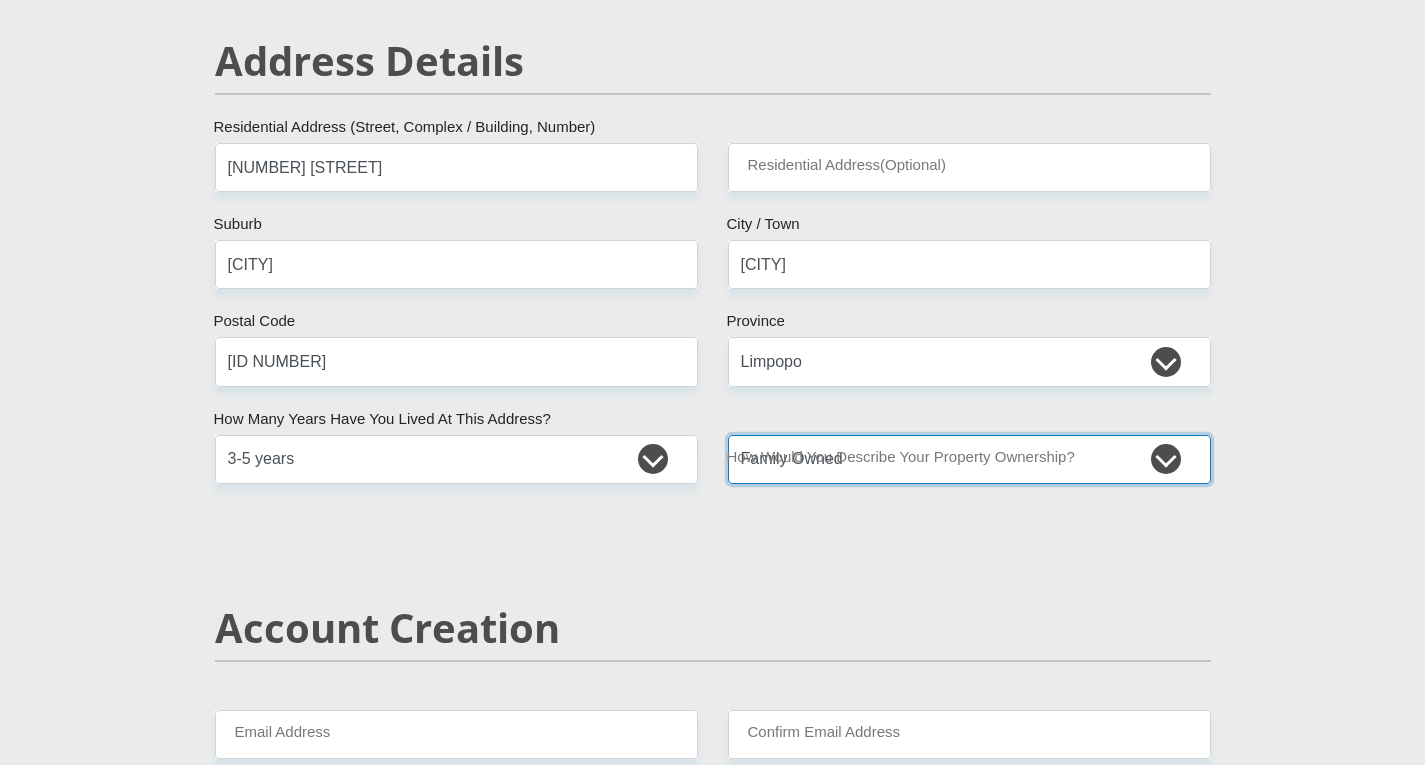 click on "Owned
Rented
Family Owned
Company Dwelling" at bounding box center [969, 459] 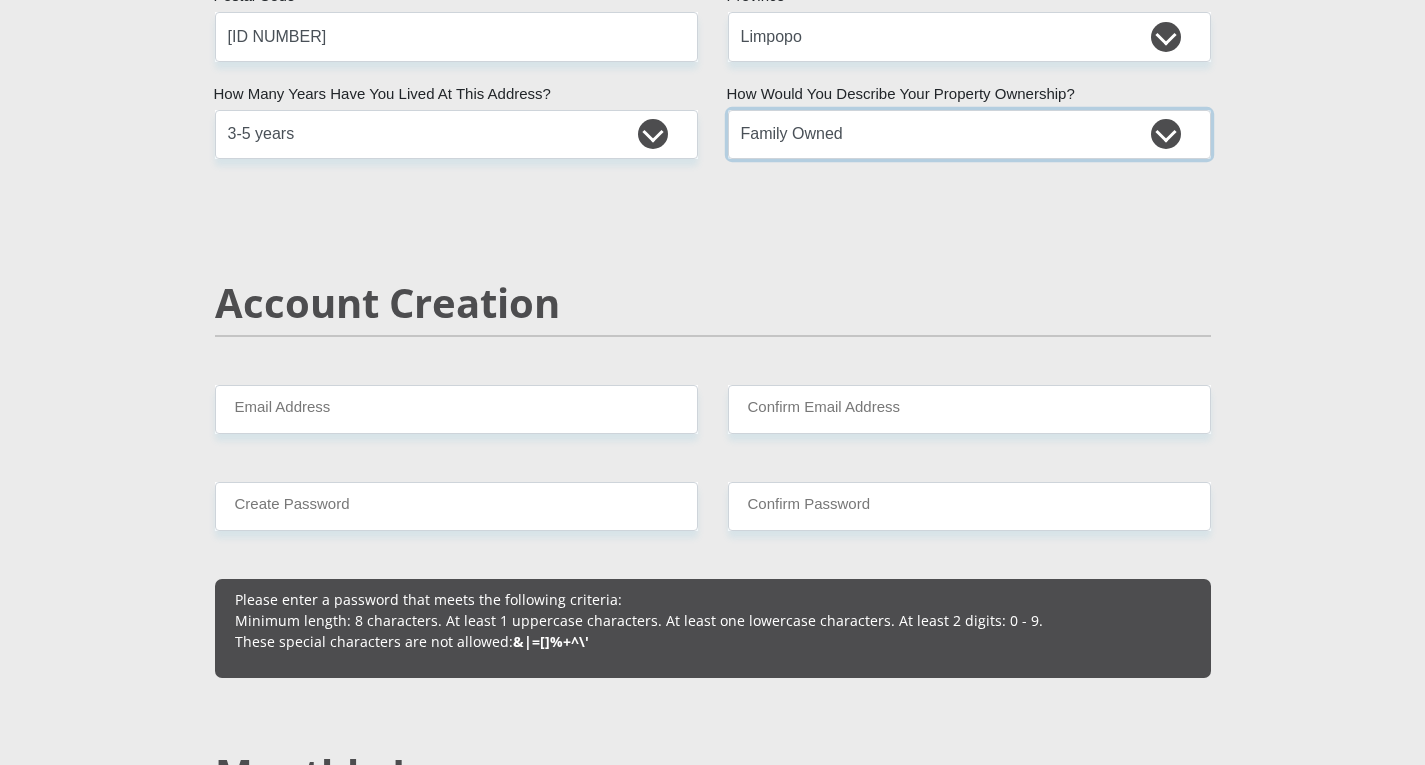 scroll, scrollTop: 1186, scrollLeft: 0, axis: vertical 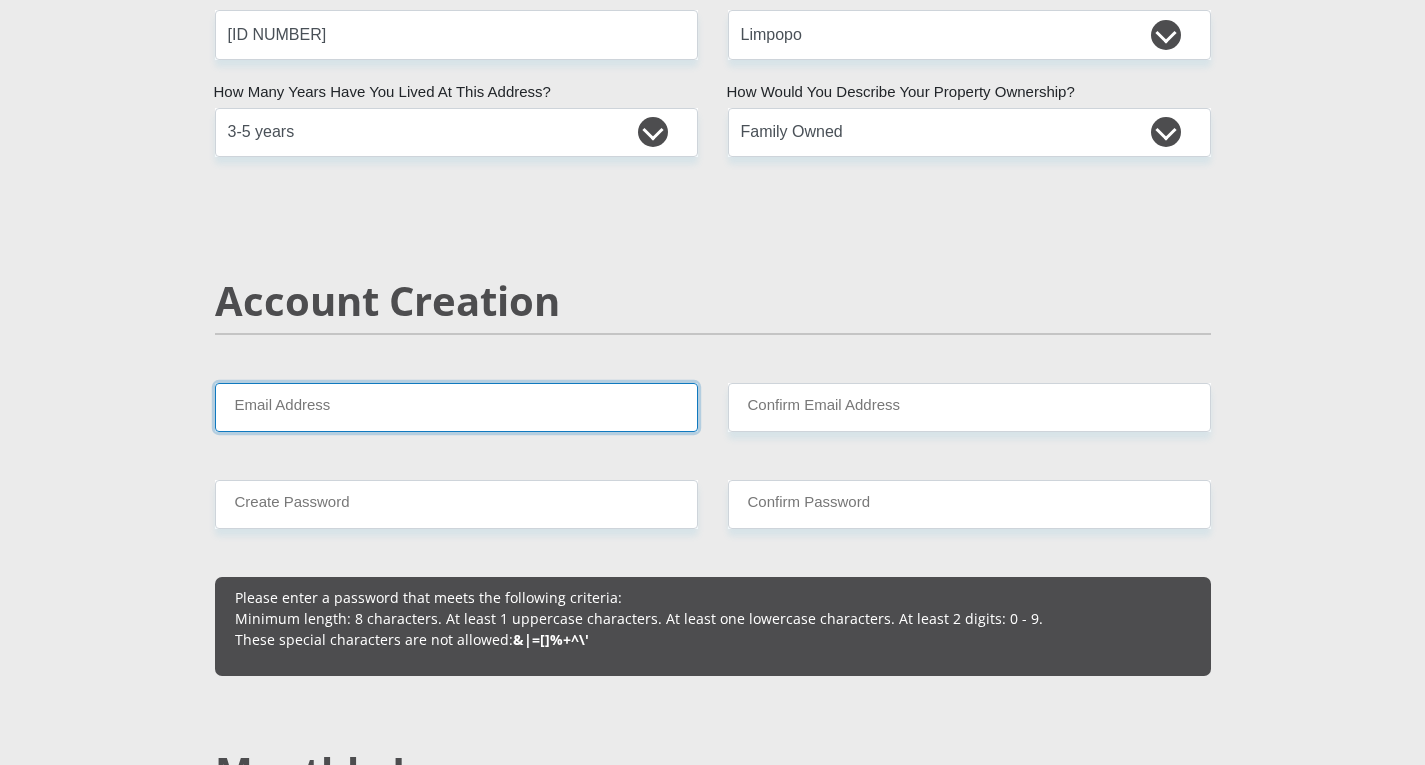 click on "Email Address" at bounding box center [456, 407] 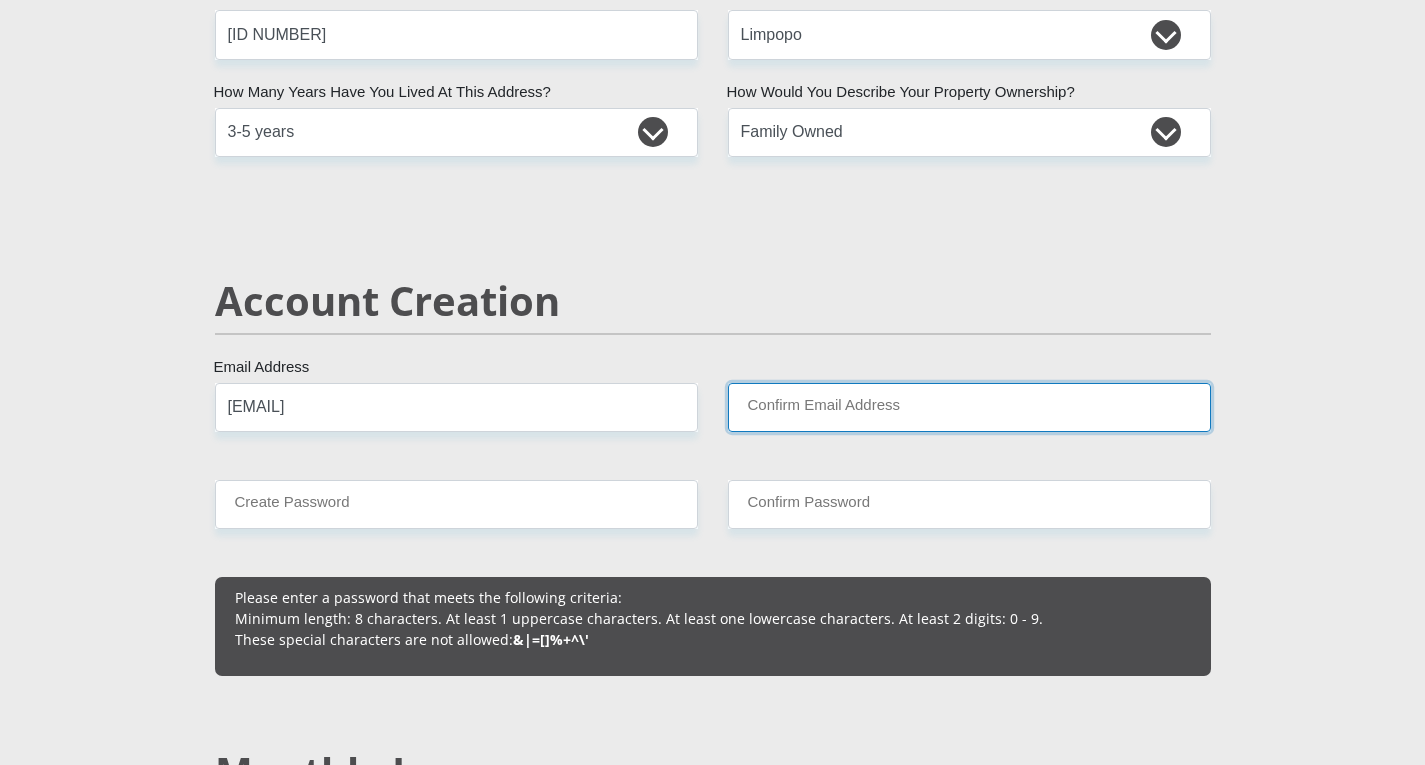 type on "bakereat@gmail.com" 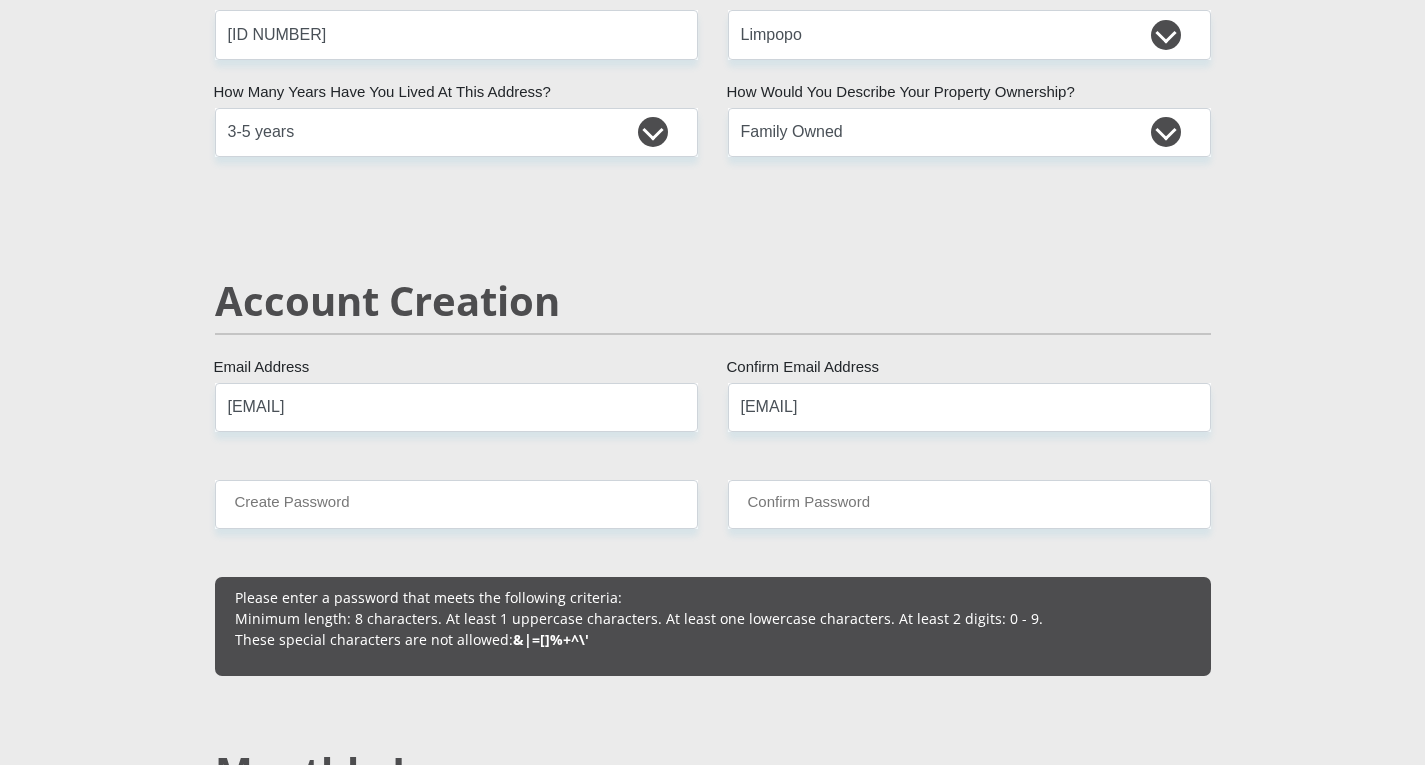 type 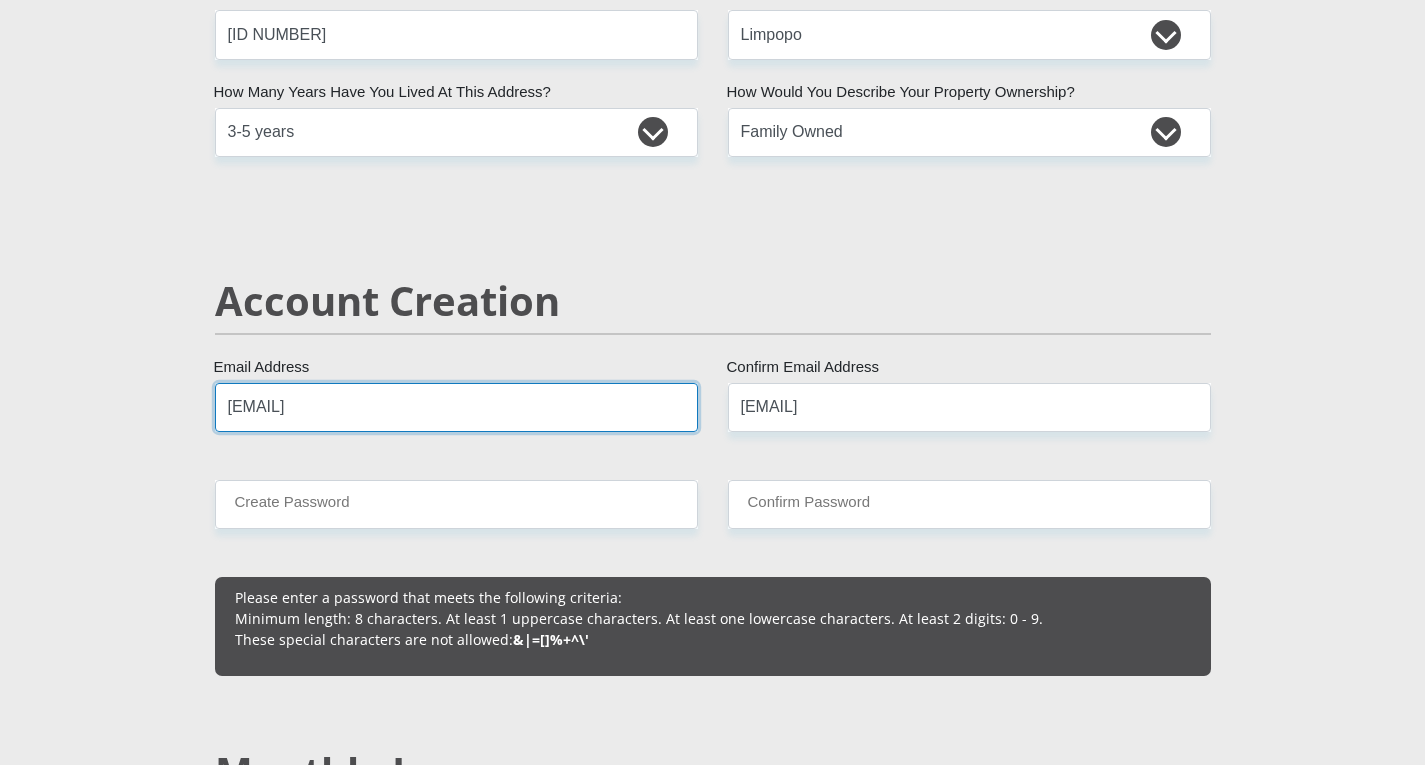 type 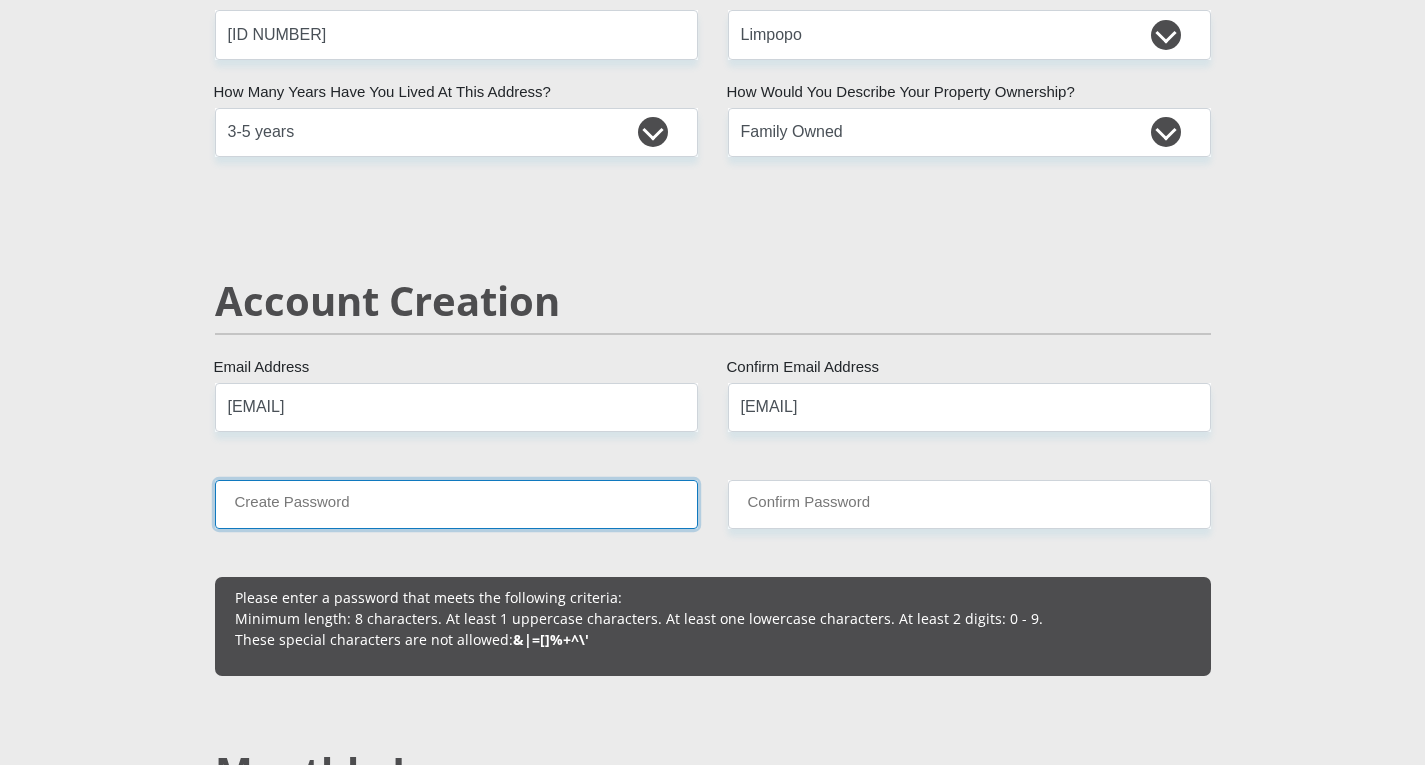 click on "Create Password" at bounding box center (456, 504) 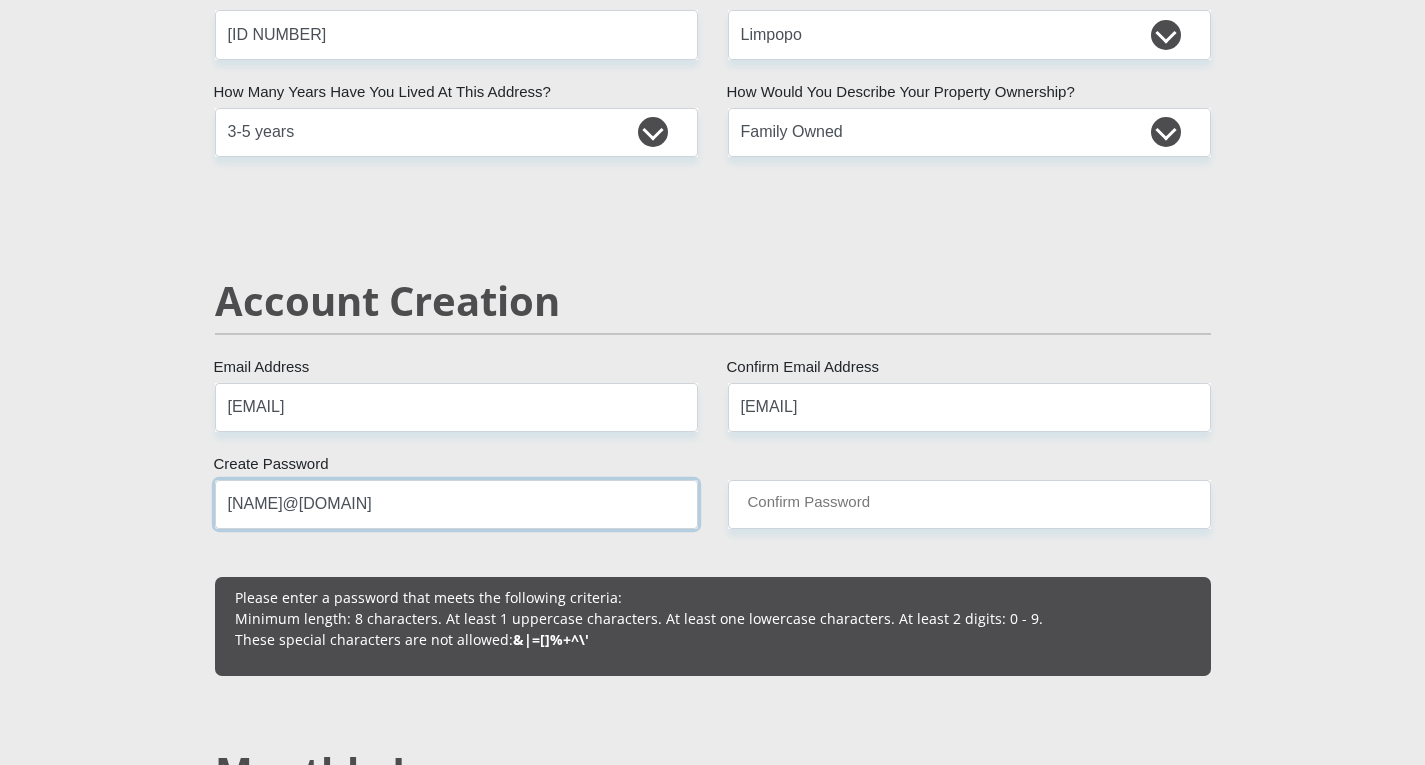 type on "Thaba@2026" 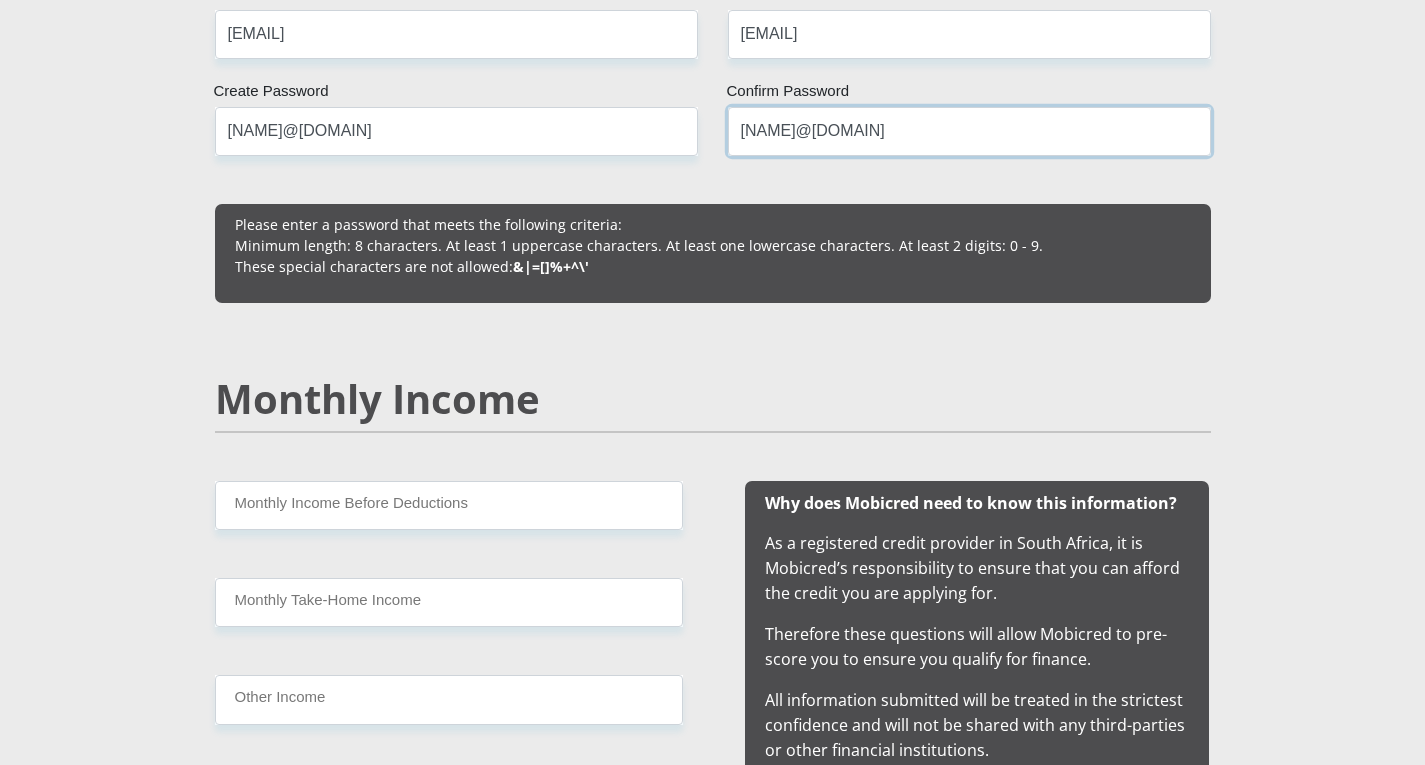 scroll, scrollTop: 1560, scrollLeft: 0, axis: vertical 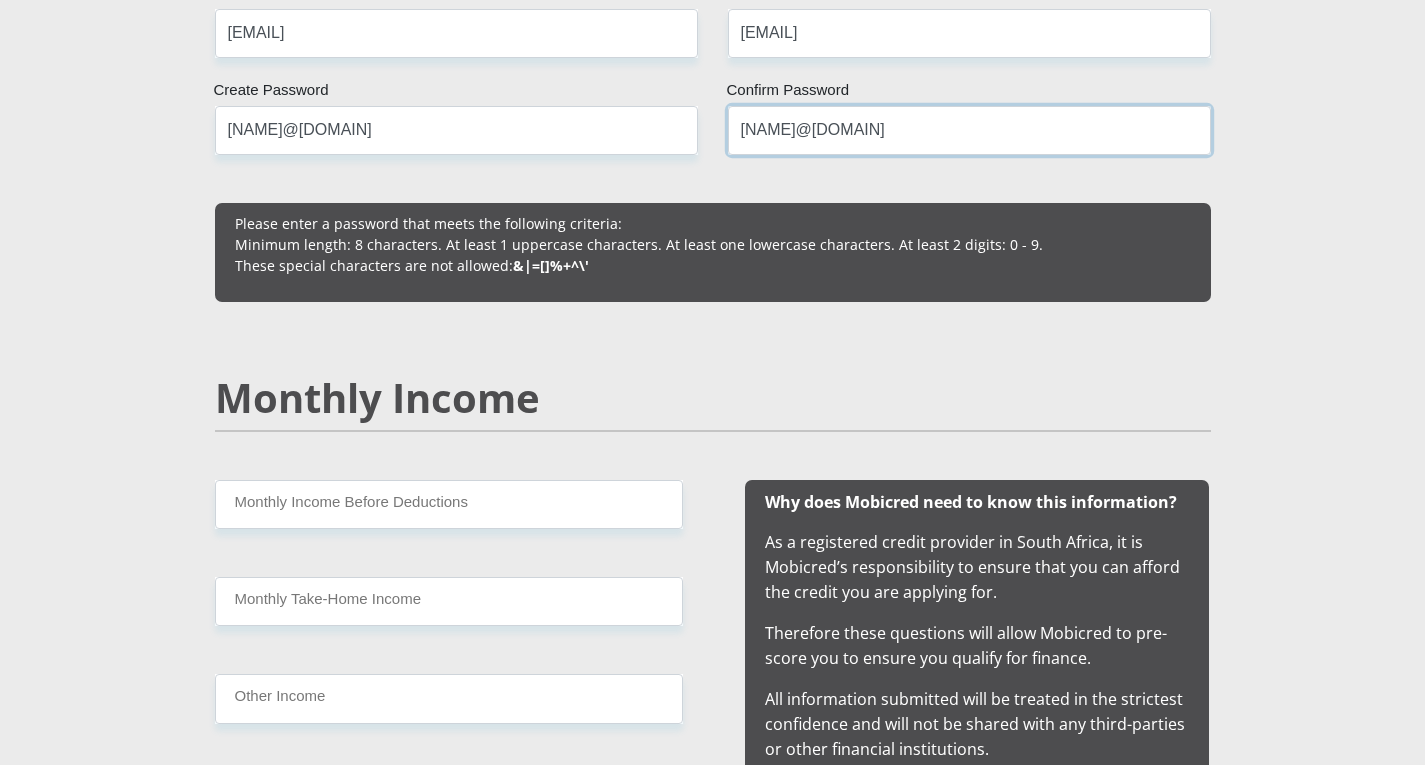 type on "Thaba@2026" 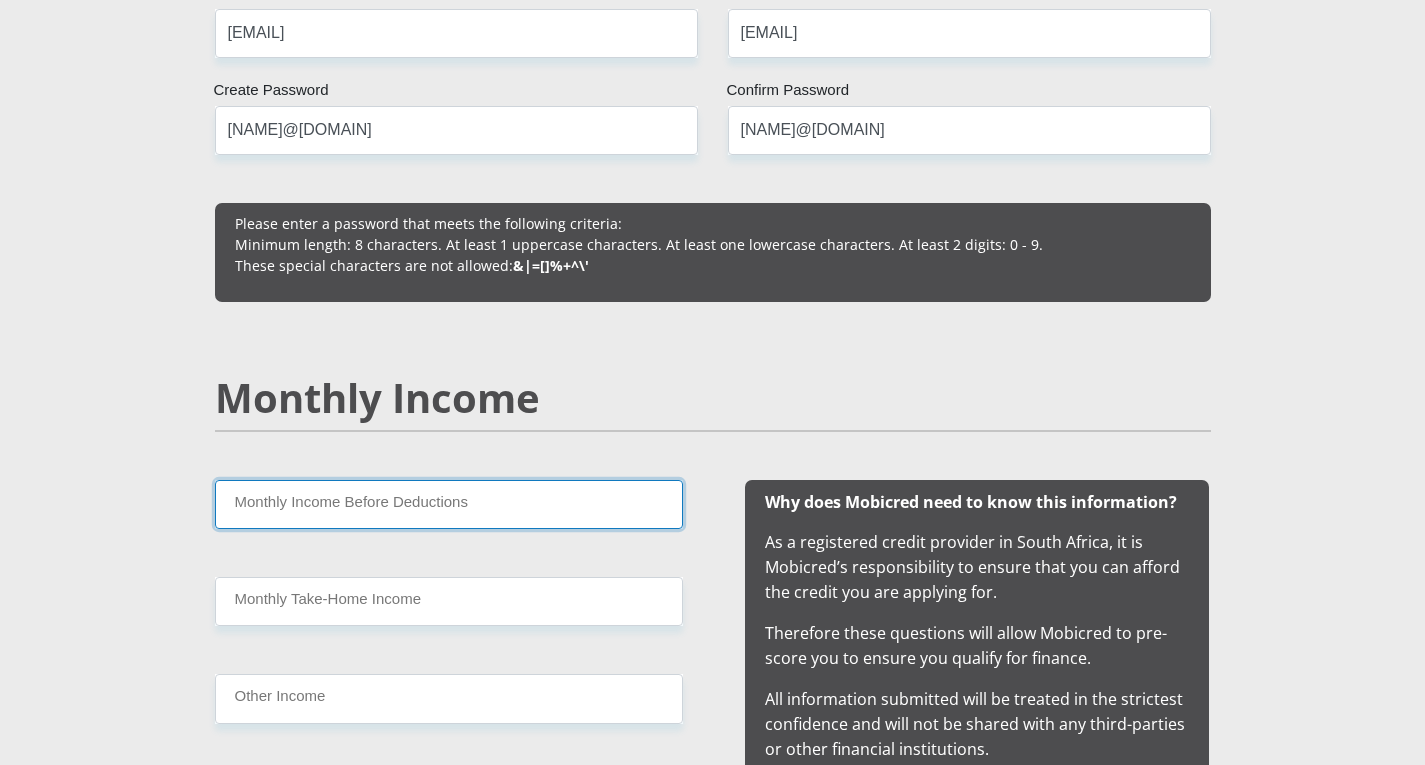 click on "Monthly Income Before Deductions" at bounding box center [449, 504] 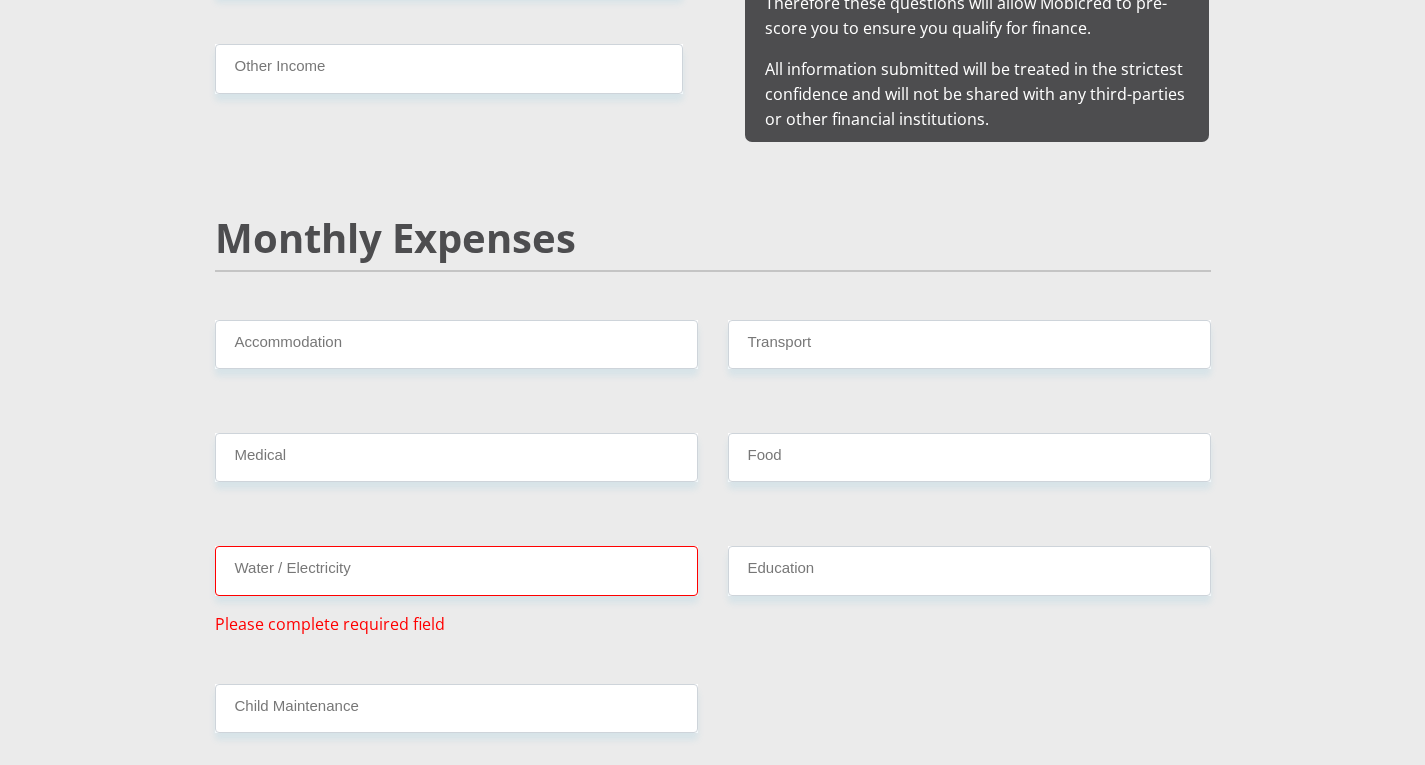 scroll, scrollTop: 2191, scrollLeft: 0, axis: vertical 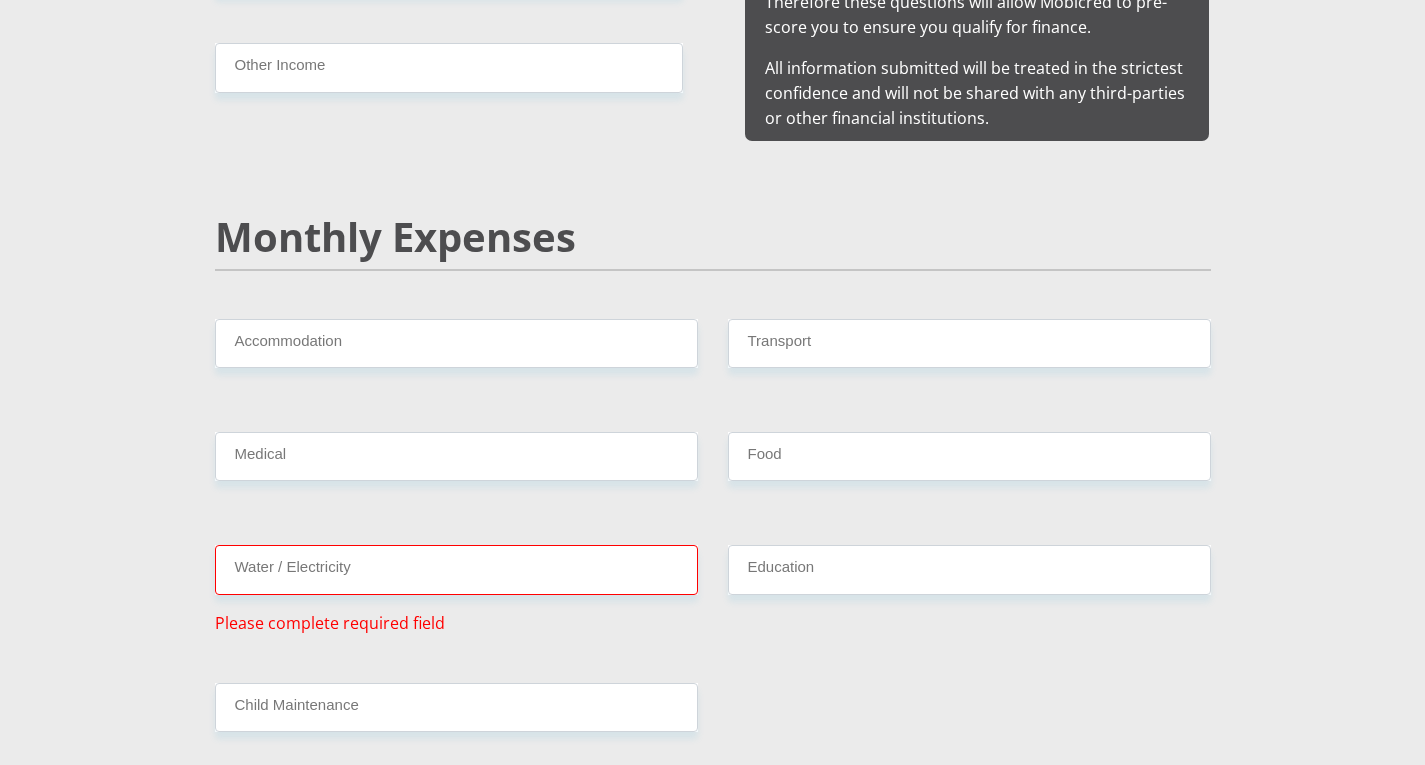 click on "Personal Details
Mr
Ms
Mrs
Dr
Other
Title
EA
First Name
Baker
Surname
8501310098081
South African ID Number
Please input valid ID number
South Africa
Afghanistan
Aland Islands
Albania
Algeria
America Samoa
American Virgin Islands
Andorra
Angola
Anguilla  Antarctica  Aruba" at bounding box center (712, 1013) 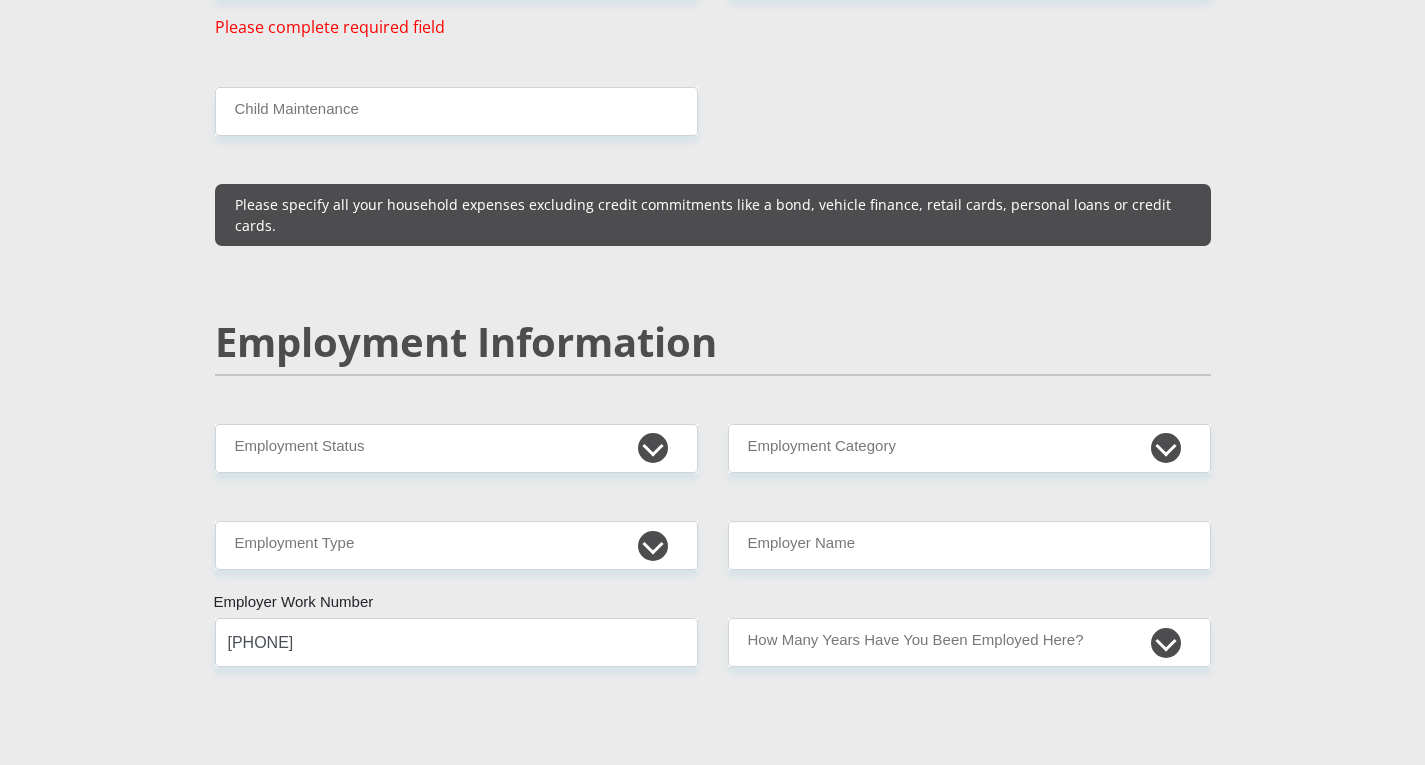 scroll, scrollTop: 2803, scrollLeft: 0, axis: vertical 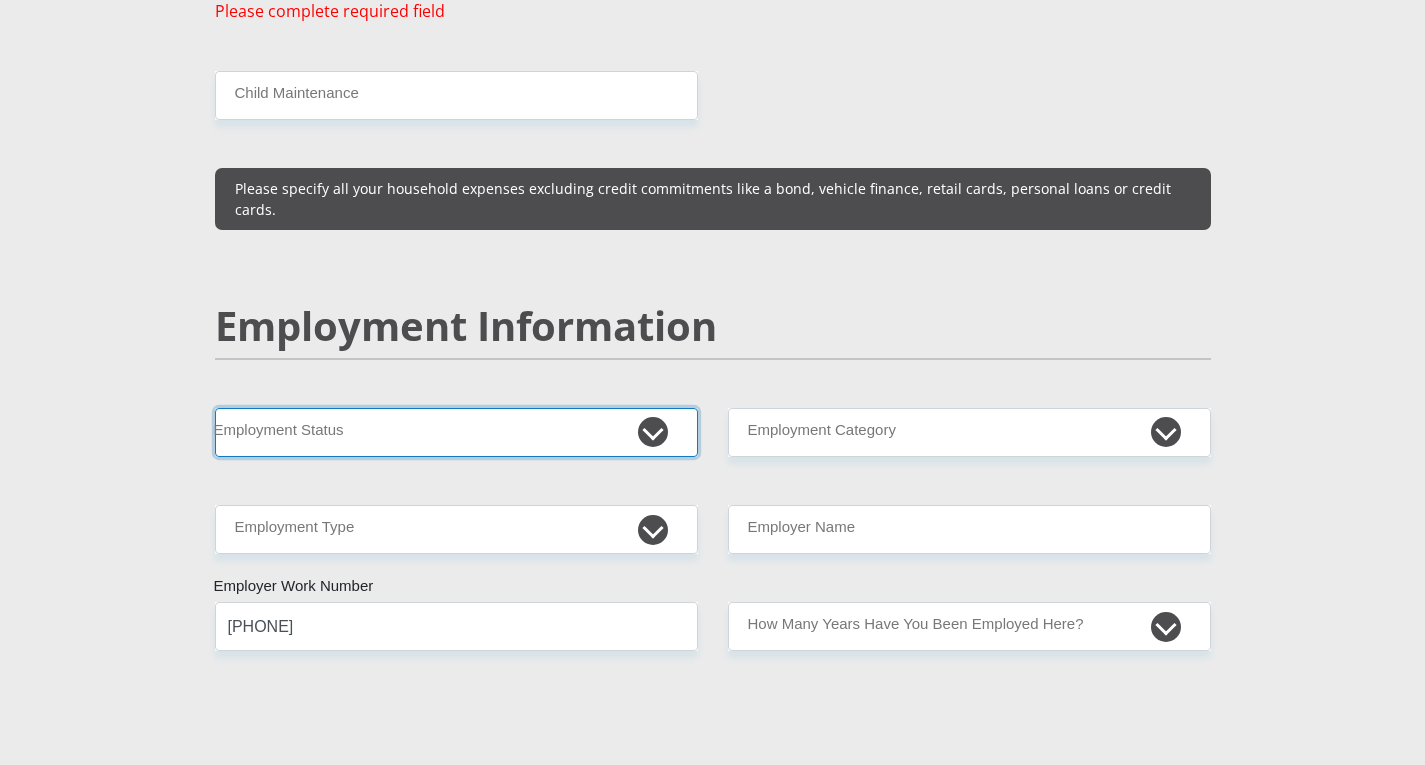 click on "Permanent/Full-time
Part-time/Casual
Contract Worker
Self-Employed
Housewife
Retired
Student
Medically Boarded
Disability
Unemployed" at bounding box center (456, 432) 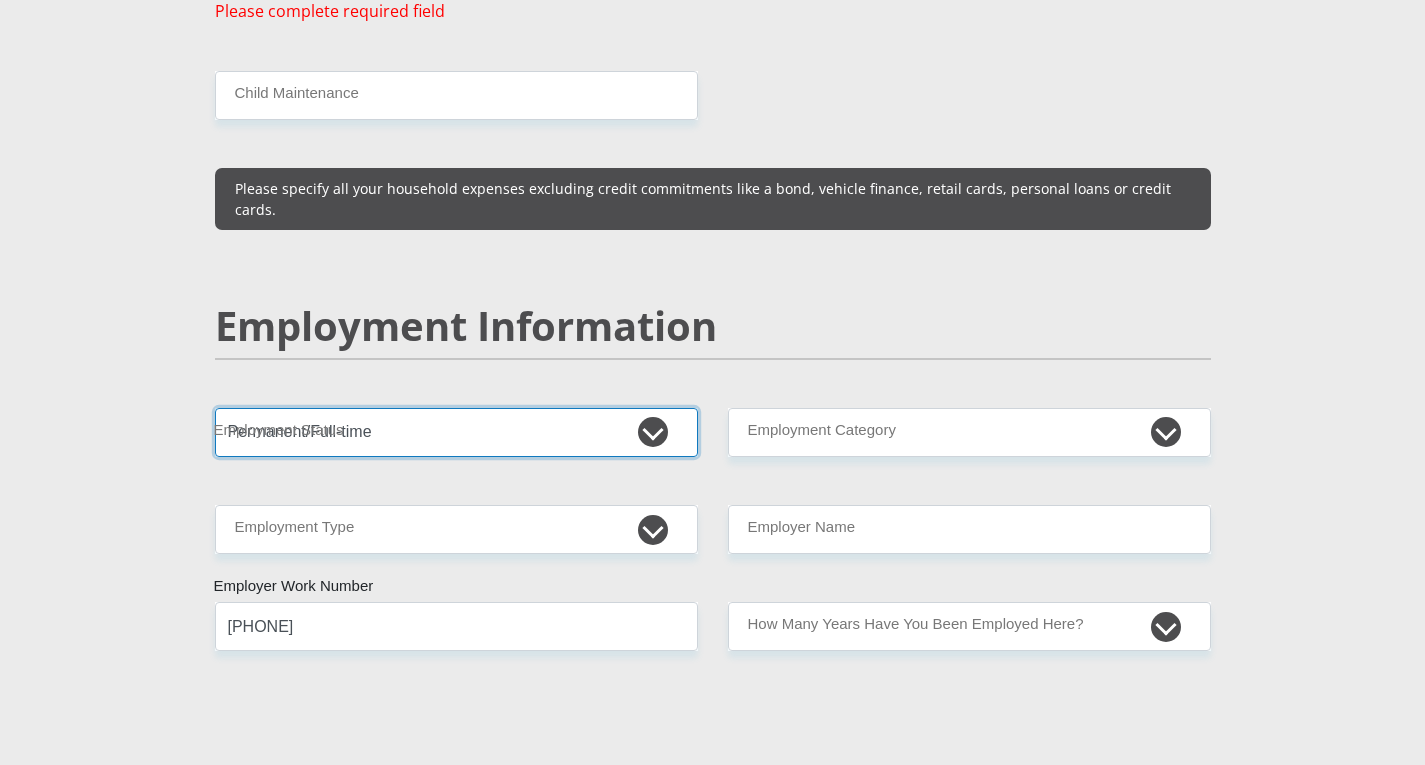 click on "Permanent/Full-time
Part-time/Casual
Contract Worker
Self-Employed
Housewife
Retired
Student
Medically Boarded
Disability
Unemployed" at bounding box center [456, 432] 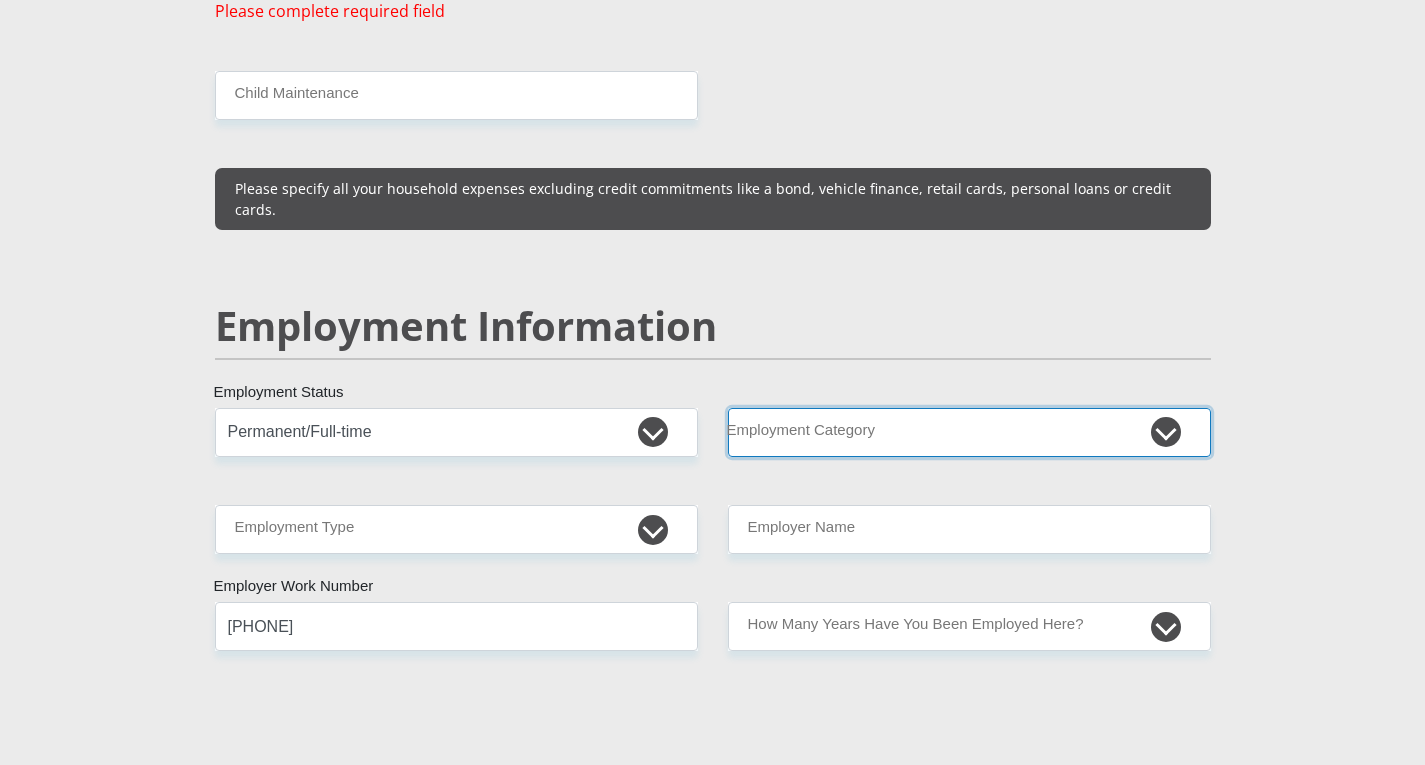 click on "AGRICULTURE
ALCOHOL & TOBACCO
CONSTRUCTION MATERIALS
METALLURGY
EQUIPMENT FOR RENEWABLE ENERGY
SPECIALIZED CONTRACTORS
CAR
GAMING (INCL. INTERNET
OTHER WHOLESALE
UNLICENSED PHARMACEUTICALS
CURRENCY EXCHANGE HOUSES
OTHER FINANCIAL INSTITUTIONS & INSURANCE
REAL ESTATE AGENTS
OIL & GAS
OTHER MATERIALS (E.G. IRON ORE)
PRECIOUS STONES & PRECIOUS METALS
POLITICAL ORGANIZATIONS
RELIGIOUS ORGANIZATIONS(NOT SECTS)
ACTI. HAVING BUSINESS DEAL WITH PUBLIC ADMINISTRATION
LAUNDROMATS" at bounding box center (969, 432) 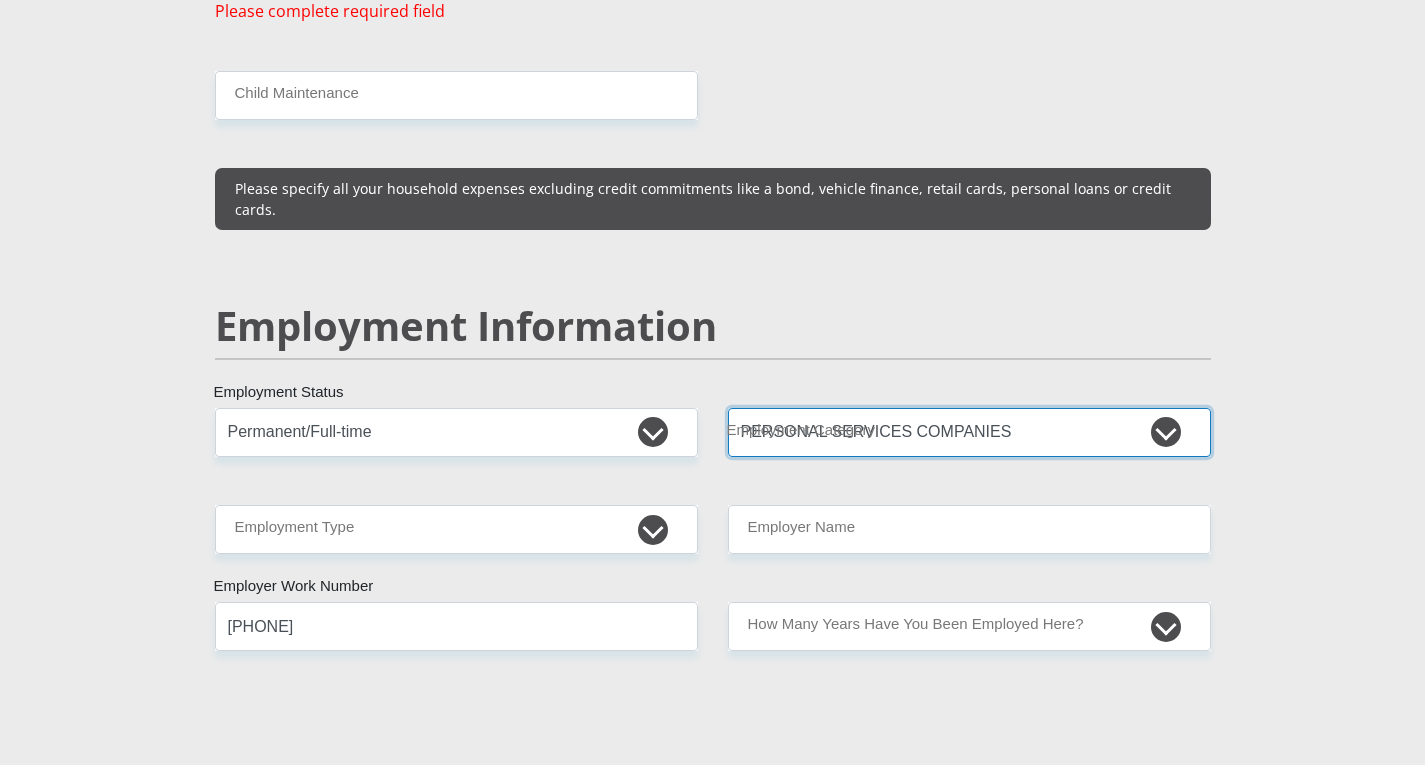 click on "AGRICULTURE
ALCOHOL & TOBACCO
CONSTRUCTION MATERIALS
METALLURGY
EQUIPMENT FOR RENEWABLE ENERGY
SPECIALIZED CONTRACTORS
CAR
GAMING (INCL. INTERNET
OTHER WHOLESALE
UNLICENSED PHARMACEUTICALS
CURRENCY EXCHANGE HOUSES
OTHER FINANCIAL INSTITUTIONS & INSURANCE
REAL ESTATE AGENTS
OIL & GAS
OTHER MATERIALS (E.G. IRON ORE)
PRECIOUS STONES & PRECIOUS METALS
POLITICAL ORGANIZATIONS
RELIGIOUS ORGANIZATIONS(NOT SECTS)
ACTI. HAVING BUSINESS DEAL WITH PUBLIC ADMINISTRATION
LAUNDROMATS" at bounding box center (969, 432) 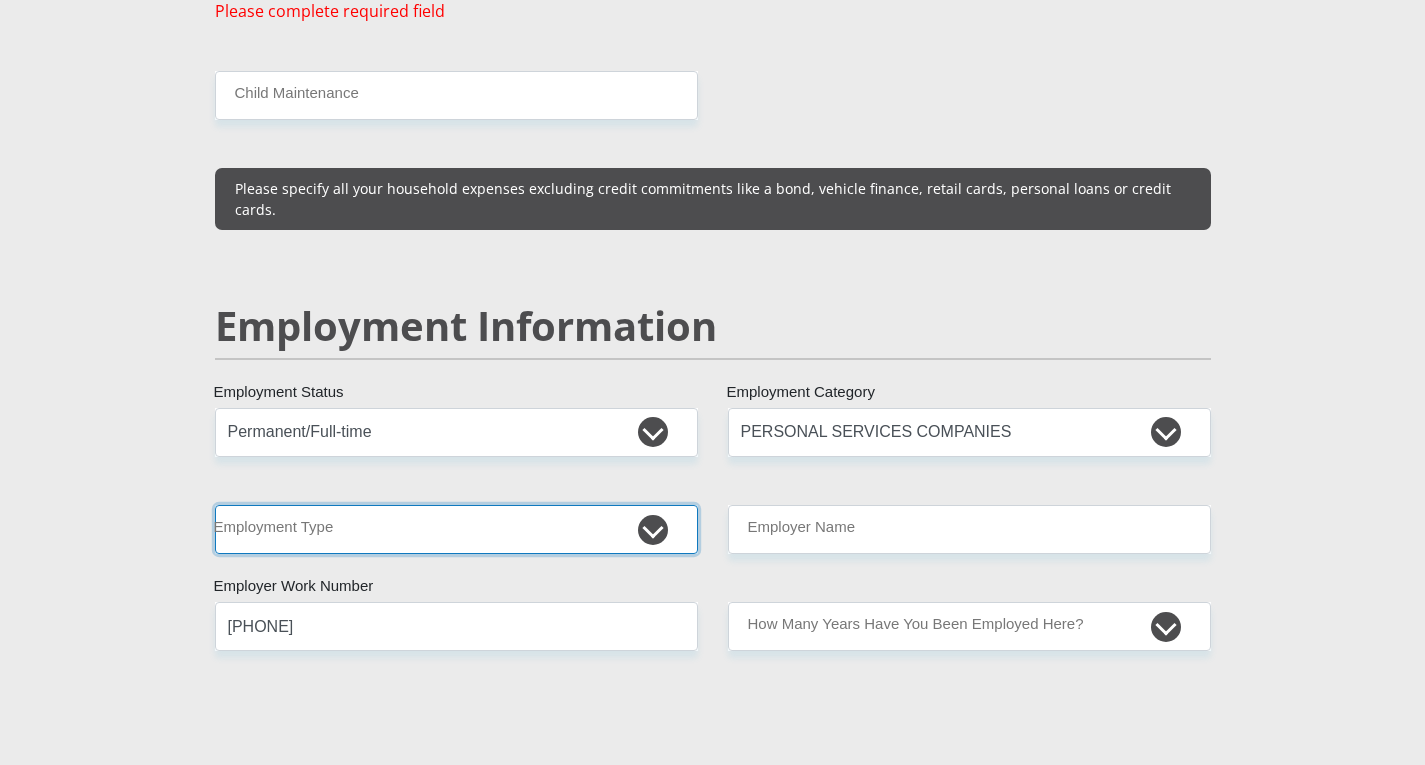click on "College/Lecturer
Craft Seller
Creative
Driver
Executive
Farmer
Forces - Non Commissioned
Forces - Officer
Hawker
Housewife
Labourer
Licenced Professional
Manager
Miner
Non Licenced Professional
Office Staff/Clerk
Outside Worker
Pensioner
Permanent Teacher
Production/Manufacturing
Sales
Self-Employed
Semi-Professional Worker
Service Industry  Social Worker  Student" at bounding box center (456, 529) 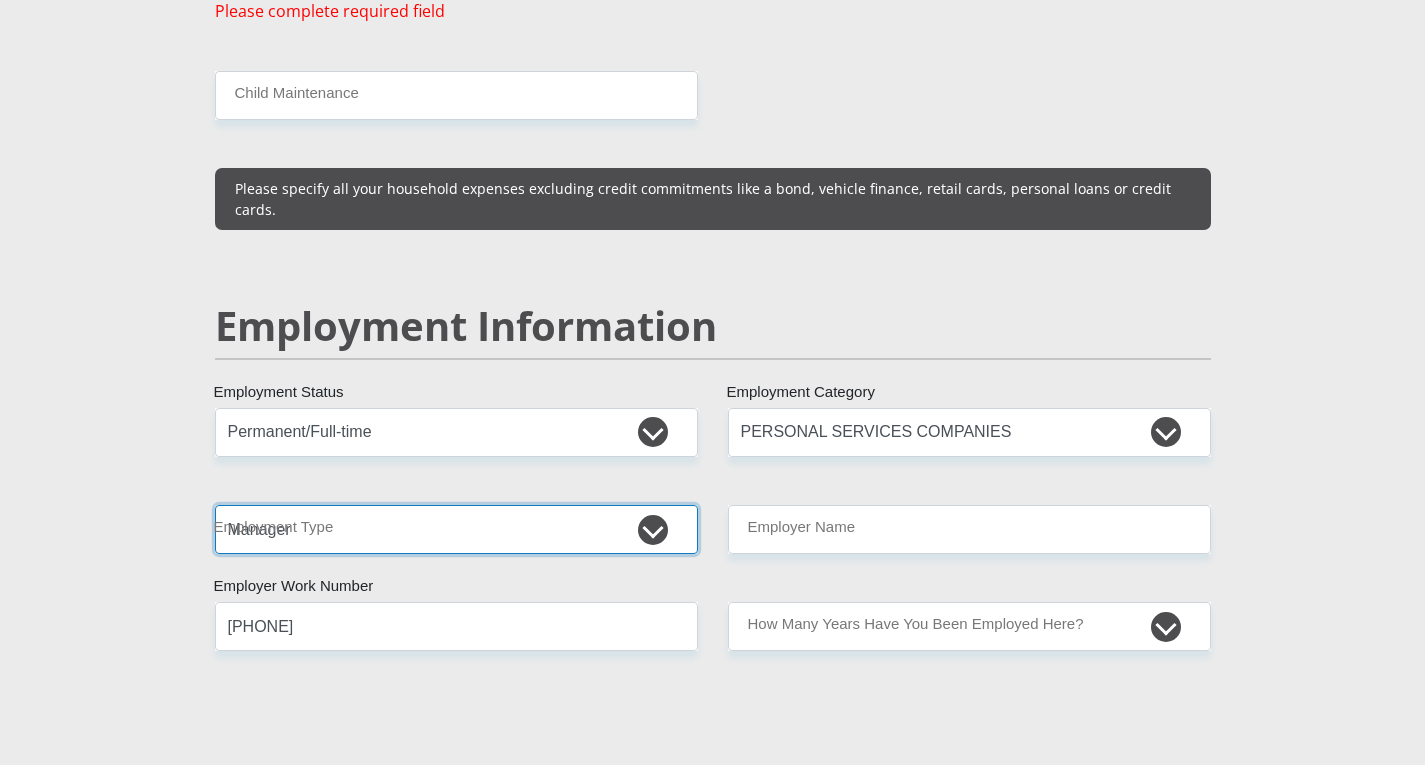 click on "College/Lecturer
Craft Seller
Creative
Driver
Executive
Farmer
Forces - Non Commissioned
Forces - Officer
Hawker
Housewife
Labourer
Licenced Professional
Manager
Miner
Non Licenced Professional
Office Staff/Clerk
Outside Worker
Pensioner
Permanent Teacher
Production/Manufacturing
Sales
Self-Employed
Semi-Professional Worker
Service Industry  Social Worker  Student" at bounding box center (456, 529) 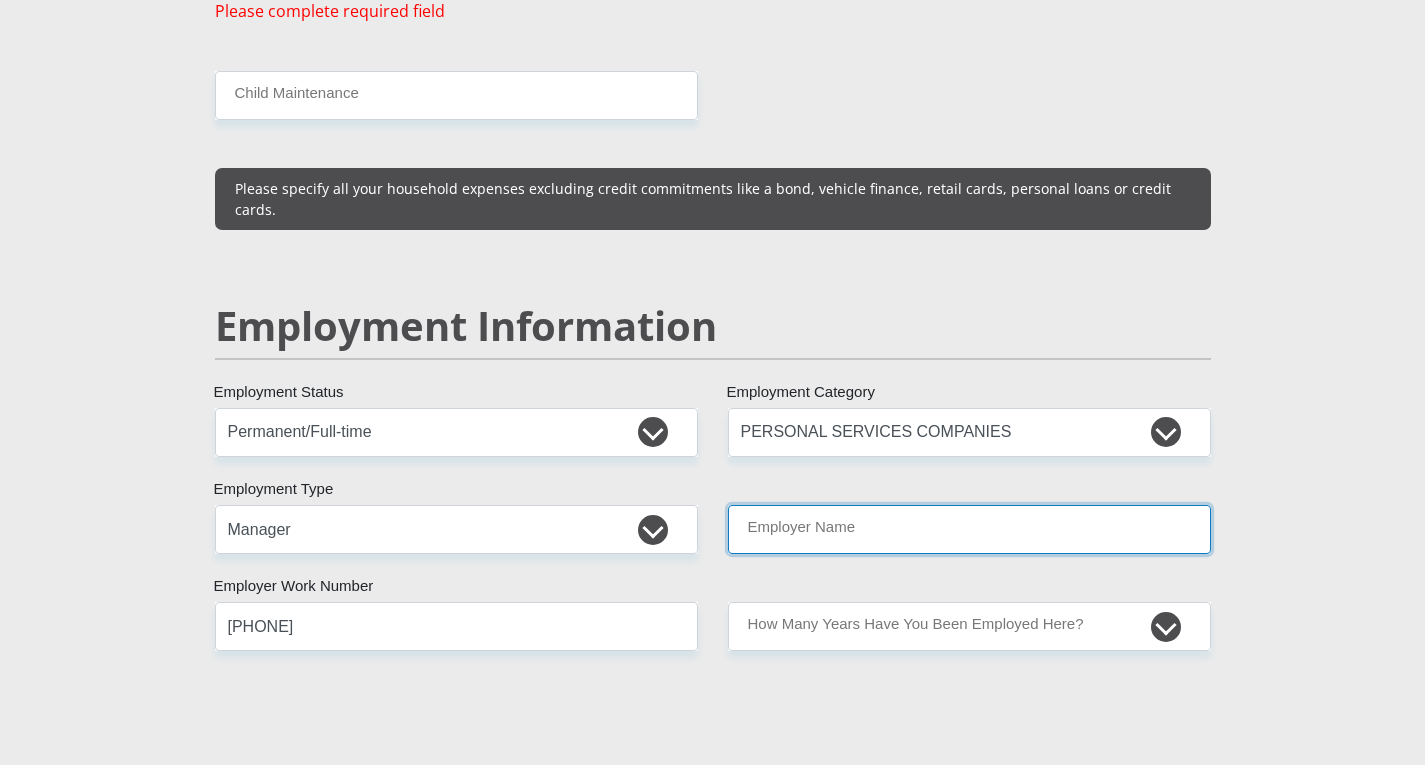 click on "Employer Name" at bounding box center (969, 529) 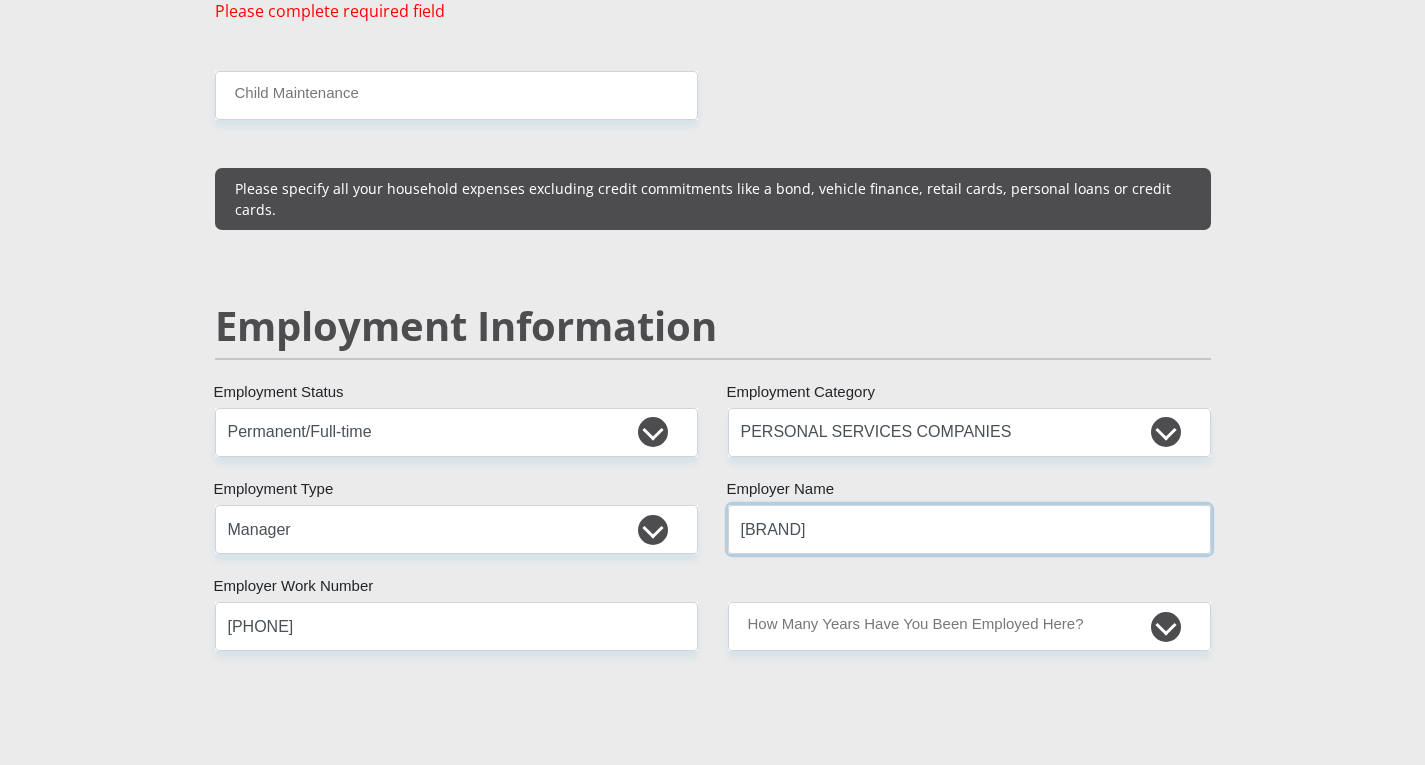 type on "Steigenberger" 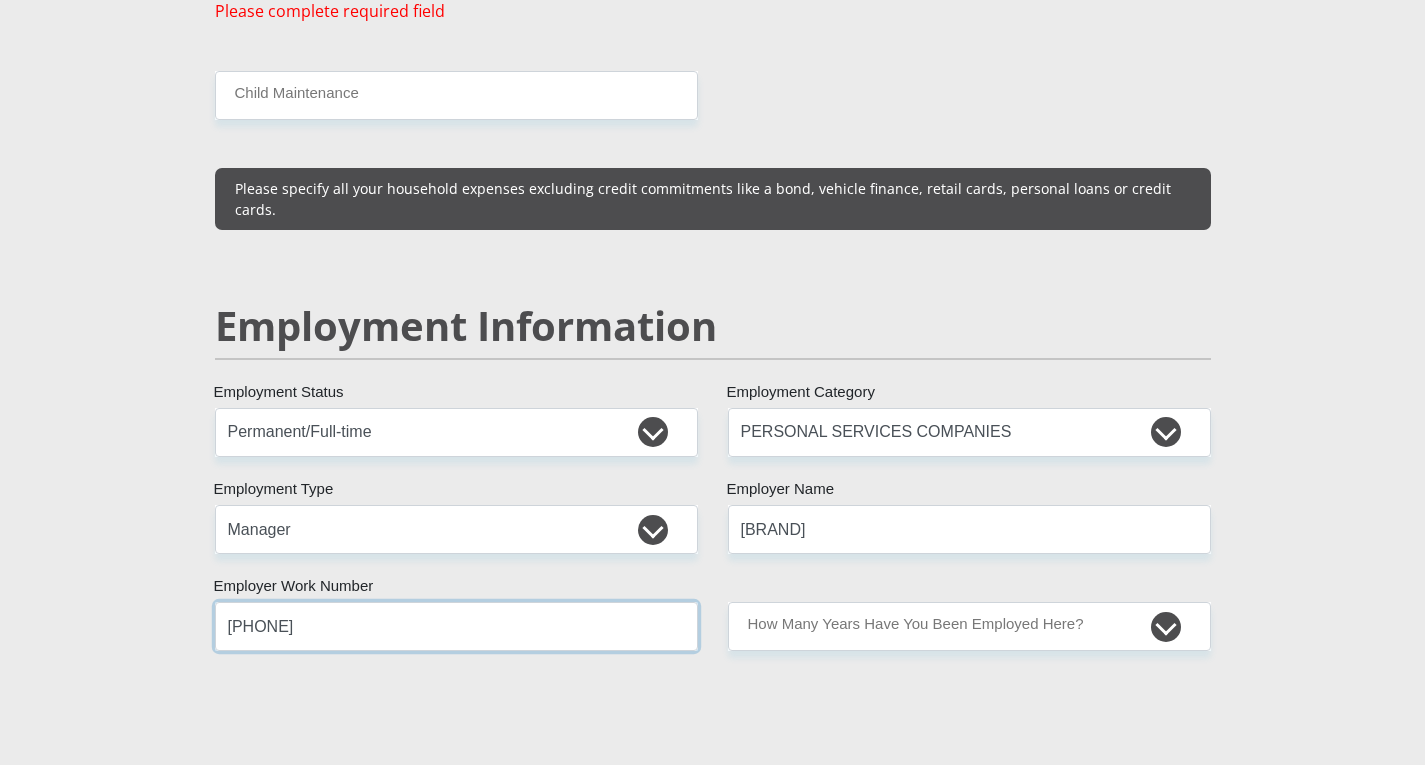 click on "0764174525" at bounding box center [456, 626] 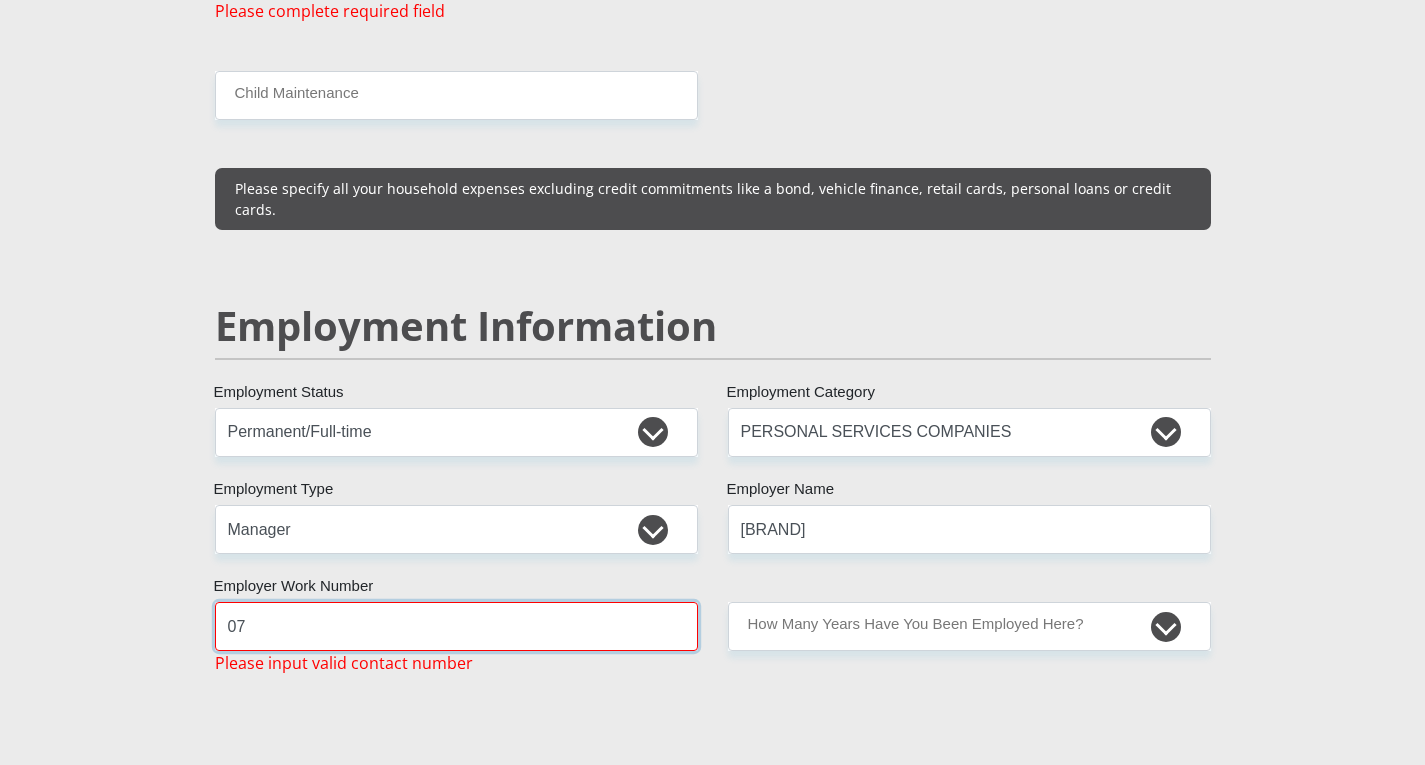 type on "0" 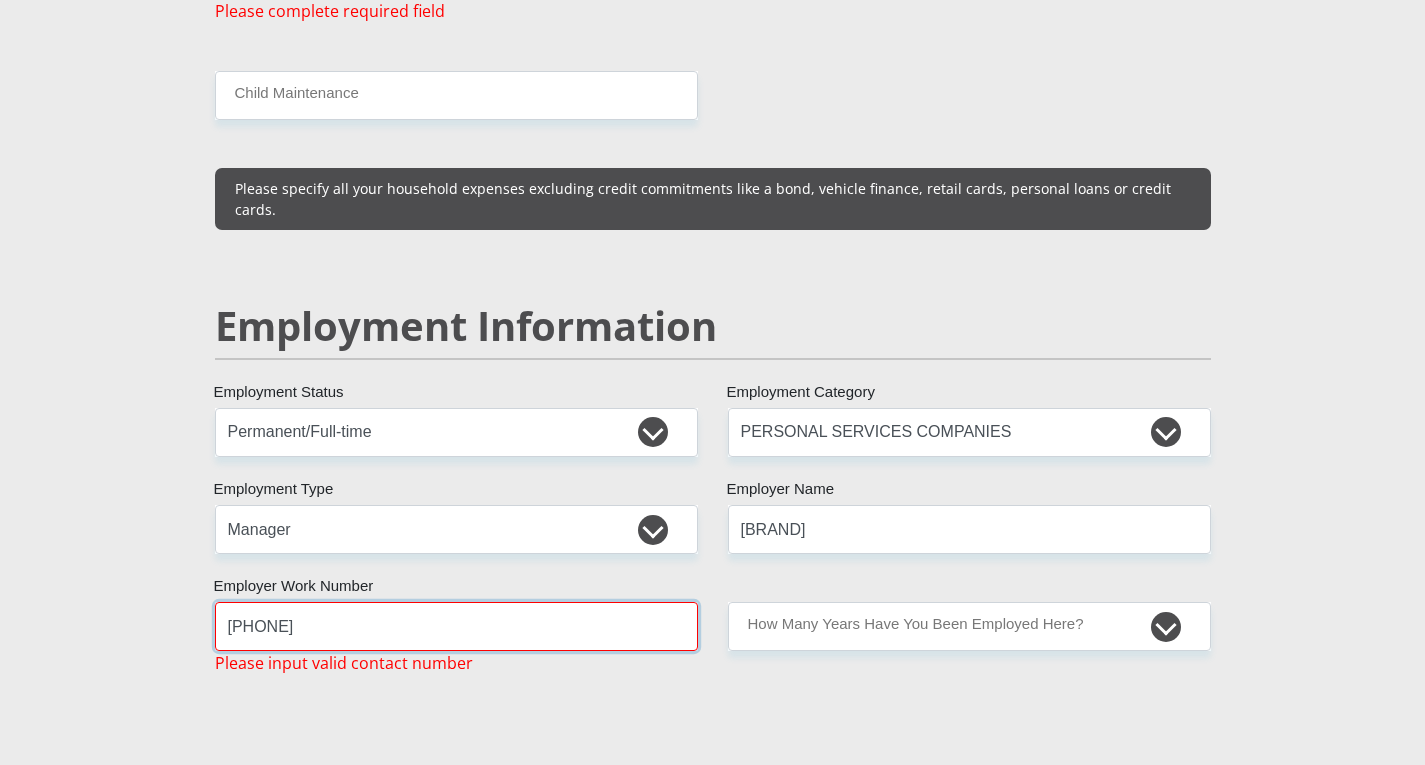 click on "+9744020" at bounding box center [456, 626] 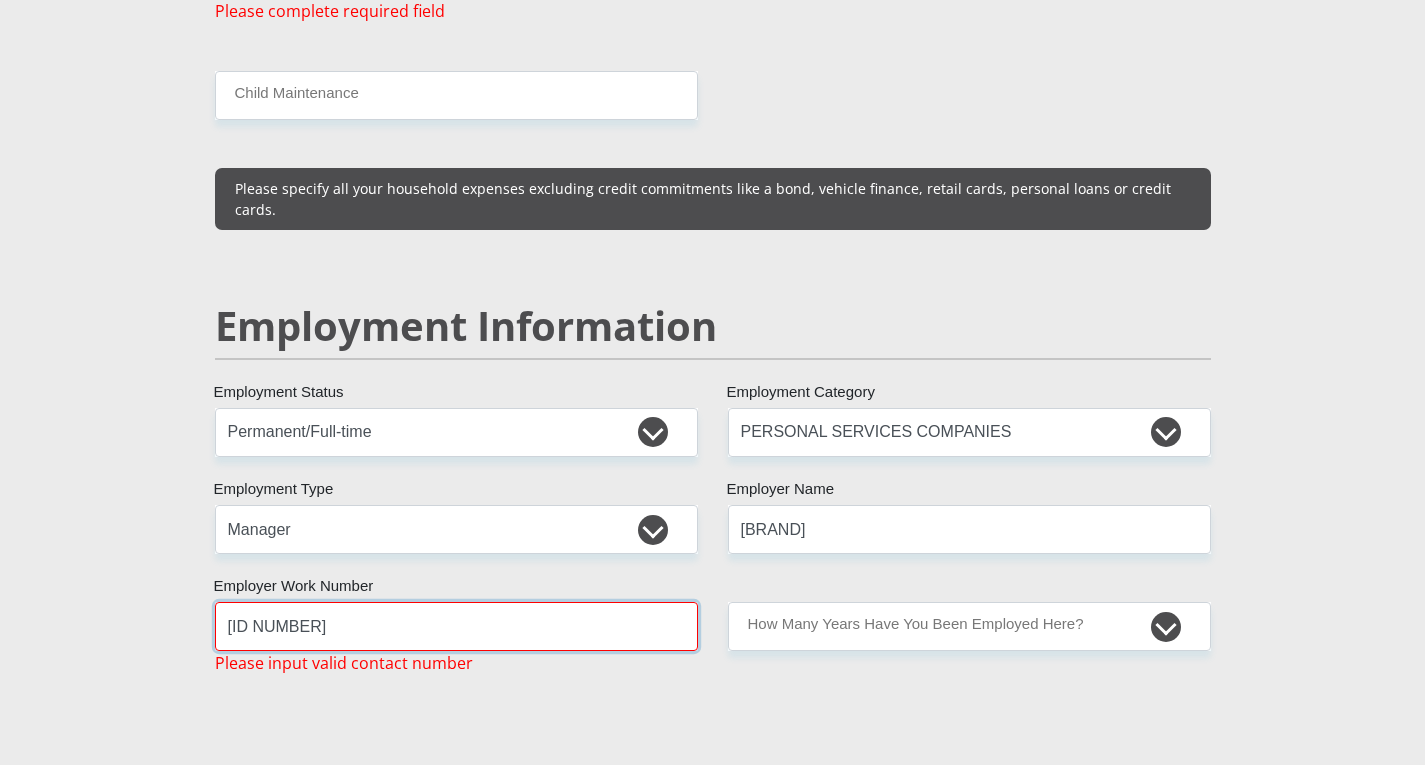 click on "009744020" at bounding box center (456, 626) 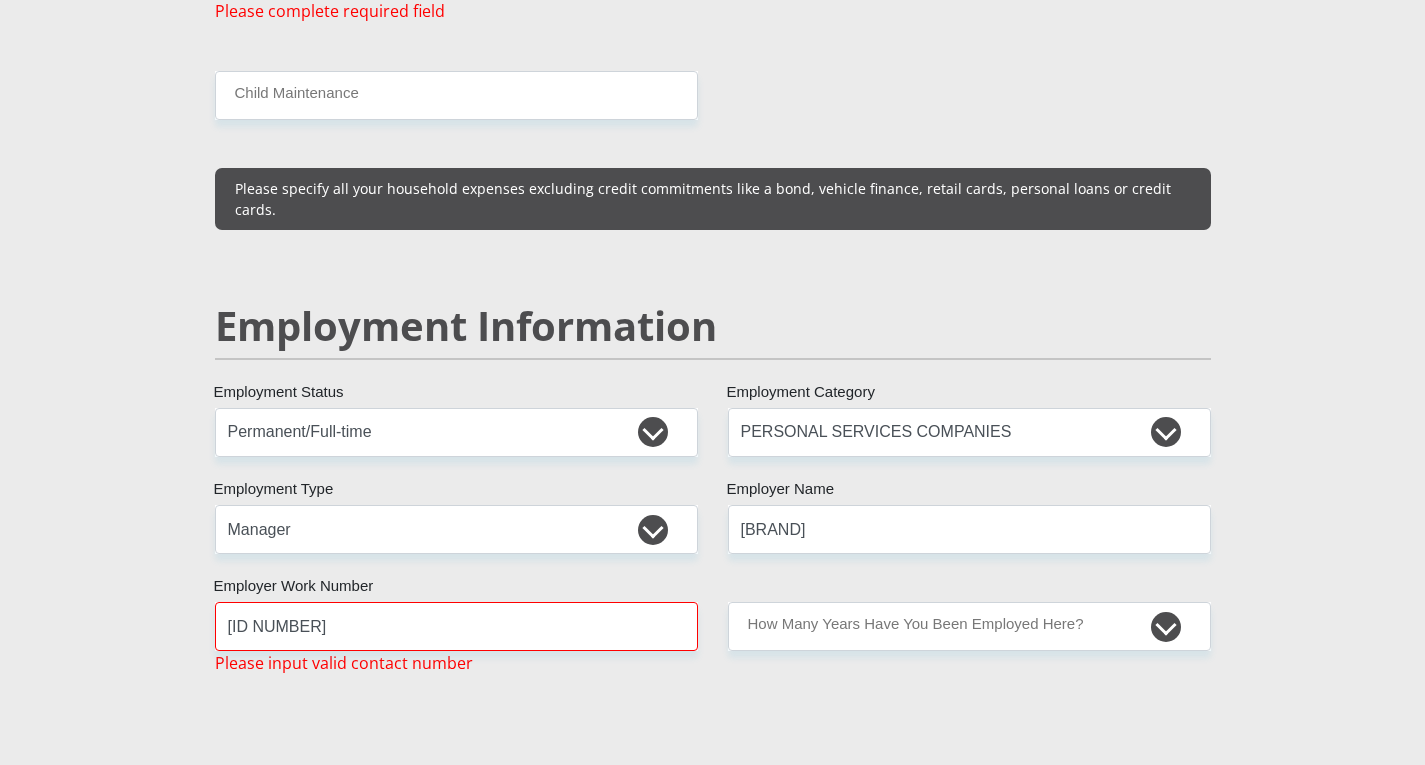 click on "Mr
Ms
Mrs
Dr
Other
Title
EA
First Name
Baker
Surname
8501310098081
South African ID Number
Please input valid ID number
South Africa
Afghanistan
Aland Islands
Albania
Algeria
America Samoa
American Virgin Islands
Andorra
Angola
Anguilla
Antarctica
Antigua and Barbuda
Argentina  Armenia" at bounding box center (713, 399) 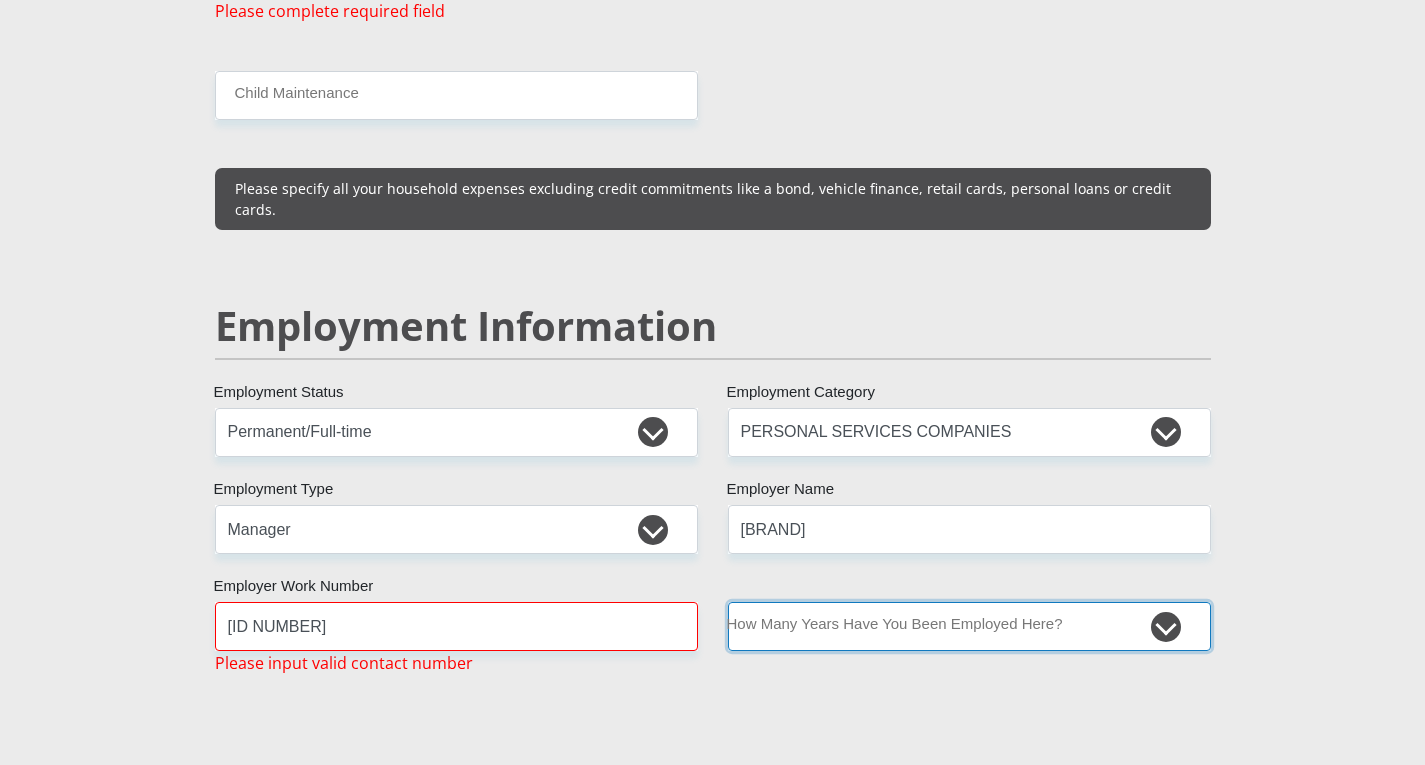 click on "less than 1 year
1-3 years
3-5 years
5+ years" at bounding box center (969, 626) 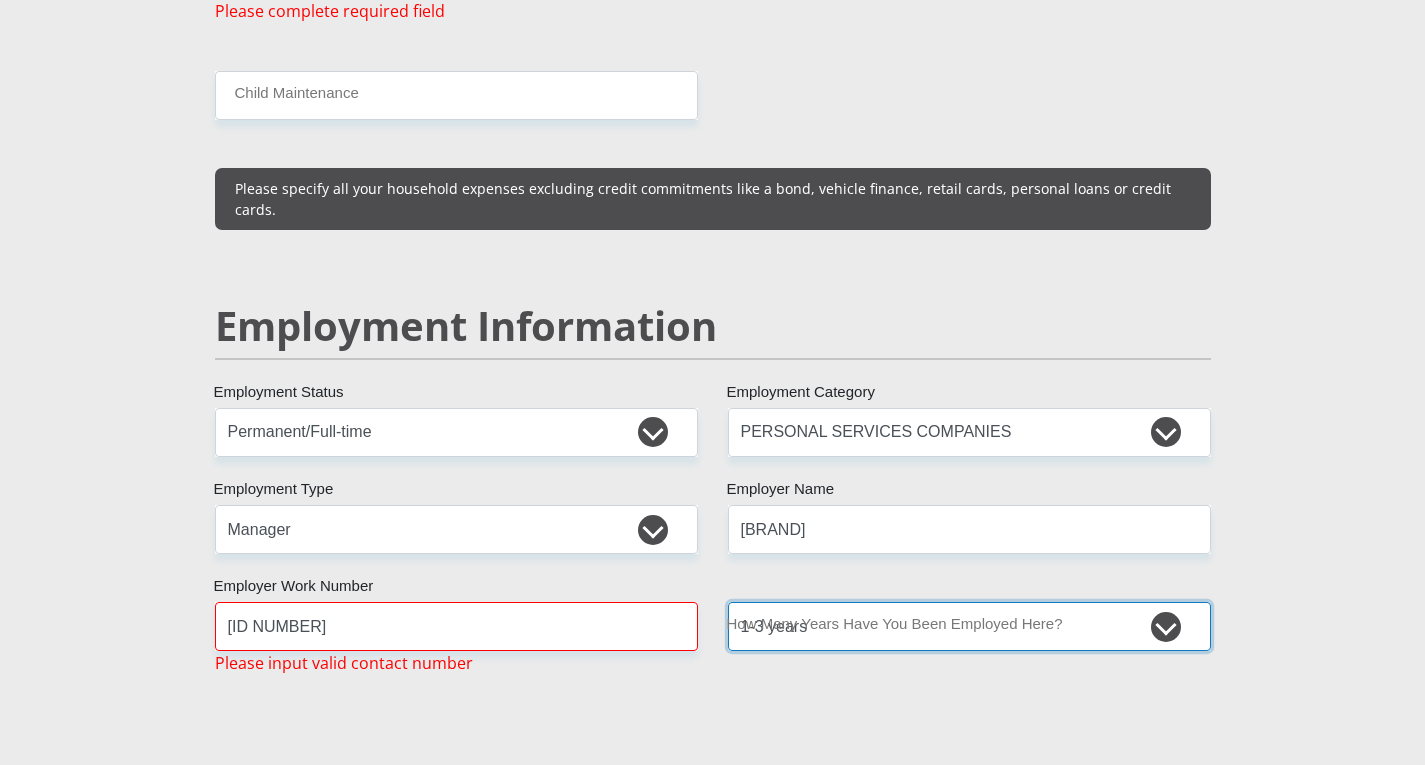 click on "less than 1 year
1-3 years
3-5 years
5+ years" at bounding box center (969, 626) 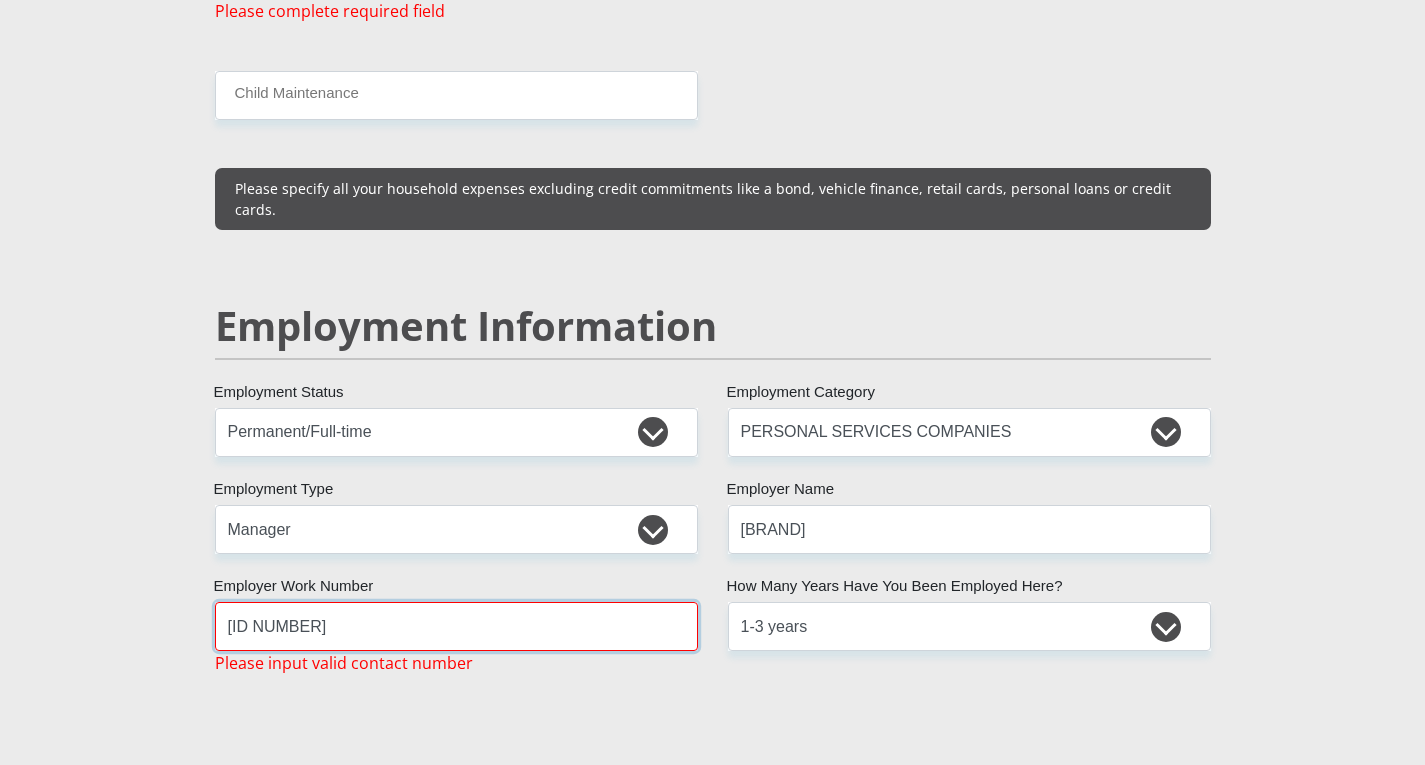 click on "97440201666" at bounding box center [456, 626] 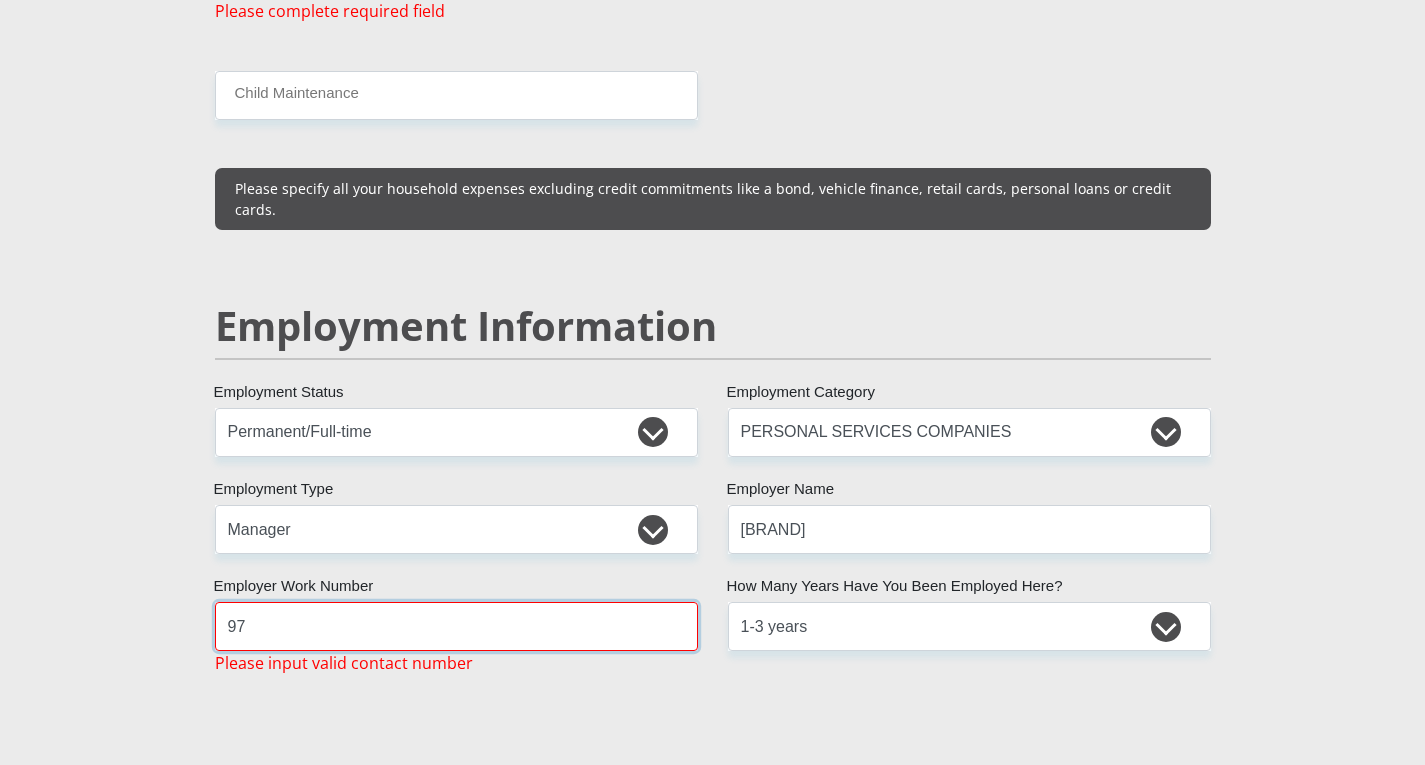 type on "9" 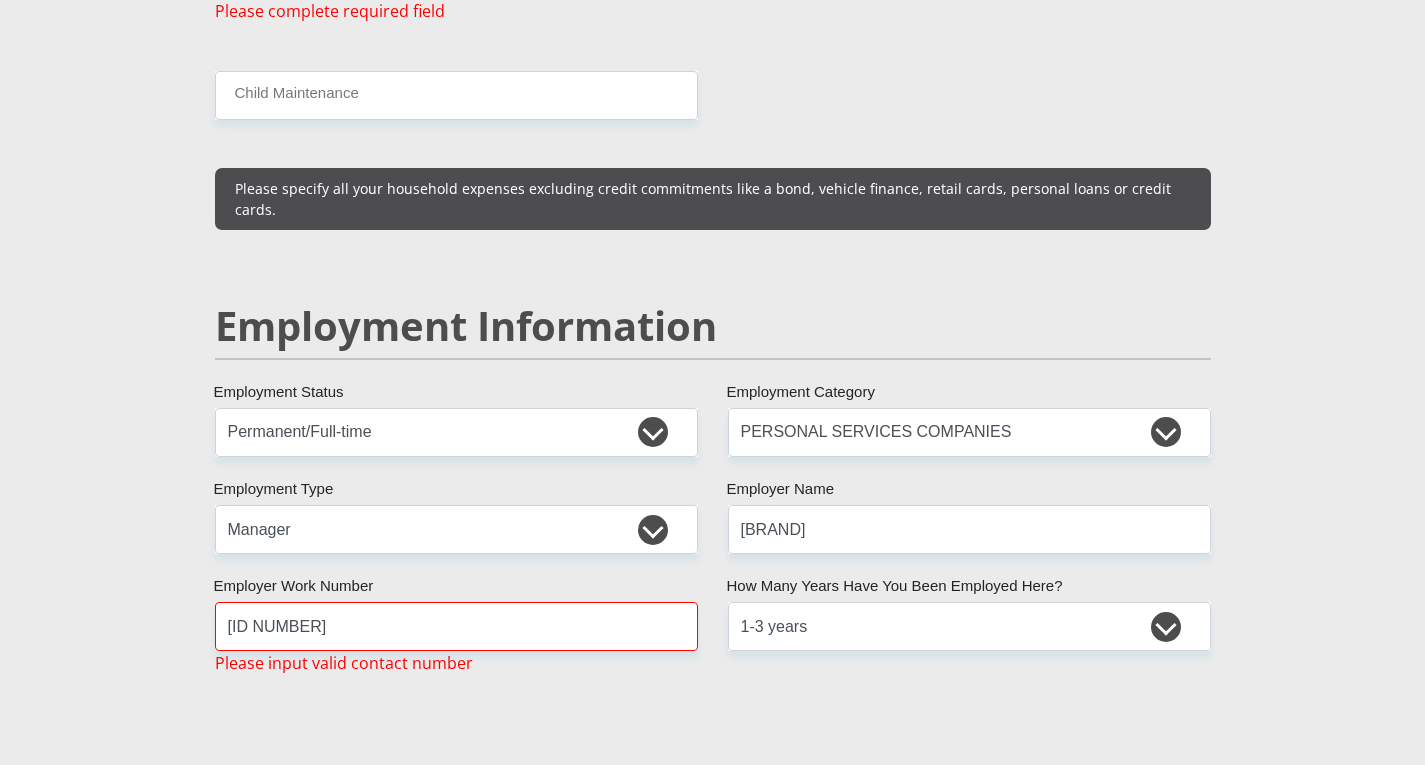 click on "Mr
Ms
Mrs
Dr
Other
Title
EA
First Name
Baker
Surname
8501310098081
South African ID Number
Please input valid ID number
South Africa
Afghanistan
Aland Islands
Albania
Algeria
America Samoa
American Virgin Islands
Andorra
Angola
Anguilla
Antarctica
Antigua and Barbuda
Argentina  Armenia" at bounding box center [713, 399] 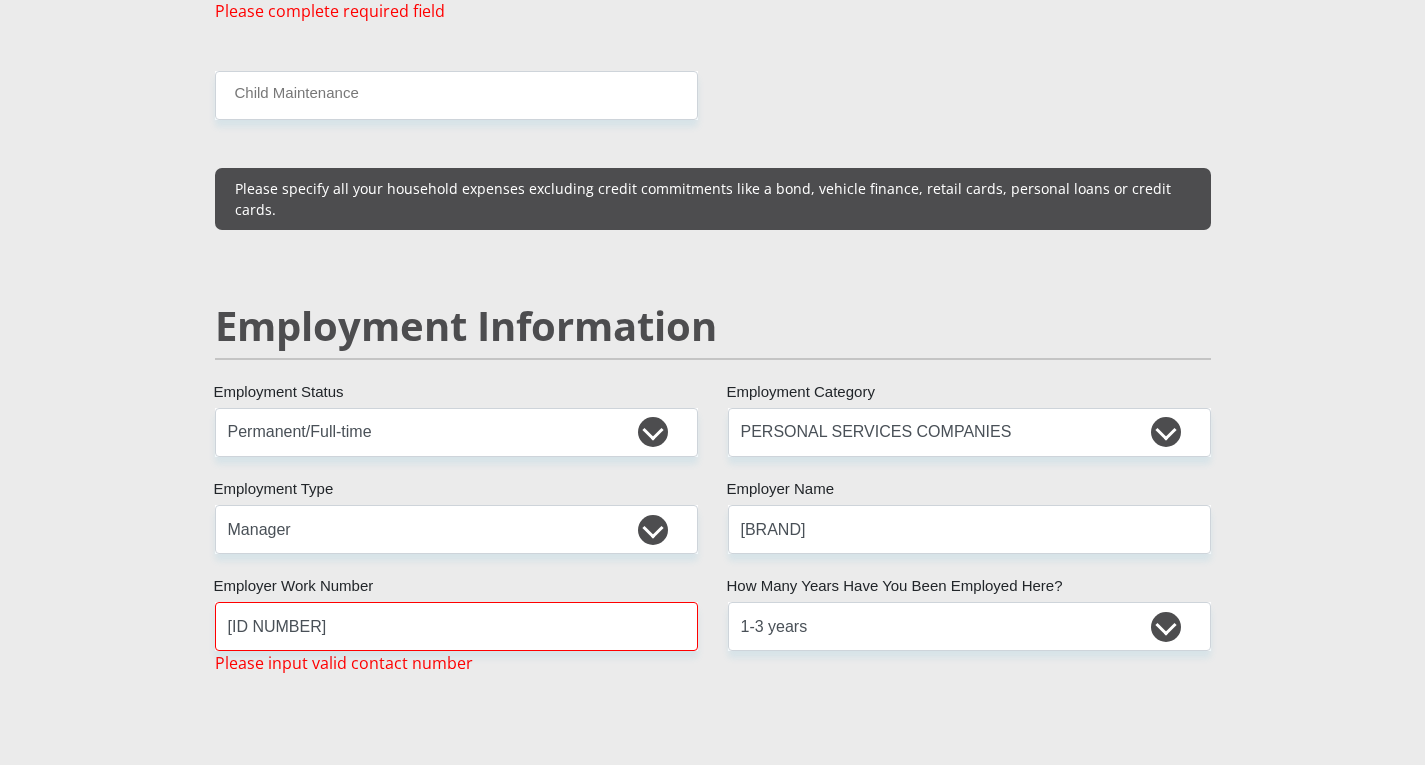 click on "Please input valid contact number" at bounding box center (344, 663) 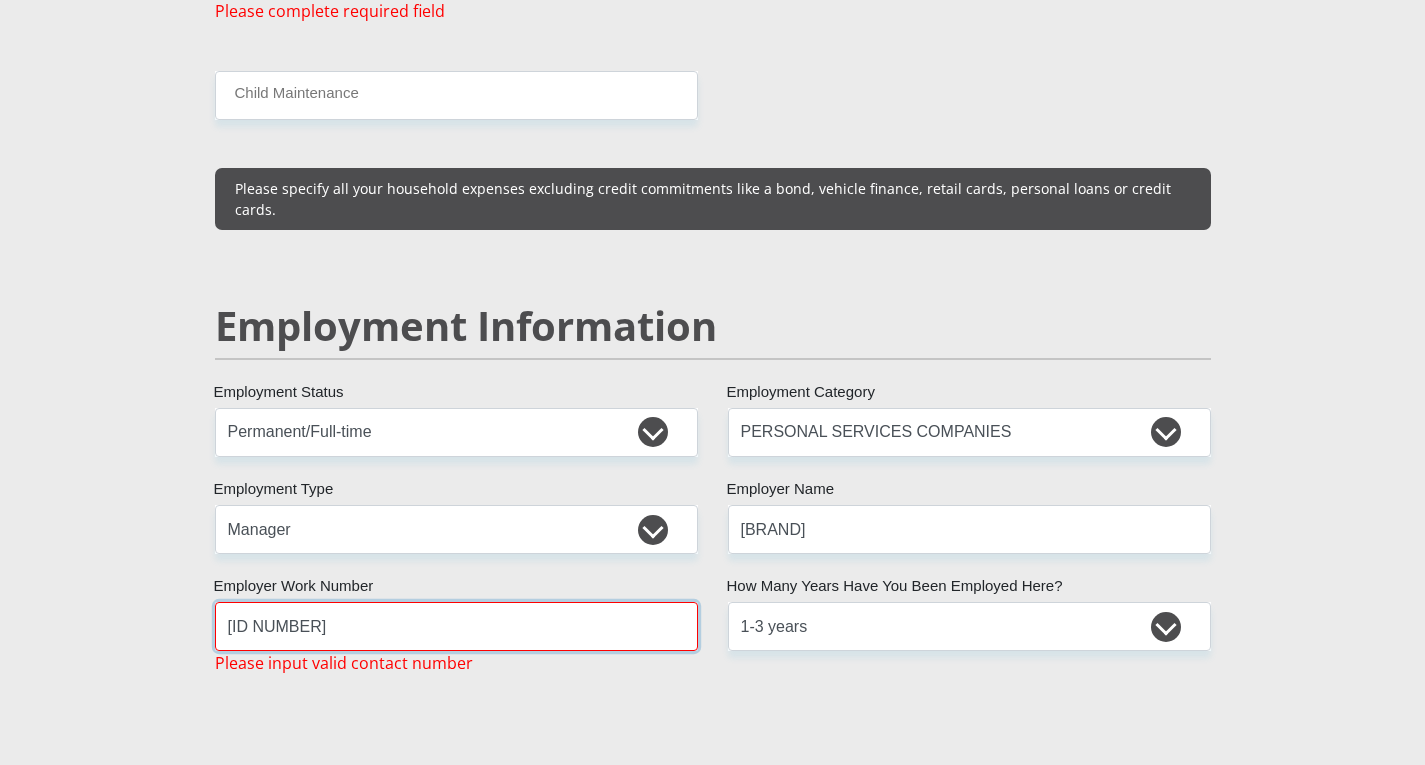 click on "50663707" at bounding box center [456, 626] 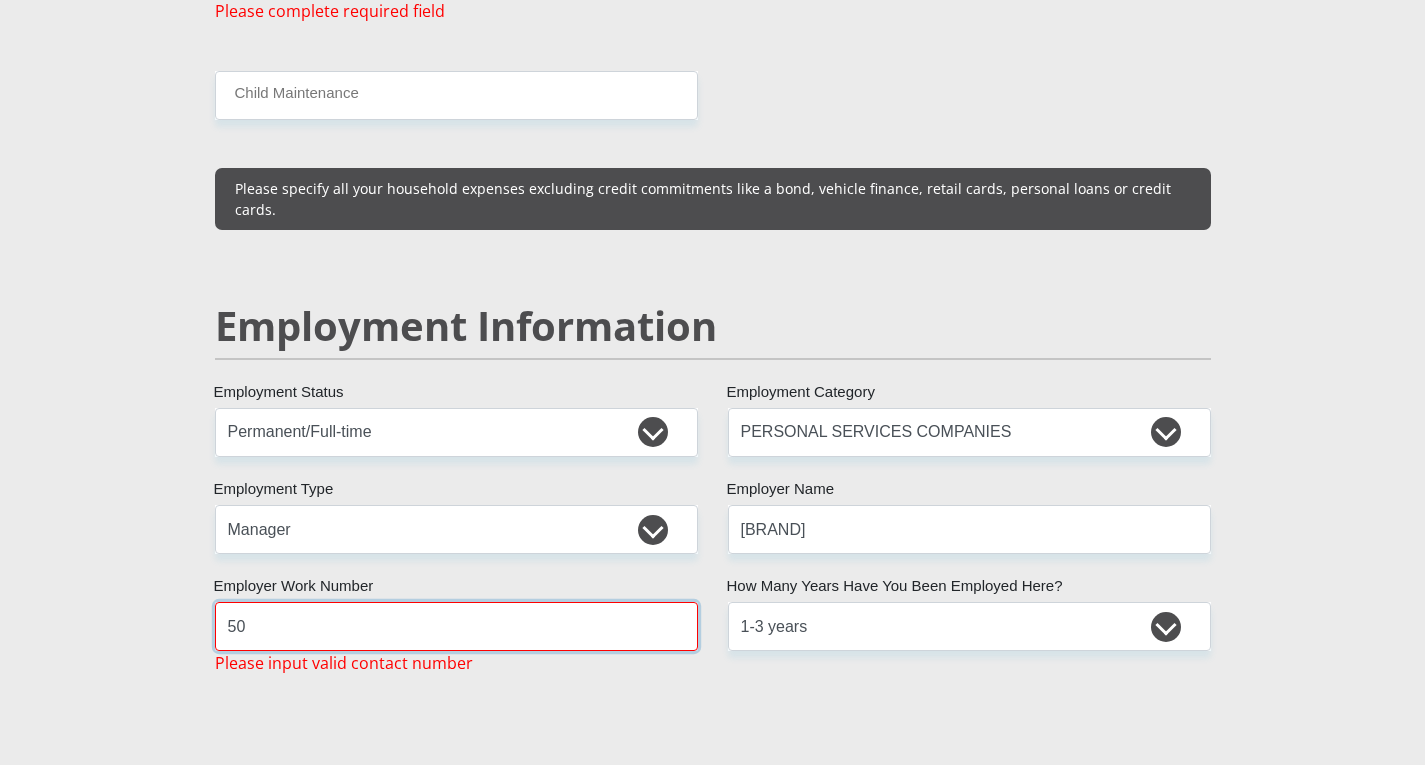 type on "5" 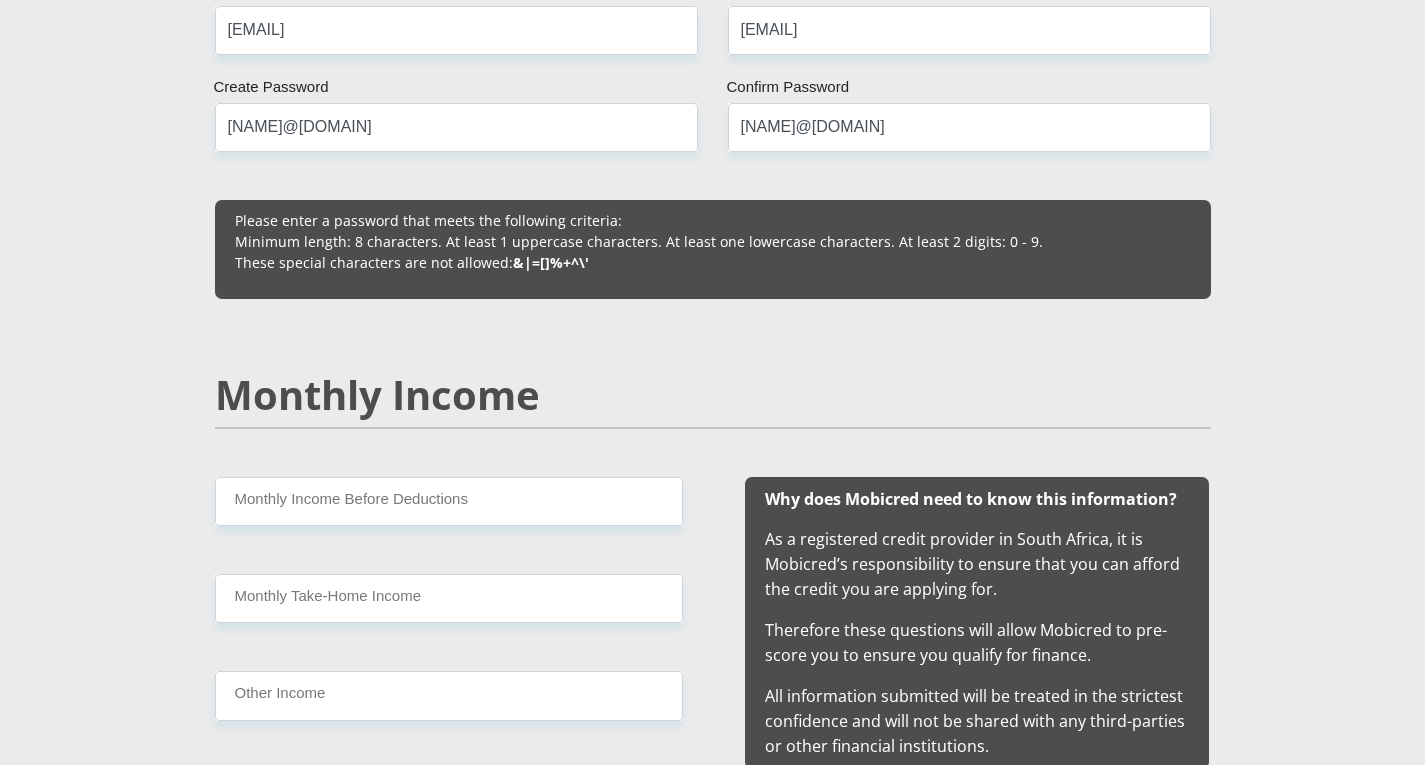 scroll, scrollTop: 1559, scrollLeft: 0, axis: vertical 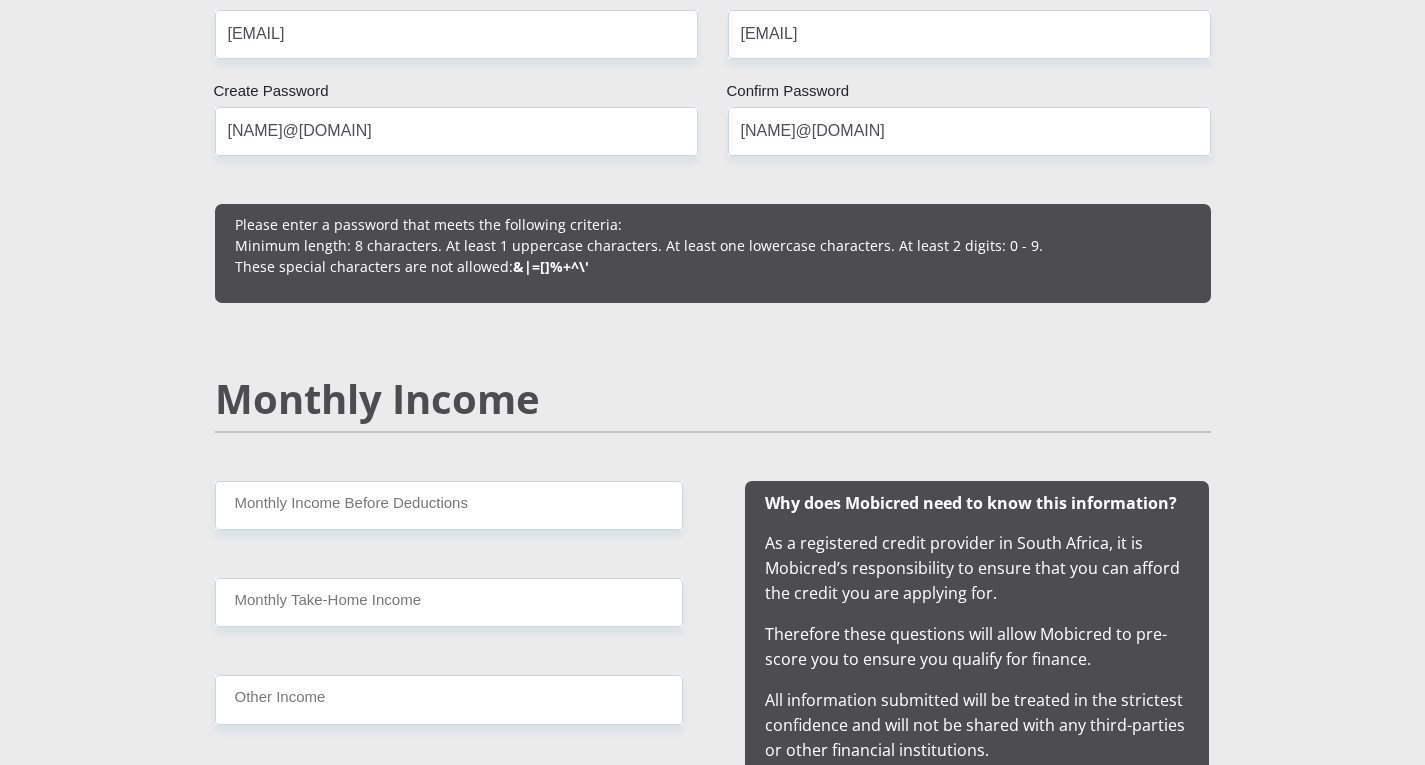 type on "0764174525" 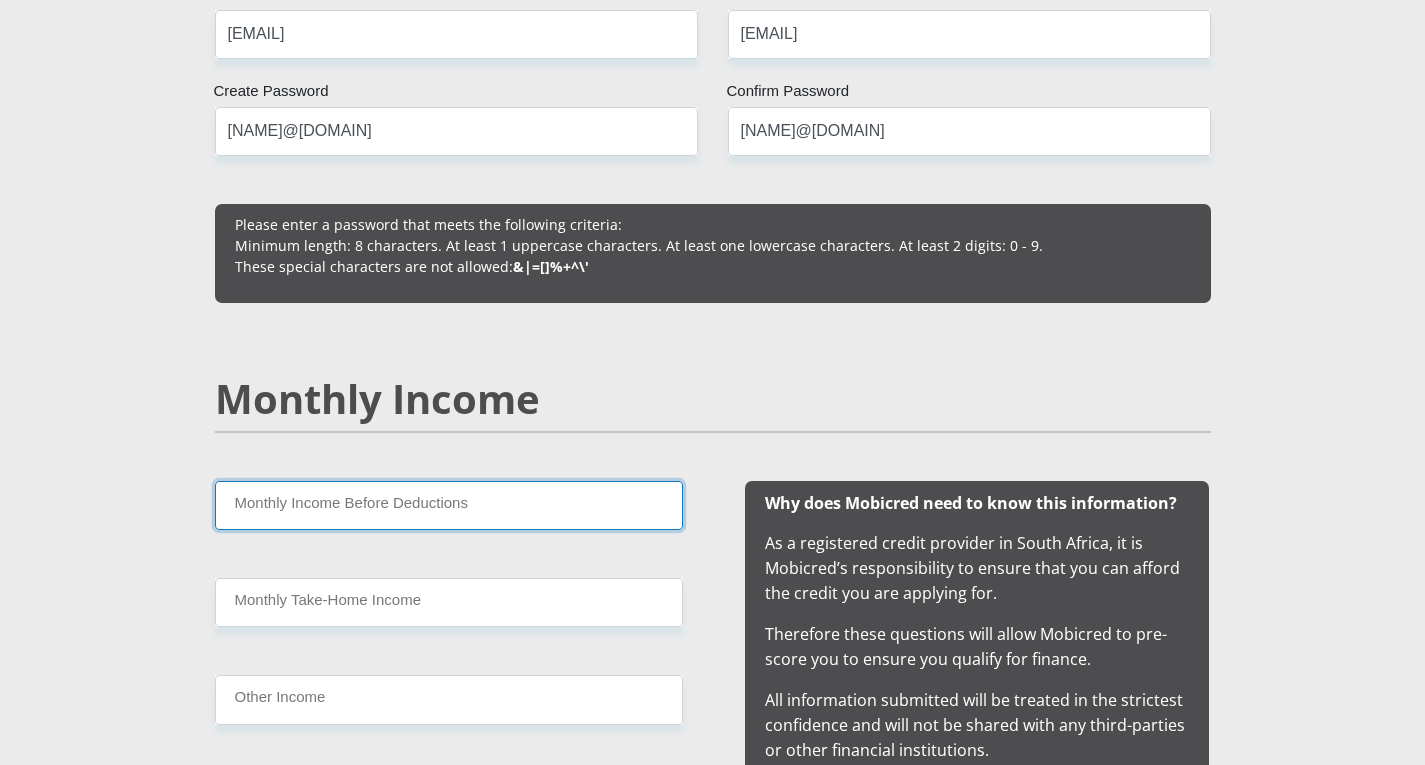 click on "Monthly Income Before Deductions" at bounding box center [449, 505] 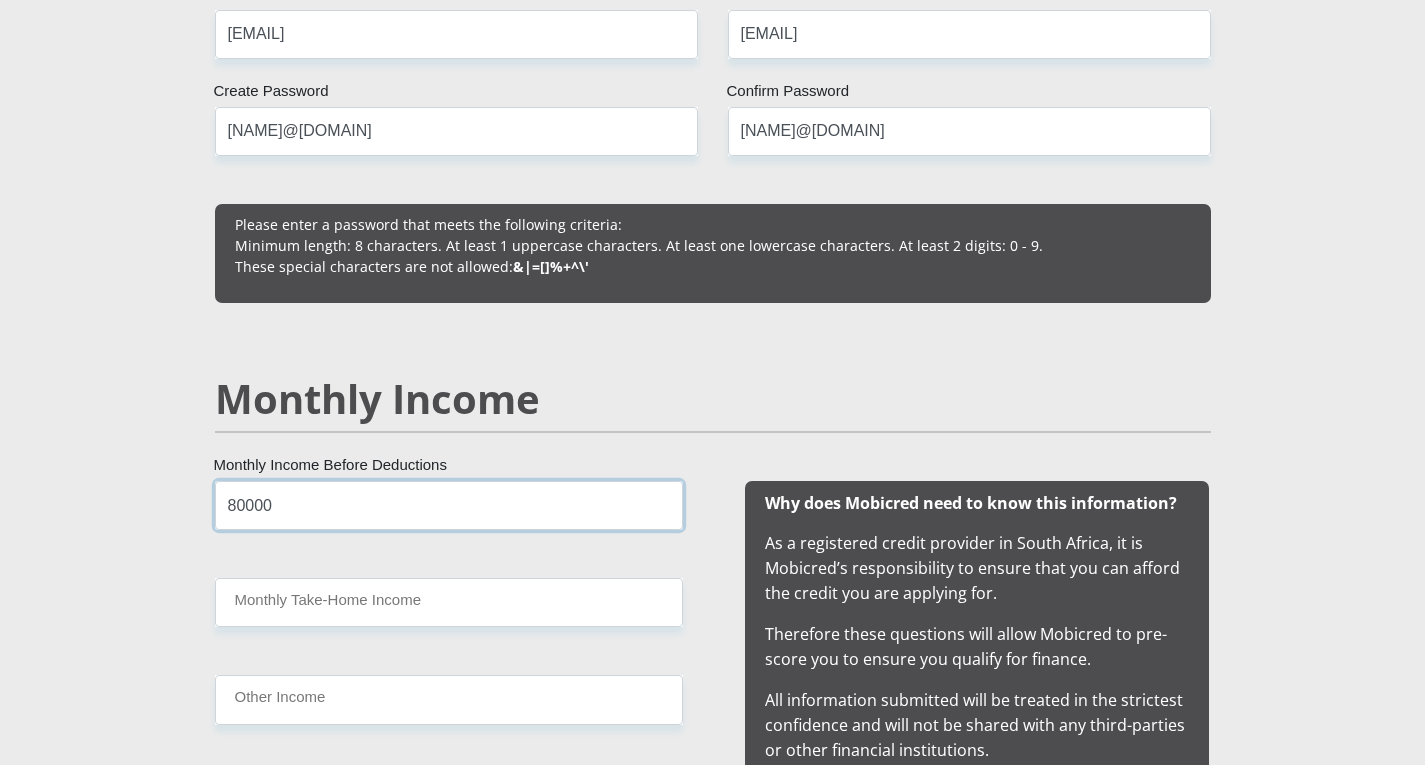 type on "80000" 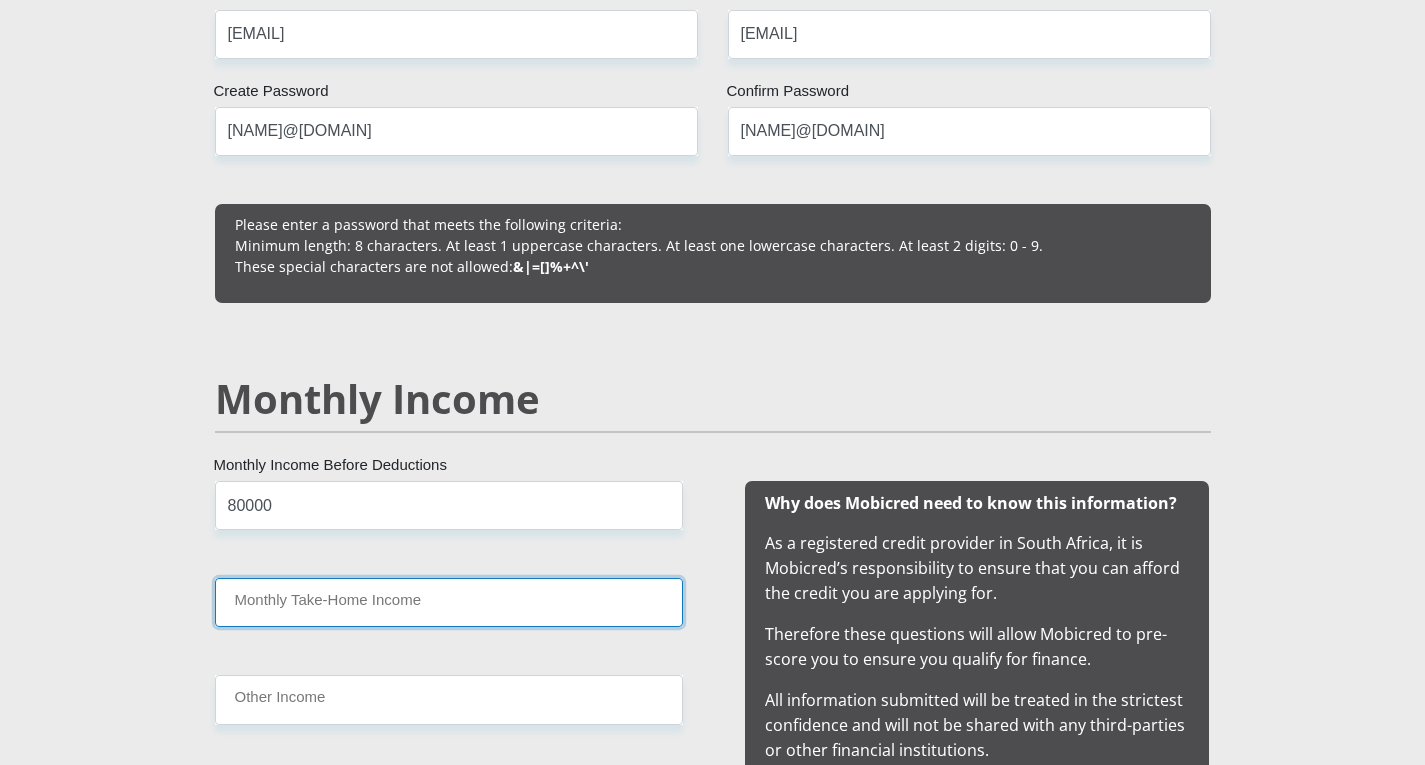click on "Monthly Take-Home Income" at bounding box center (449, 602) 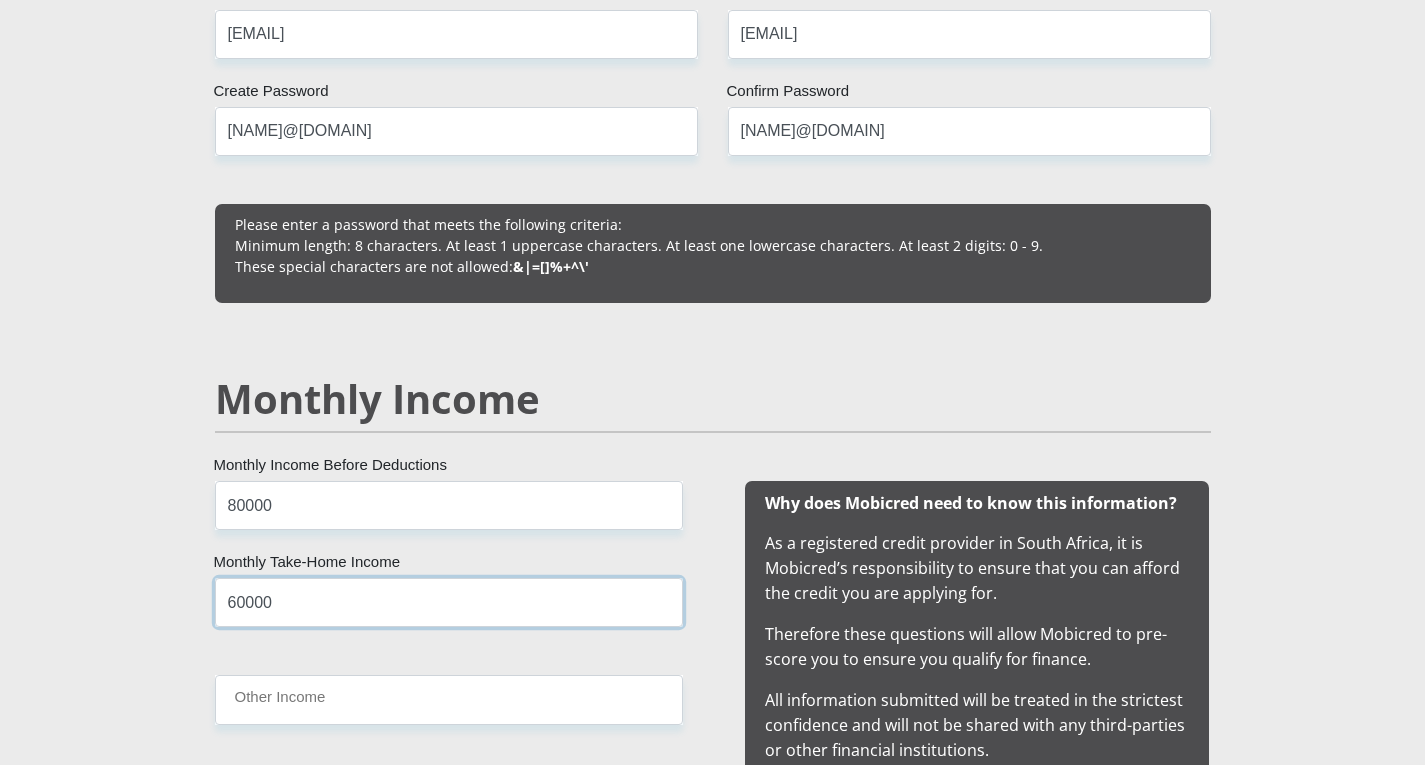 type on "60000" 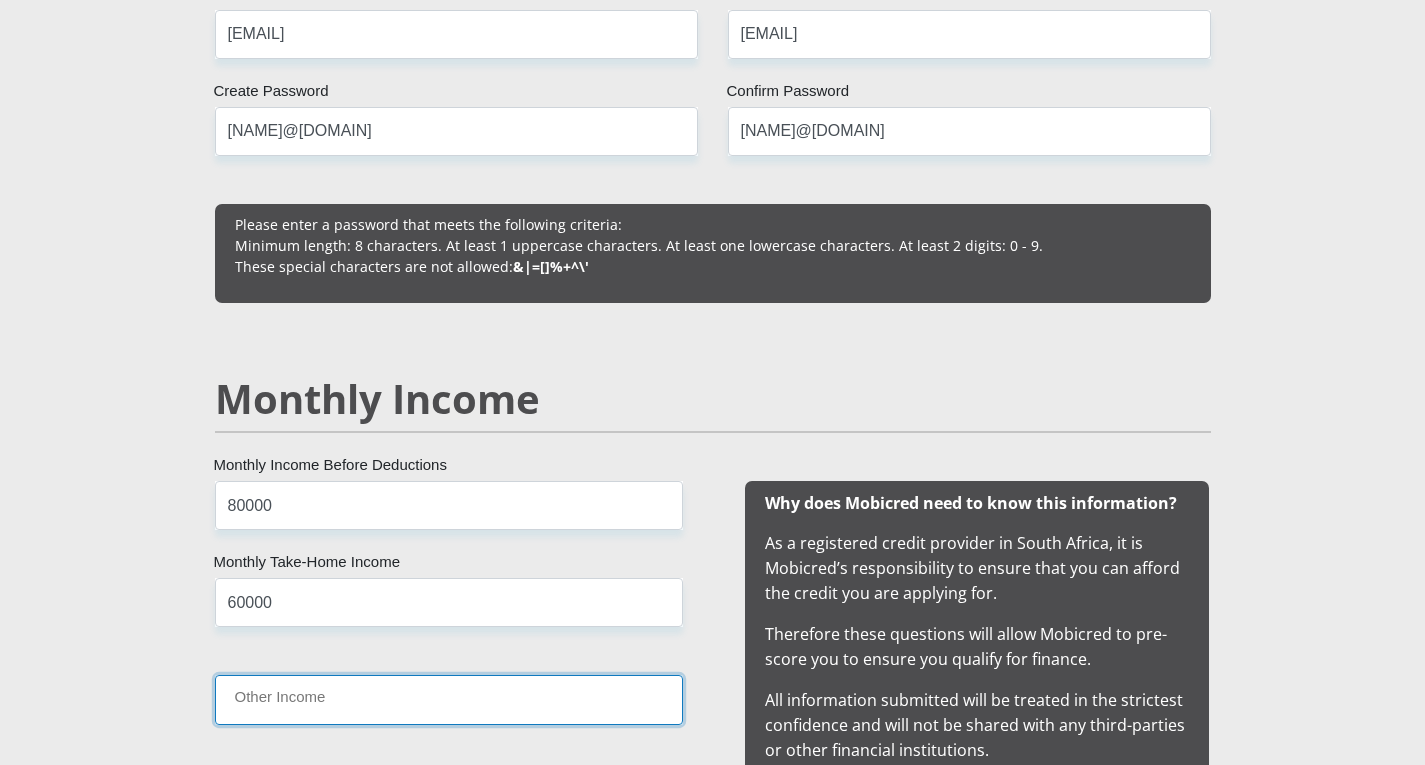 click on "Other Income" at bounding box center (449, 699) 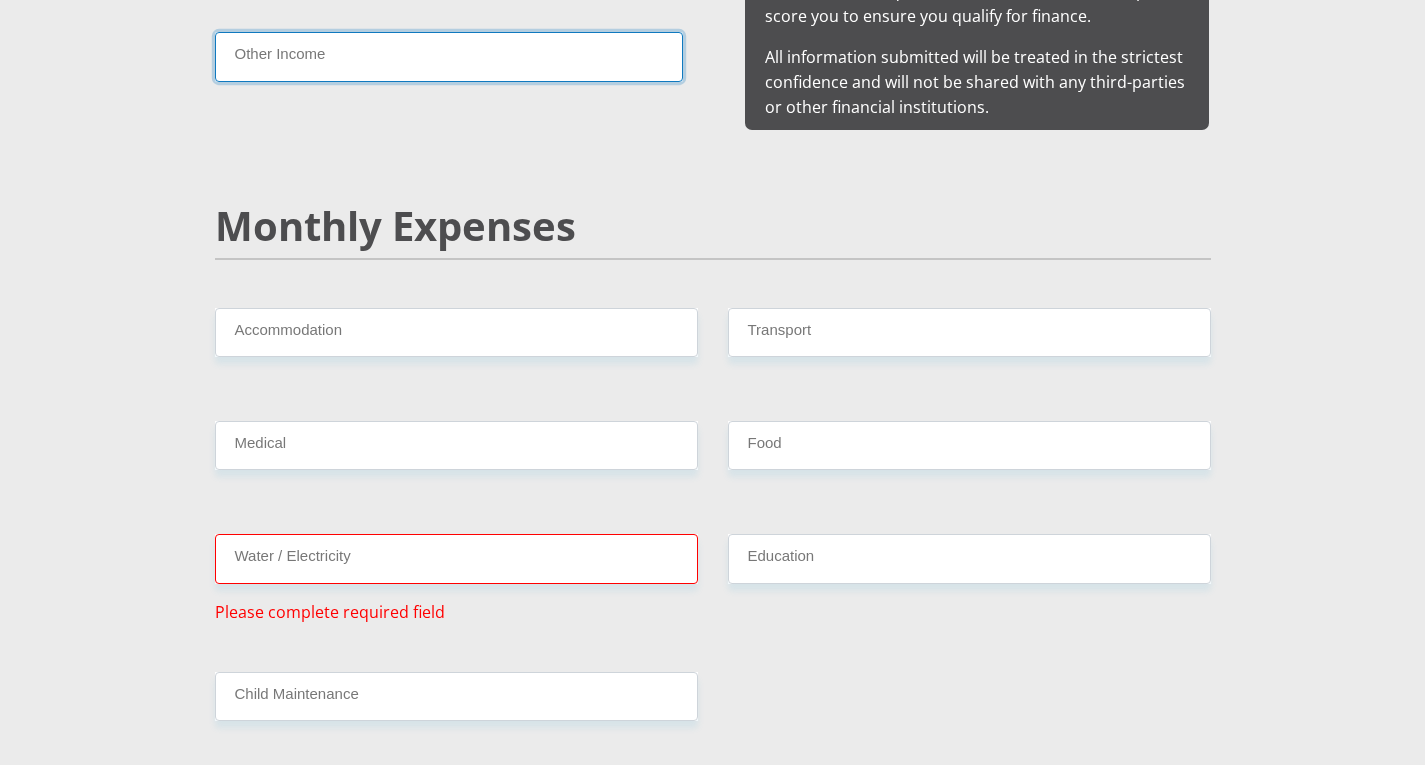scroll, scrollTop: 2203, scrollLeft: 0, axis: vertical 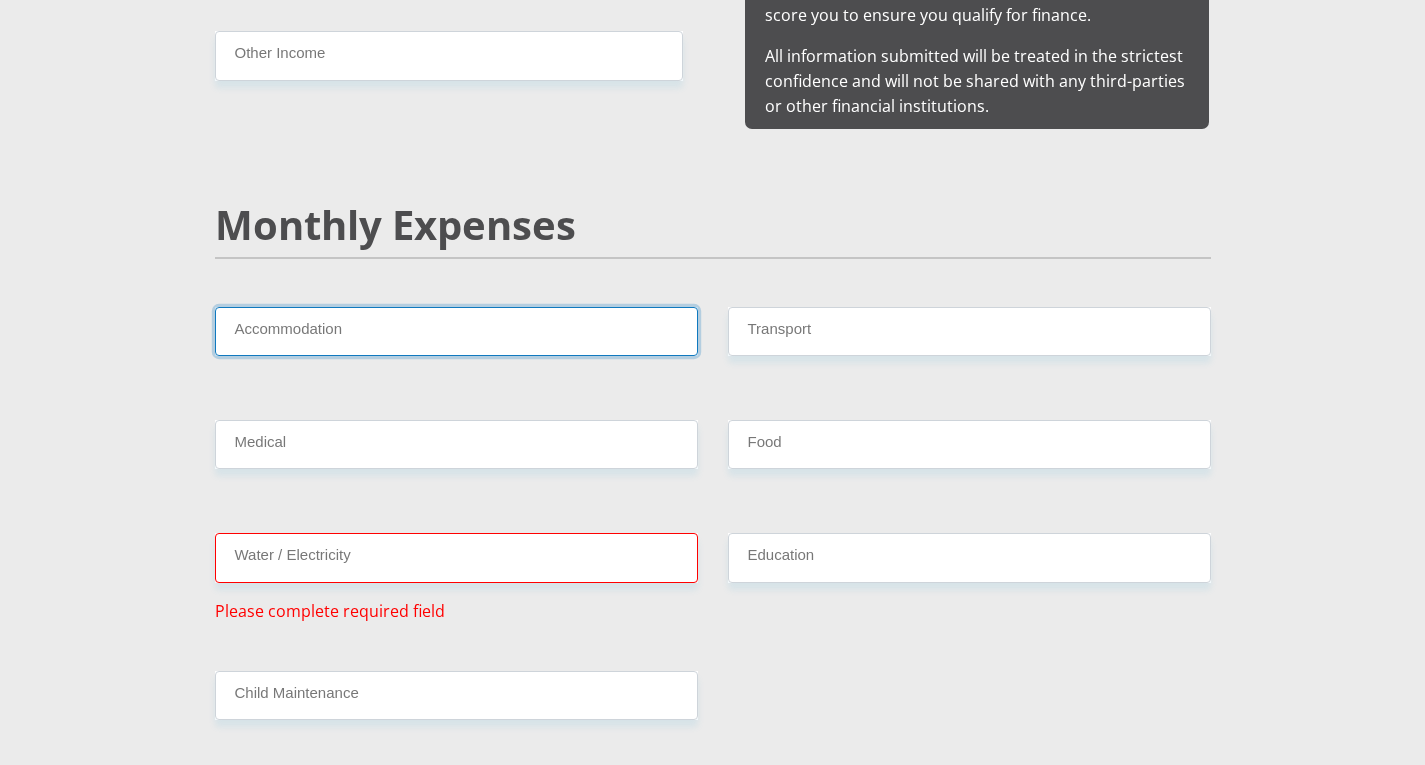 click on "Accommodation" at bounding box center [456, 331] 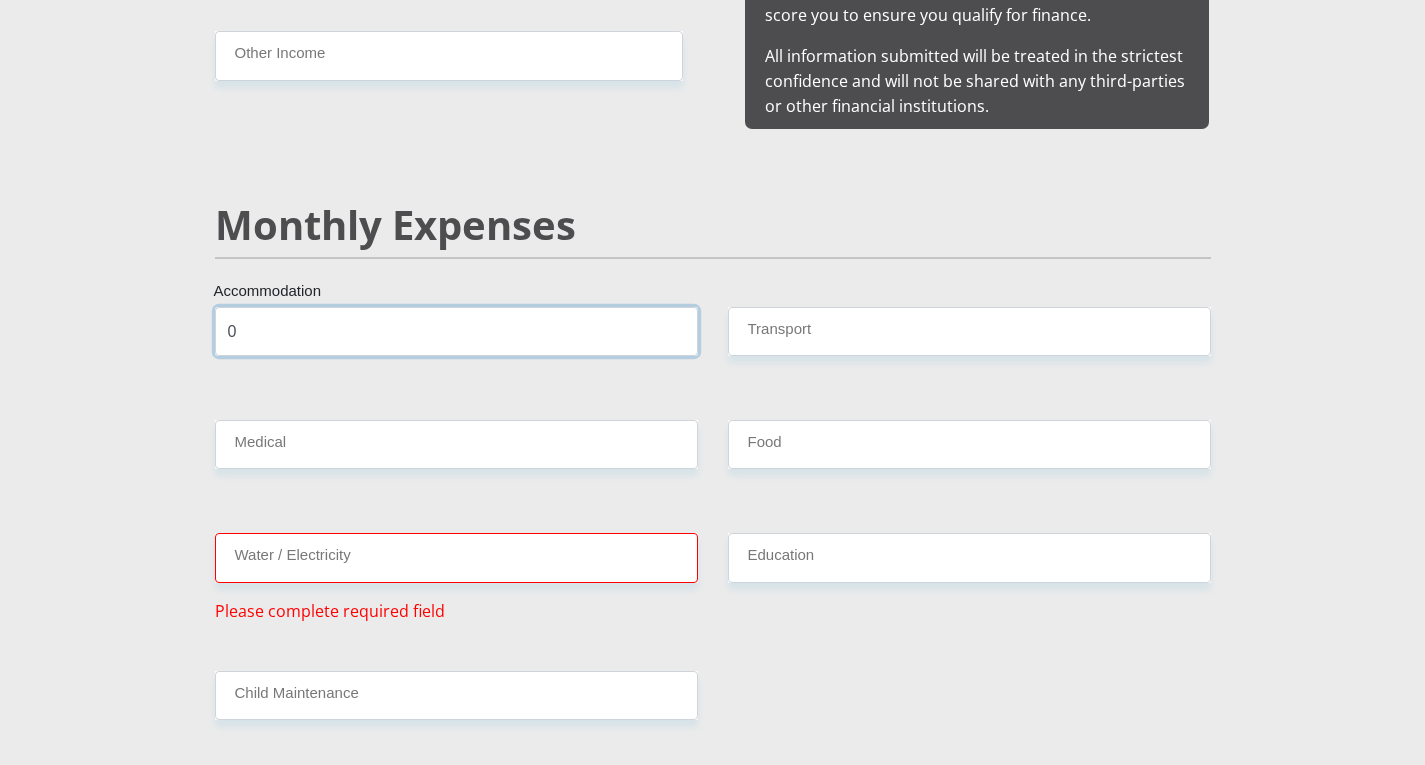 type on "0" 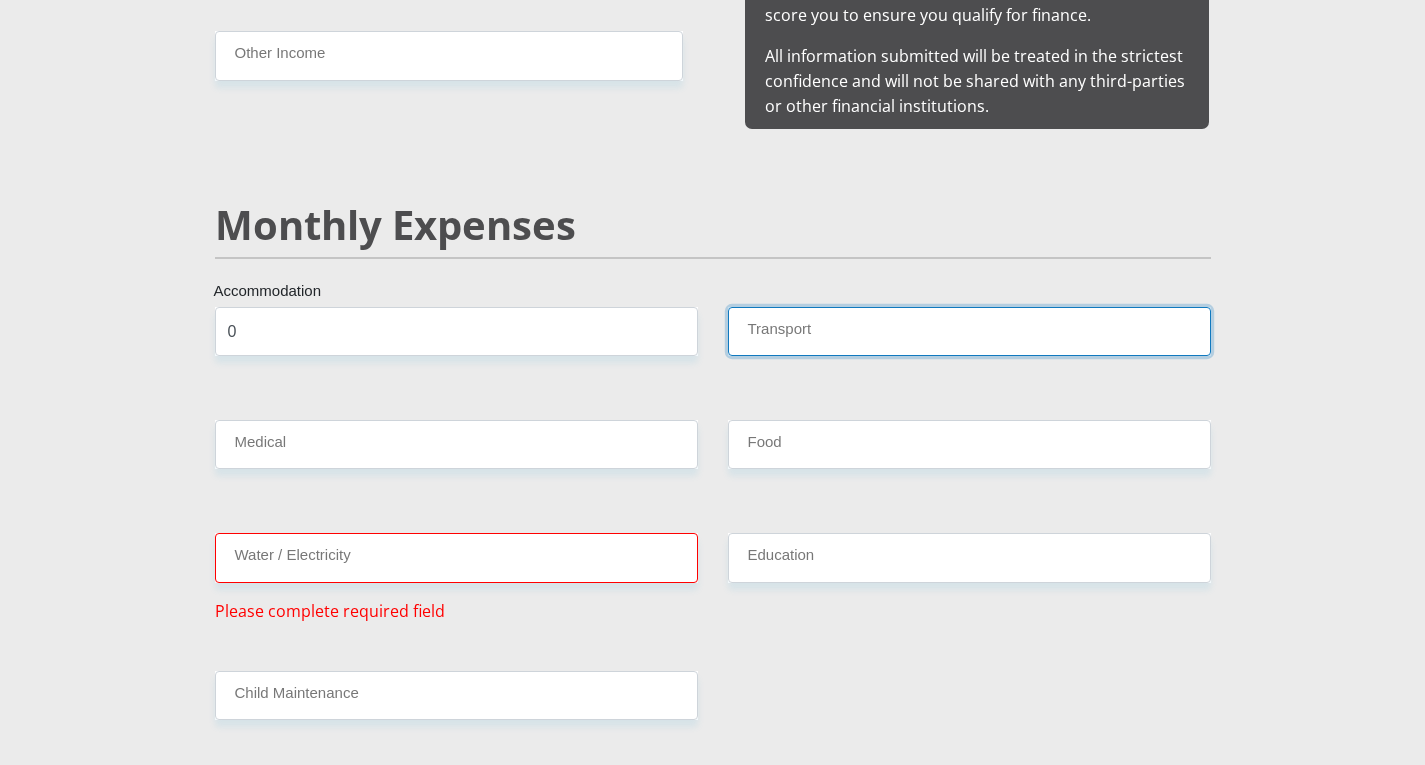 click on "Transport" at bounding box center (969, 331) 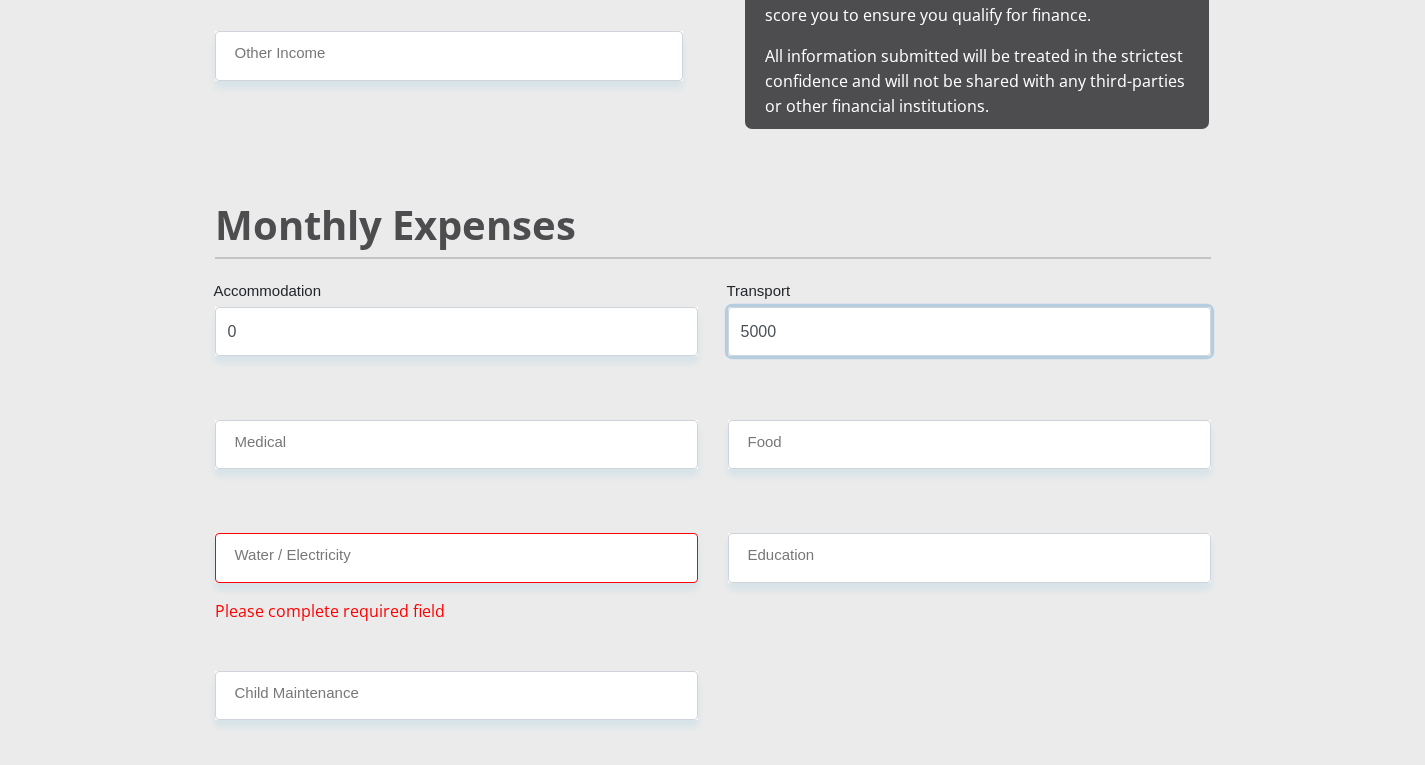 type on "5000" 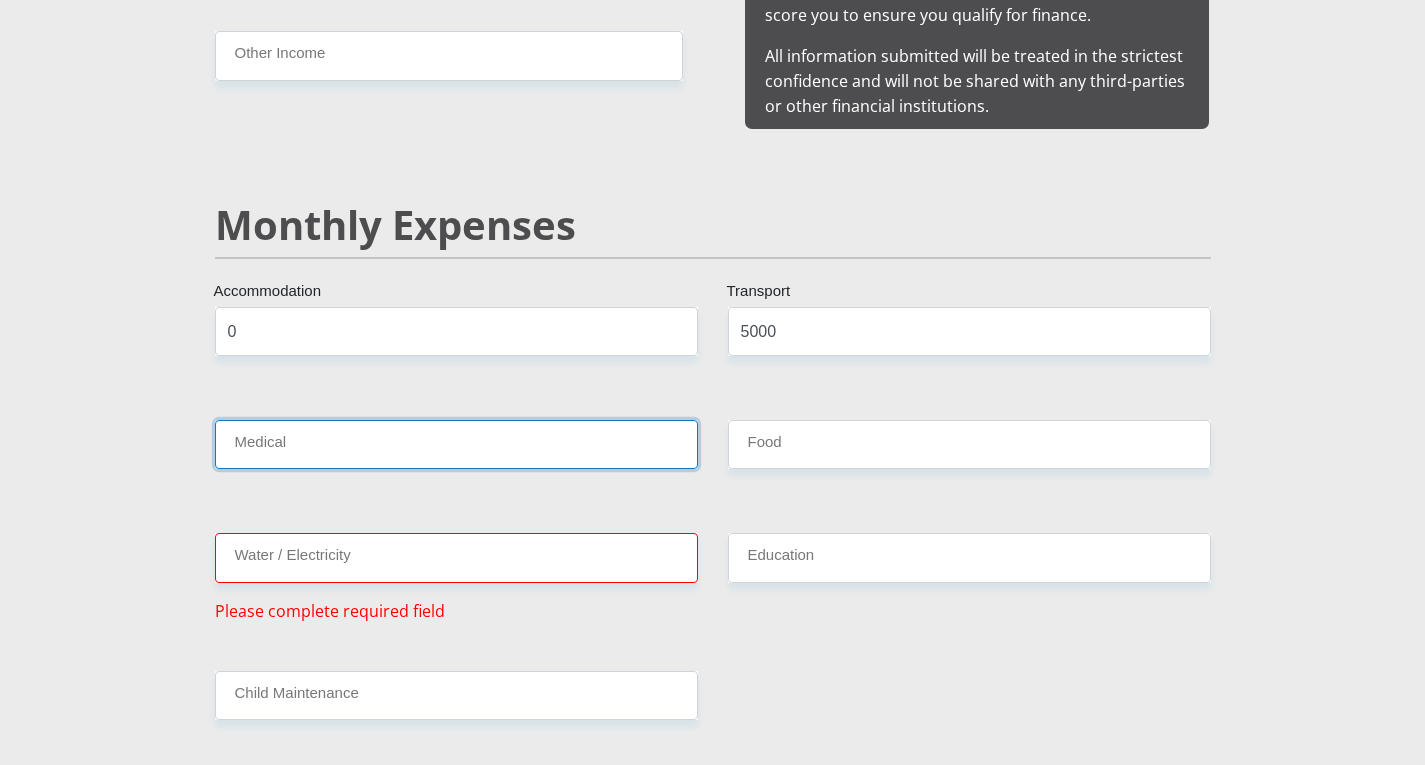 click on "Medical" at bounding box center [456, 444] 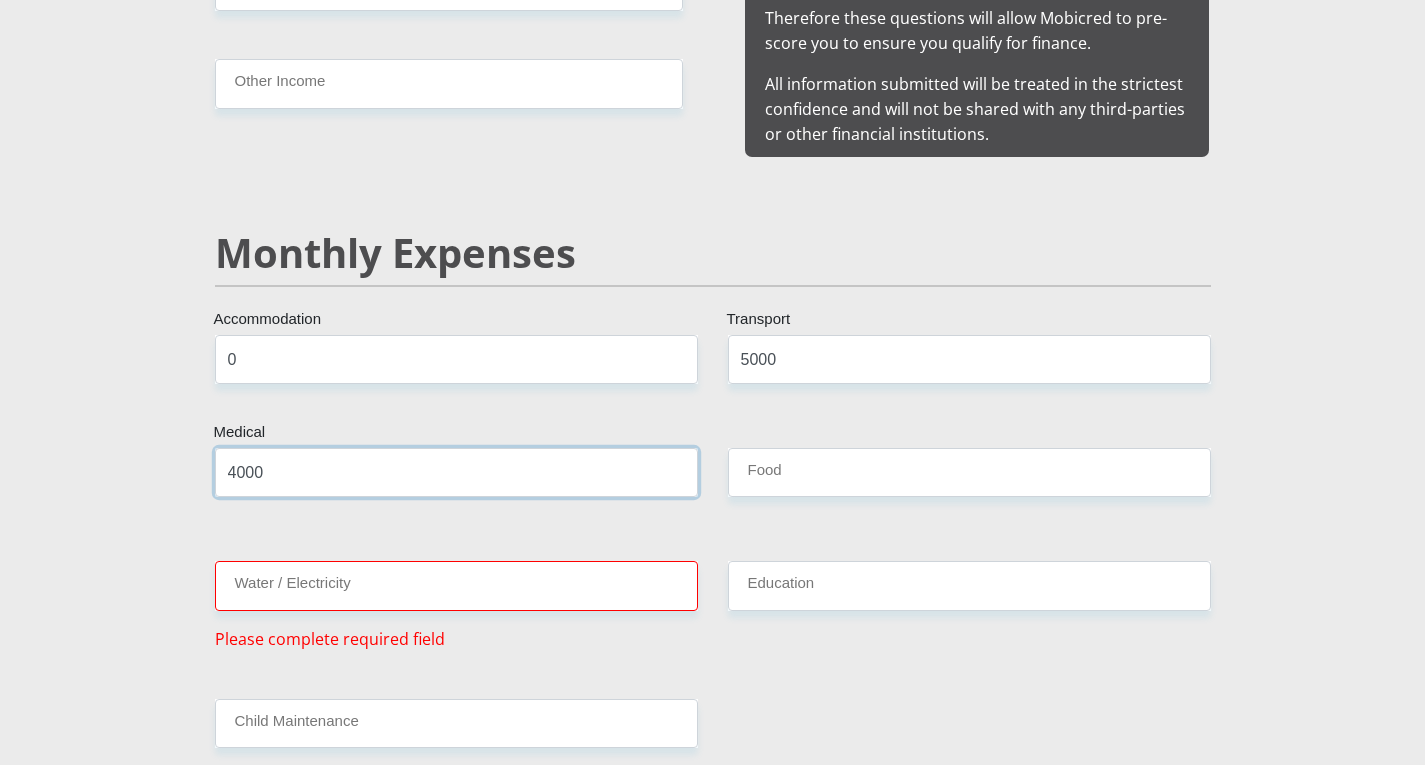 scroll, scrollTop: 2177, scrollLeft: 0, axis: vertical 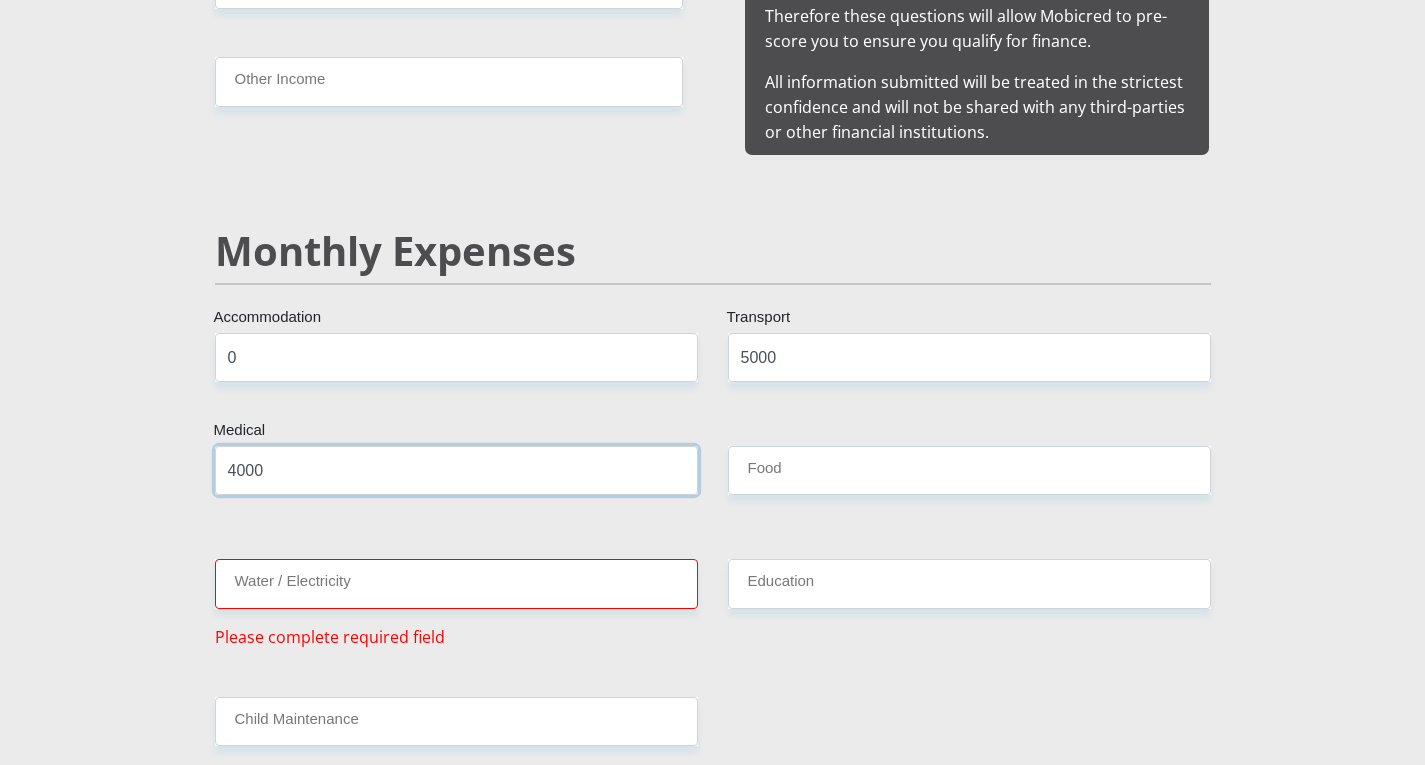 type on "4000" 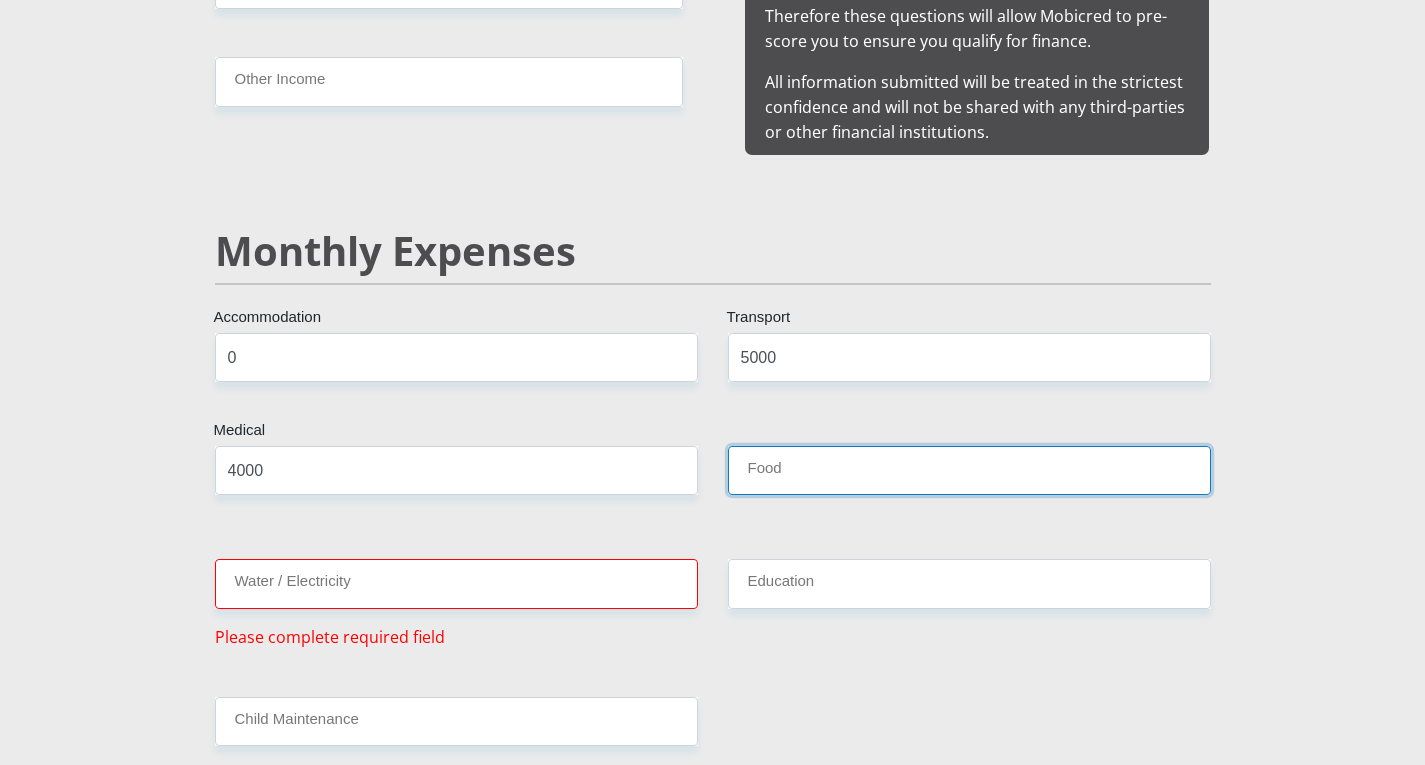 click on "Food" at bounding box center (969, 470) 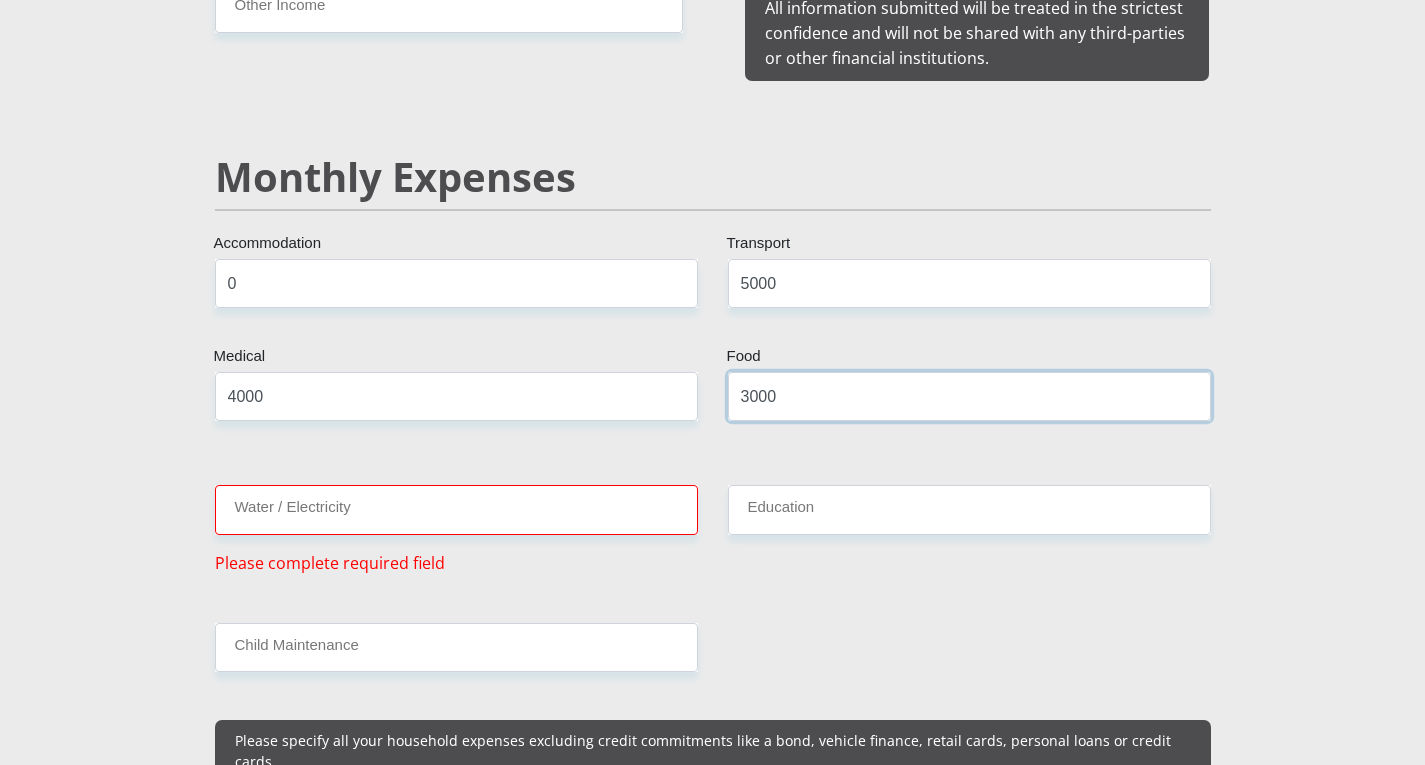 scroll, scrollTop: 2278, scrollLeft: 0, axis: vertical 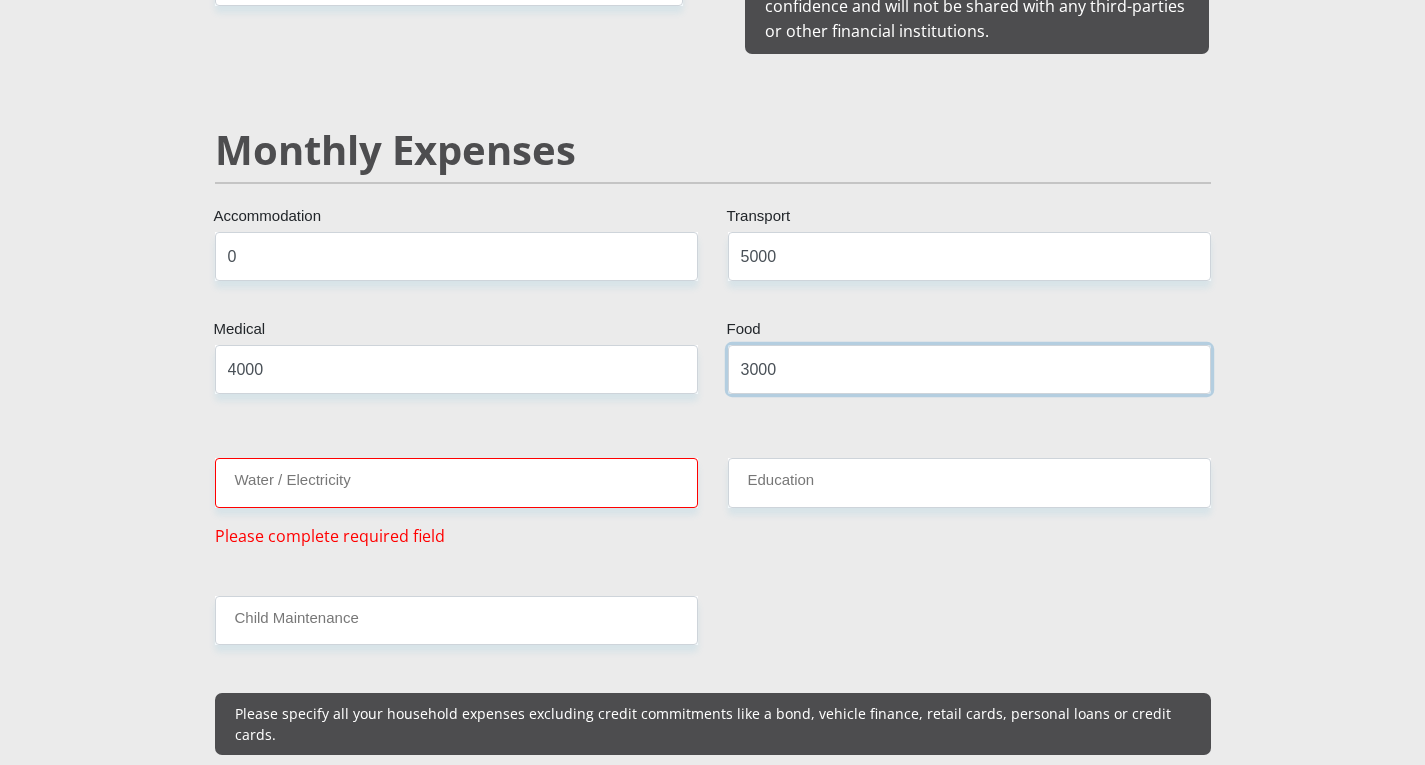type on "3000" 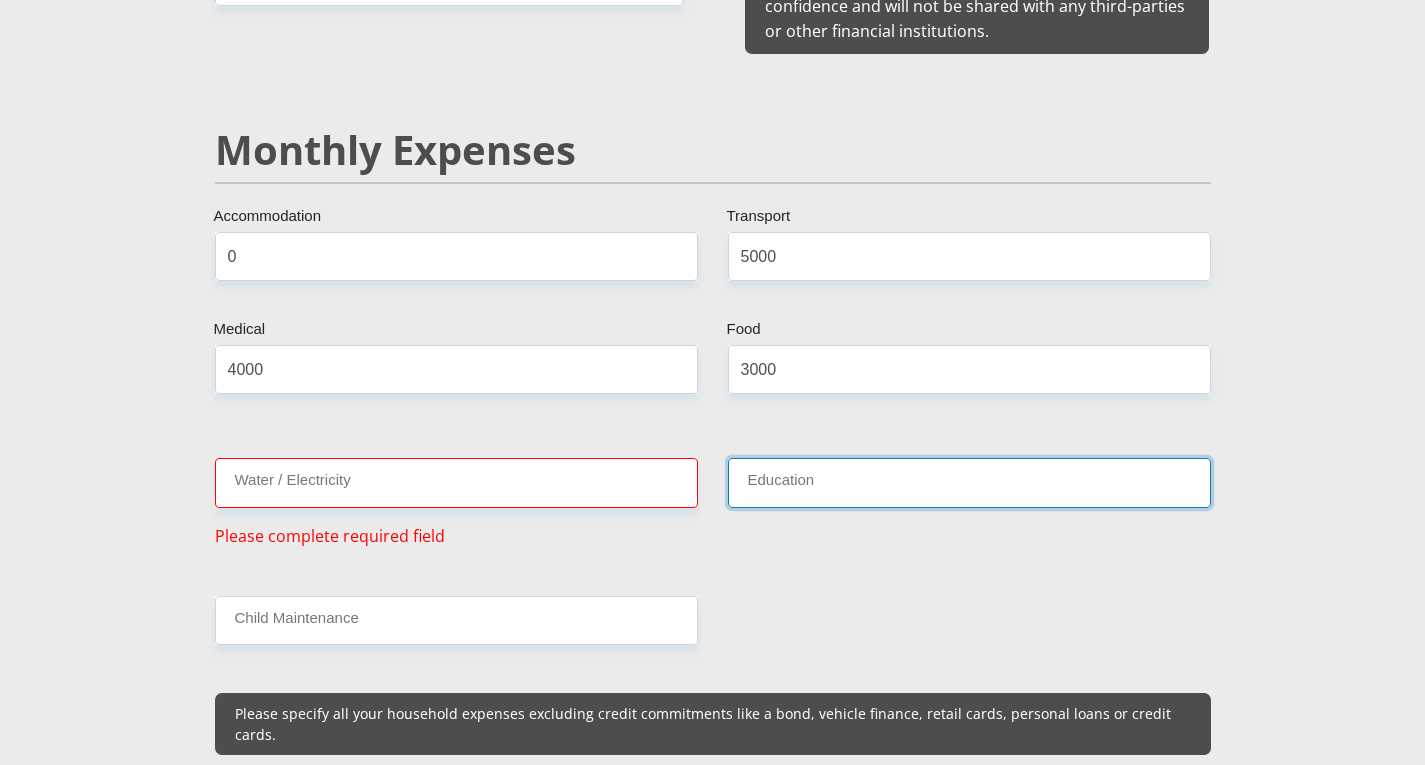 click on "Education" at bounding box center (969, 482) 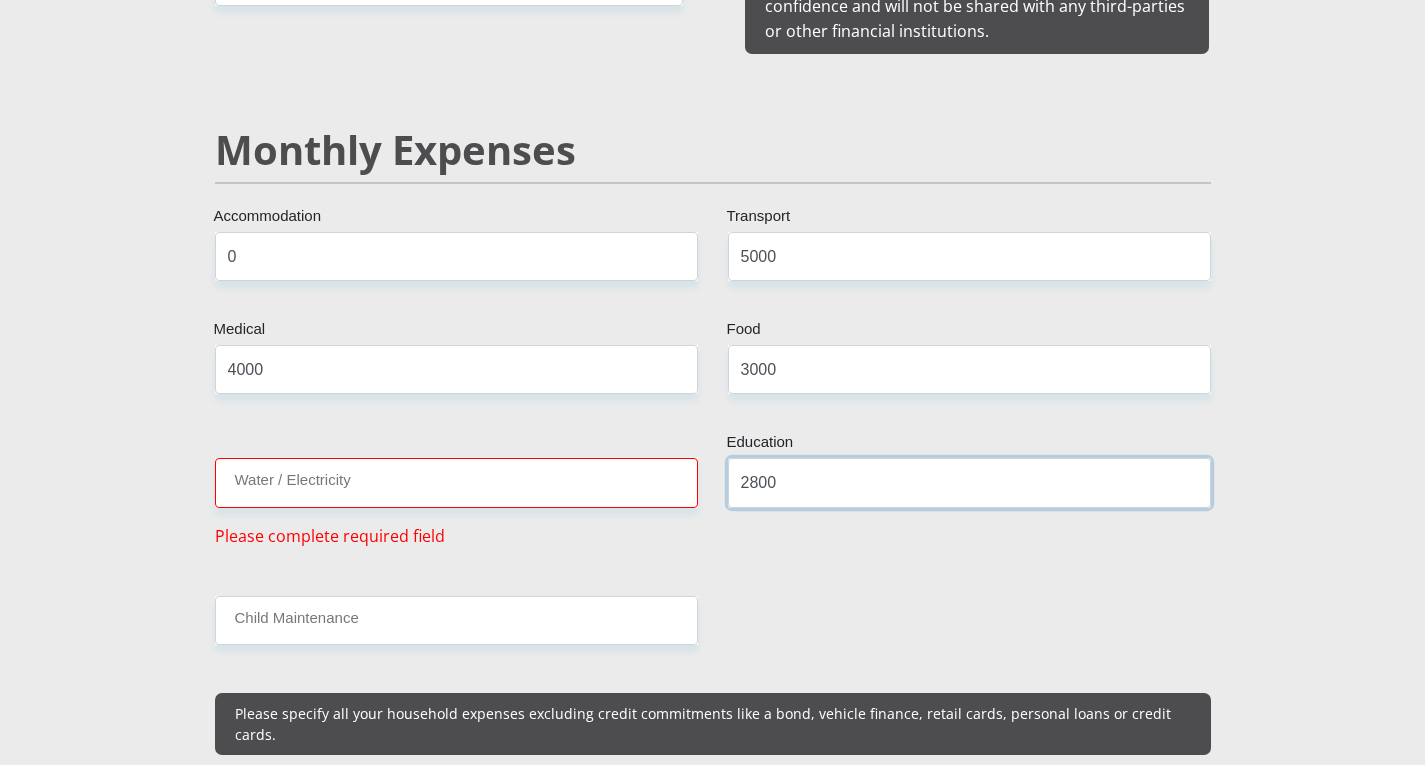 type on "2800" 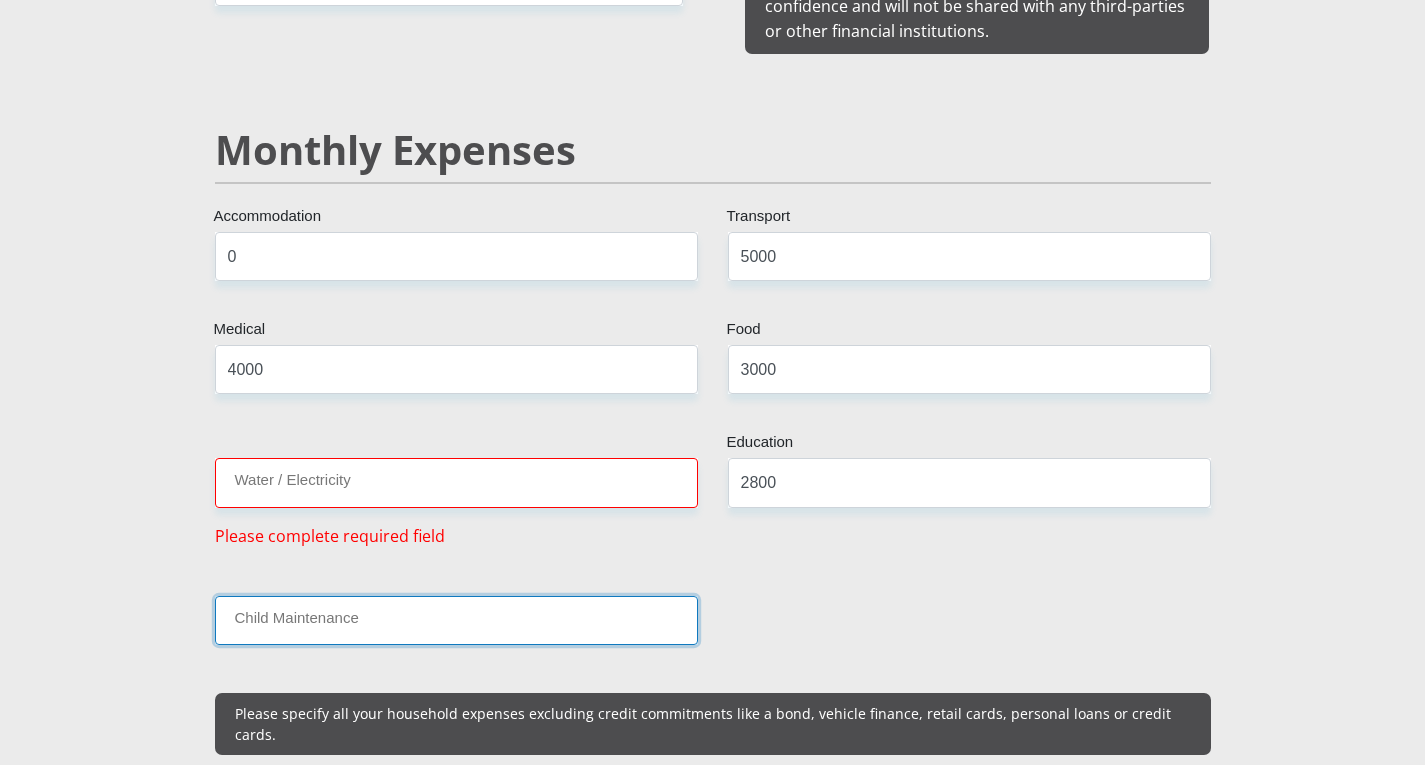 click on "Child Maintenance" at bounding box center [456, 620] 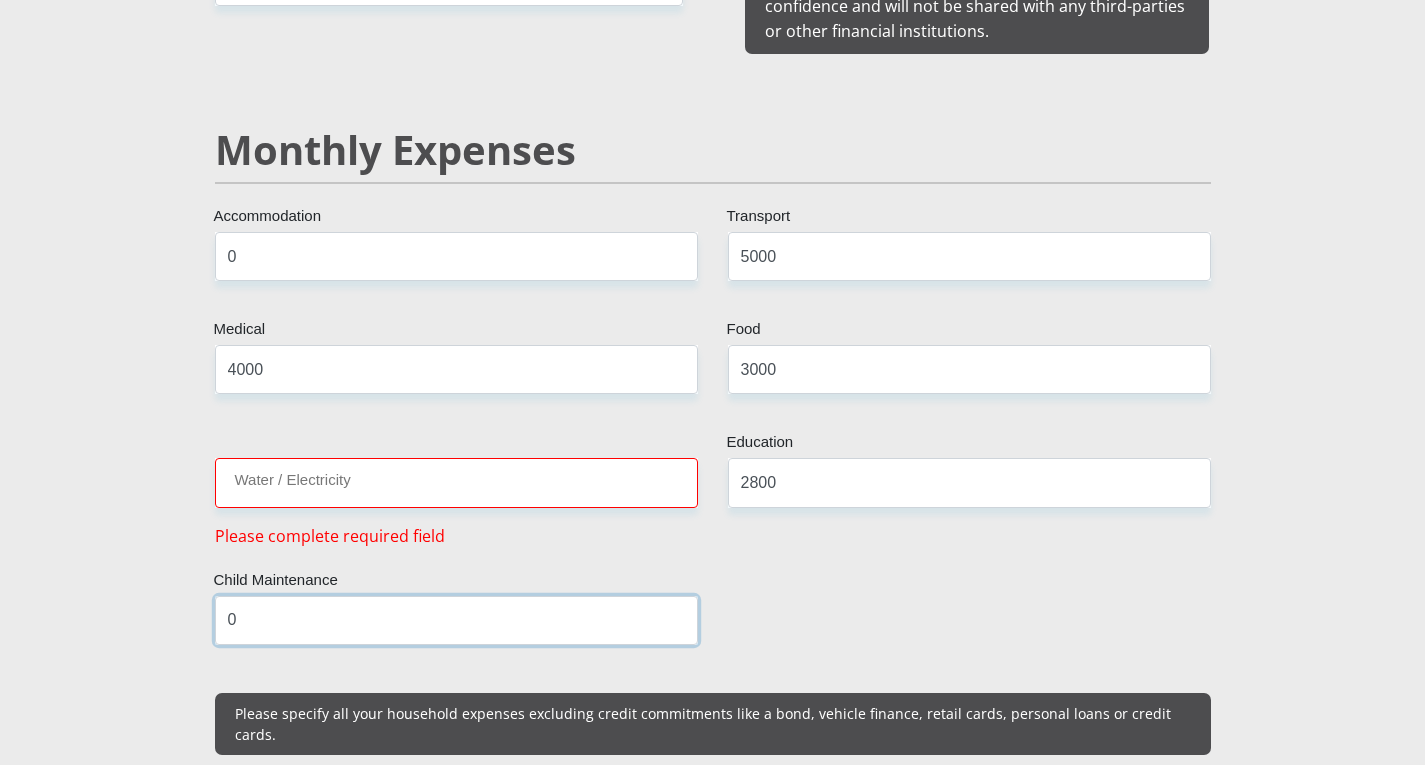 type on "0" 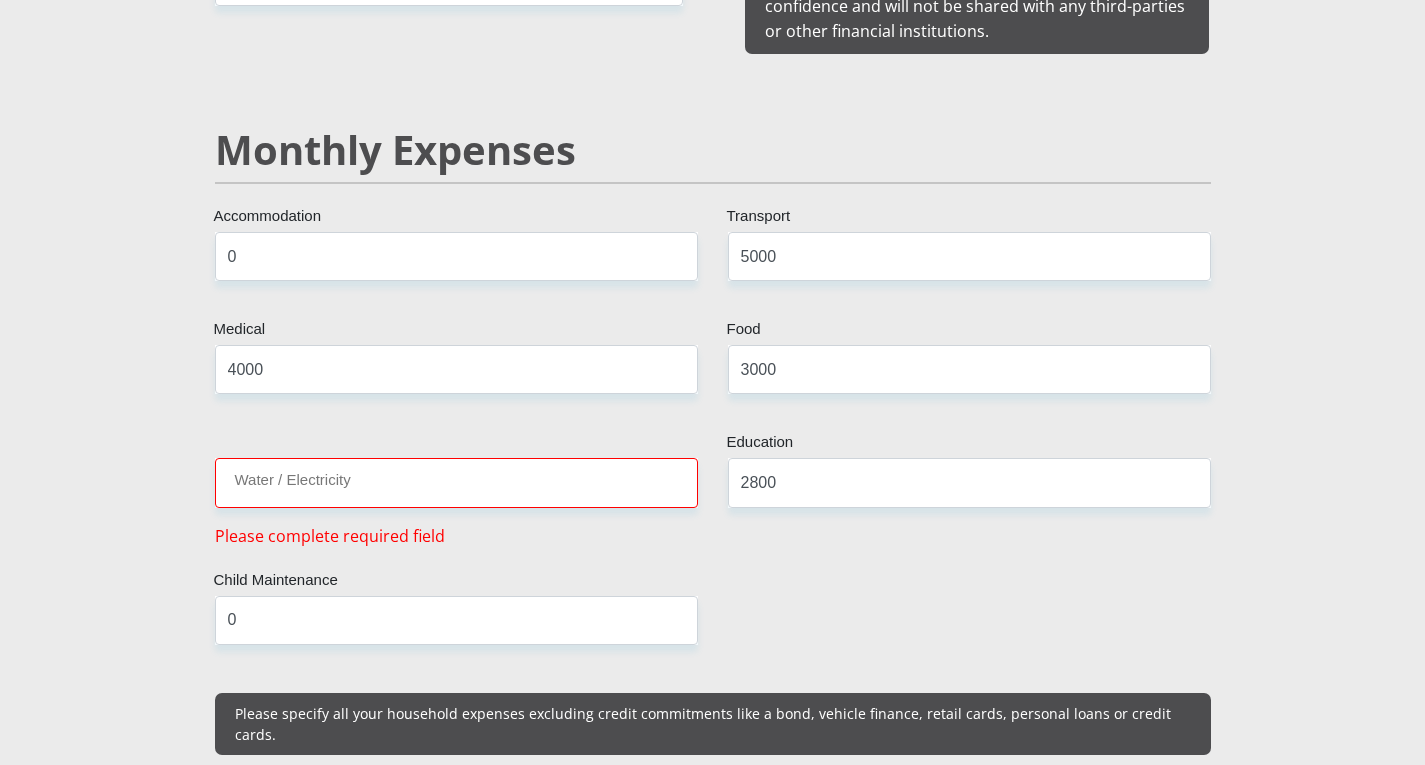 click on "Mr
Ms
Mrs
Dr
Other
Title
EA
First Name
Baker
Surname
8501310098081
South African ID Number
Please input valid ID number
South Africa
Afghanistan
Aland Islands
Albania
Algeria
America Samoa
American Virgin Islands
Andorra
Angola
Anguilla
Antarctica
Antigua and Barbuda
Argentina  Armenia" at bounding box center [713, 912] 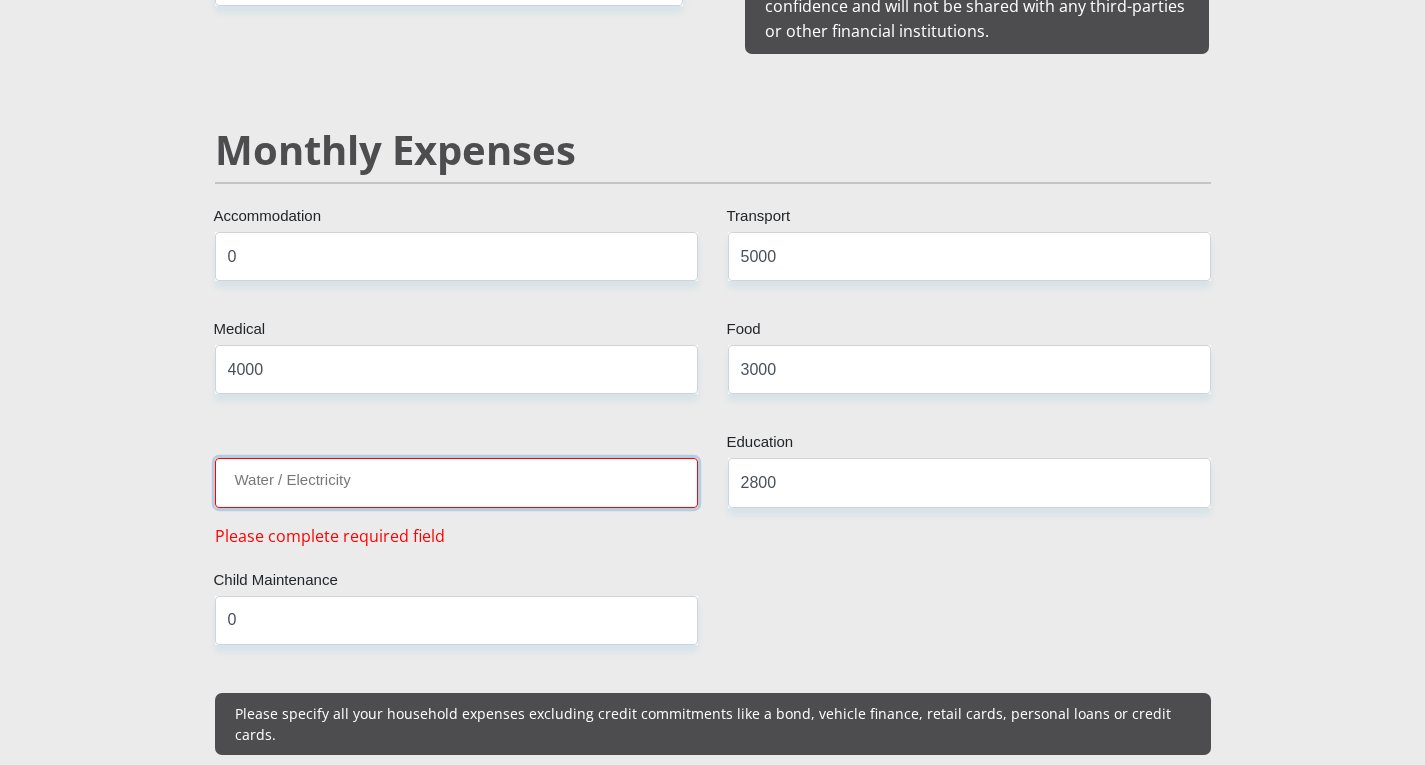 click on "Water / Electricity" at bounding box center [456, 482] 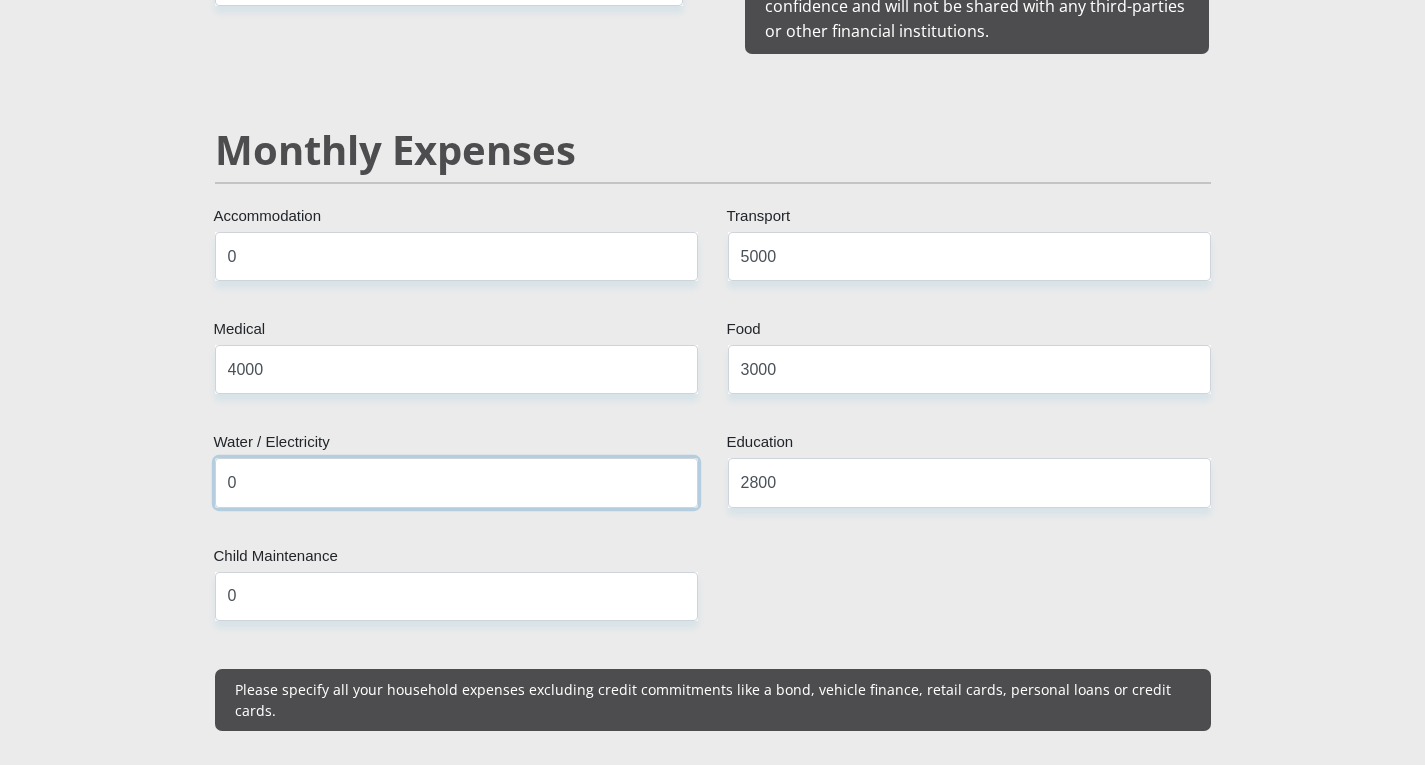 type on "0" 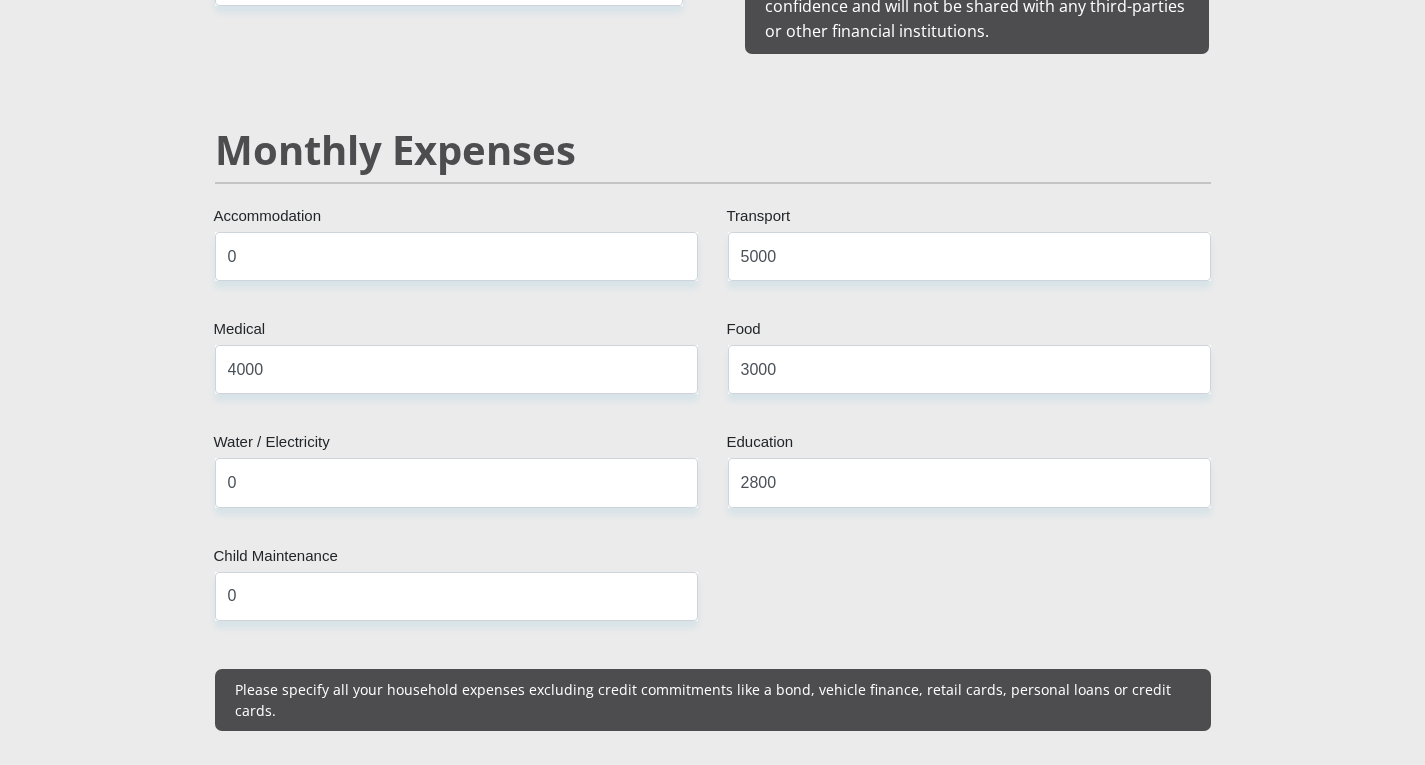 click on "Mr
Ms
Mrs
Dr
Other
Title
EA
First Name
Baker
Surname
8501310098081
South African ID Number
Please input valid ID number
South Africa
Afghanistan
Aland Islands
Albania
Algeria
America Samoa
American Virgin Islands
Andorra
Angola
Anguilla
Antarctica
Antigua and Barbuda
Argentina  Armenia" at bounding box center (713, 900) 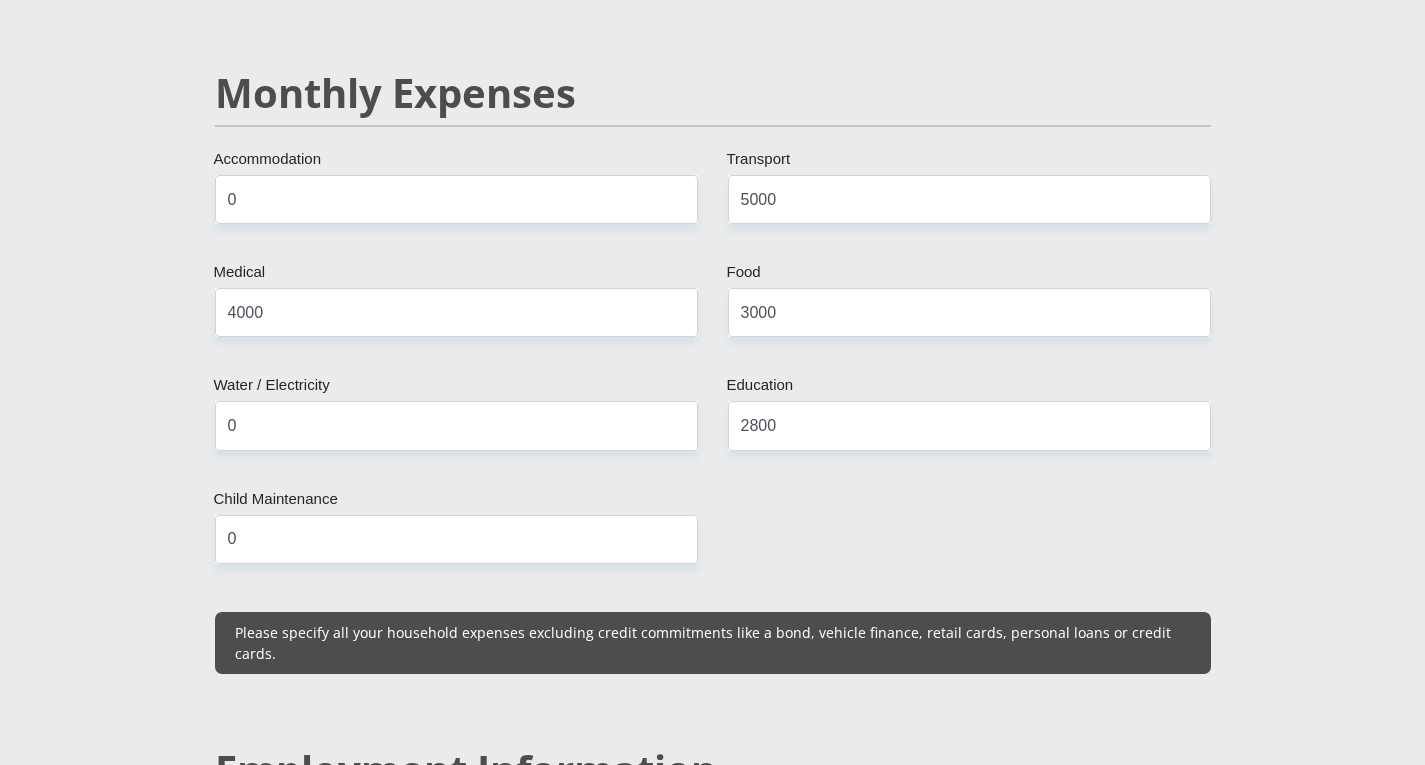 scroll, scrollTop: 2326, scrollLeft: 0, axis: vertical 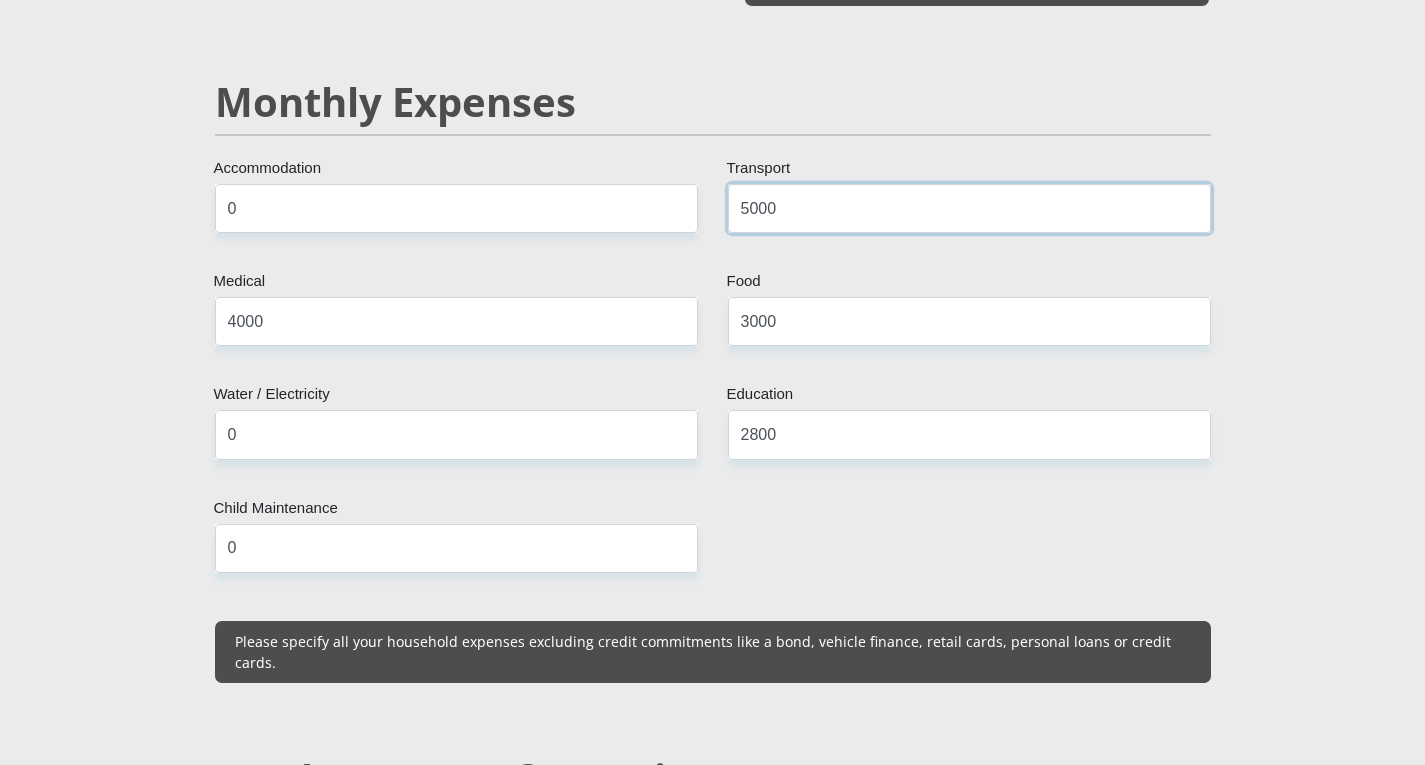click on "5000" at bounding box center (969, 208) 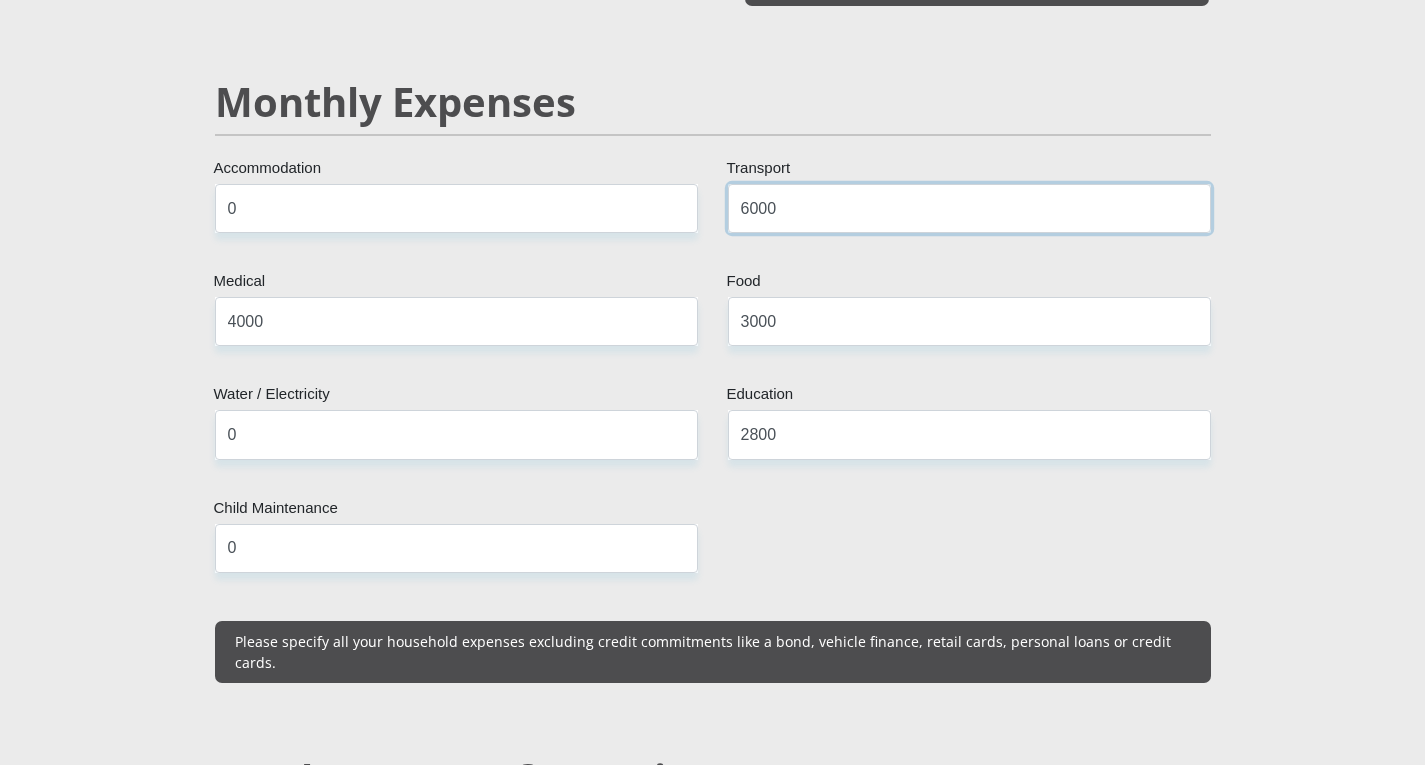 type on "6000" 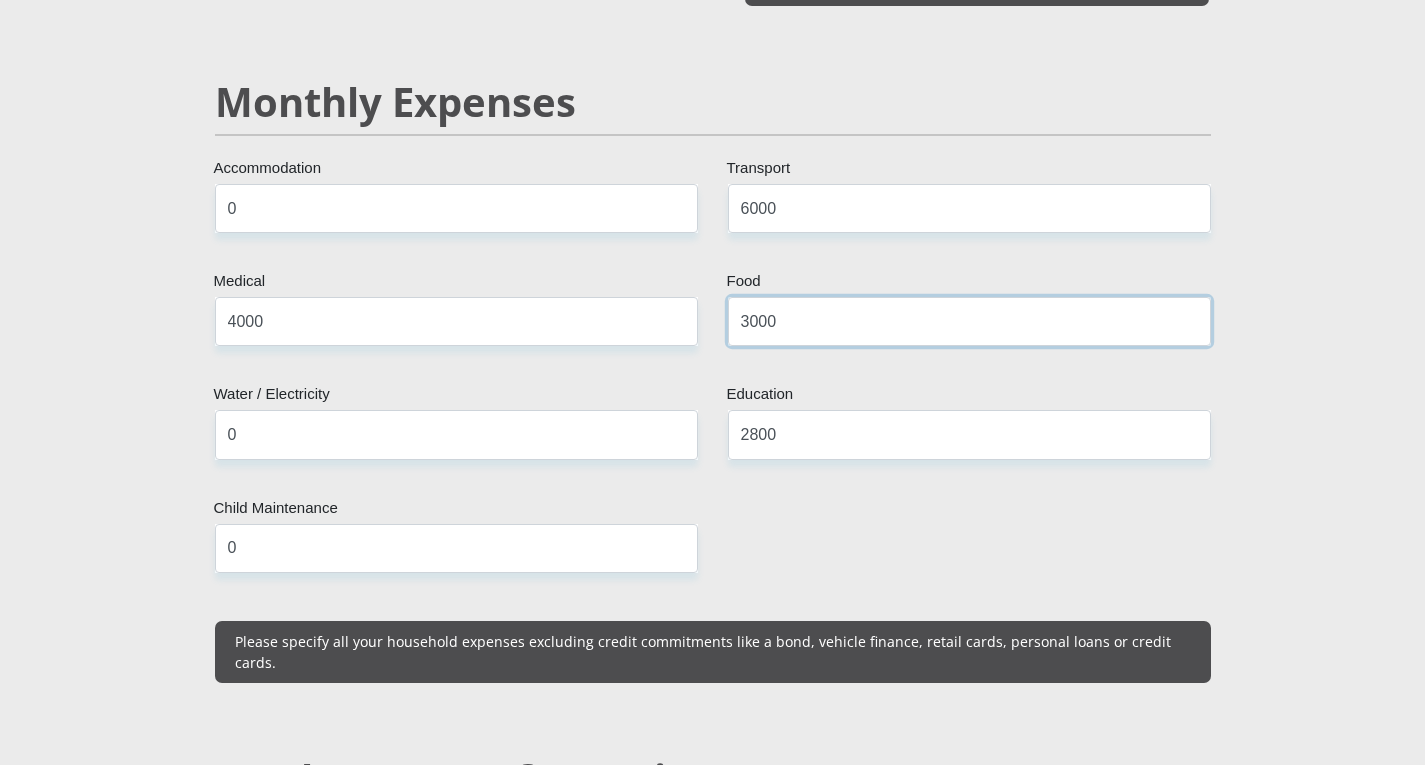 click on "3000" at bounding box center [969, 321] 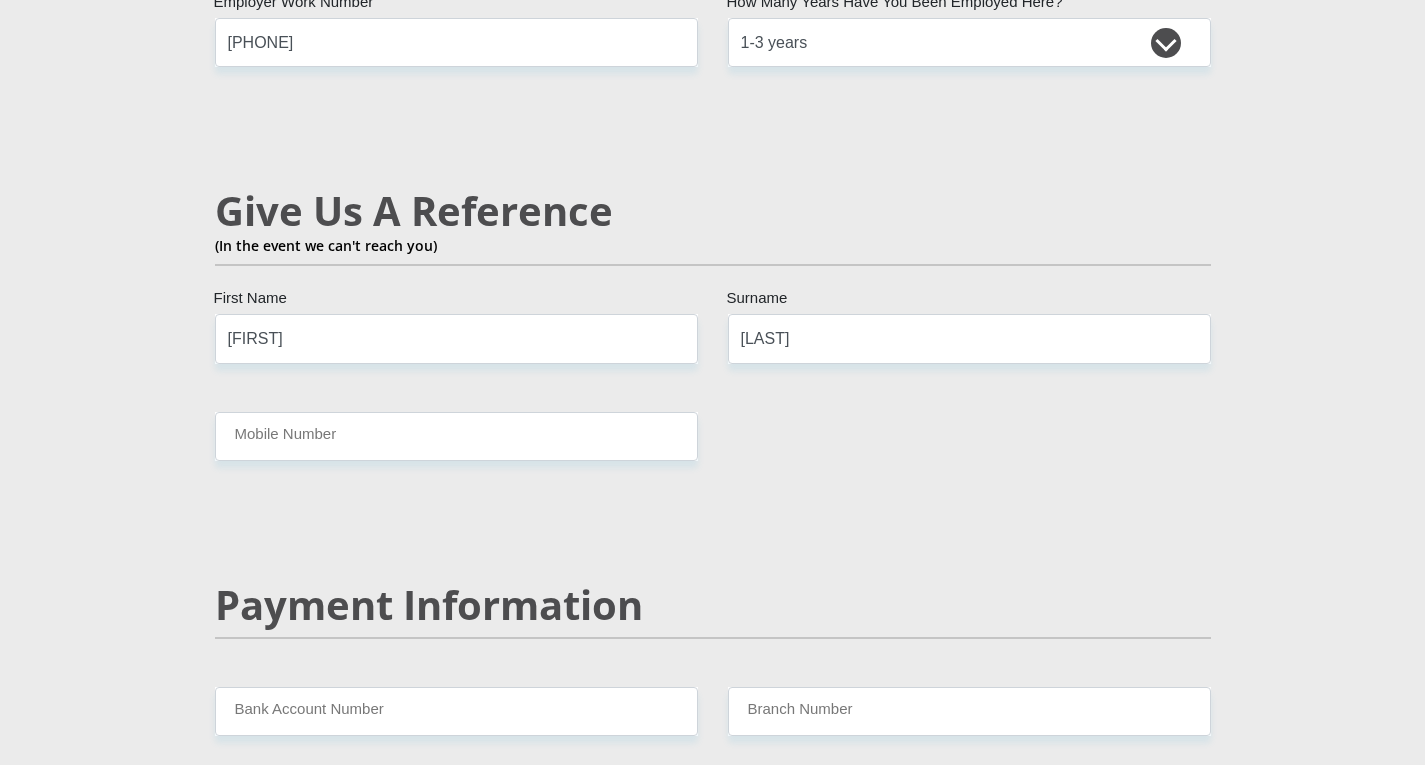 scroll, scrollTop: 3364, scrollLeft: 0, axis: vertical 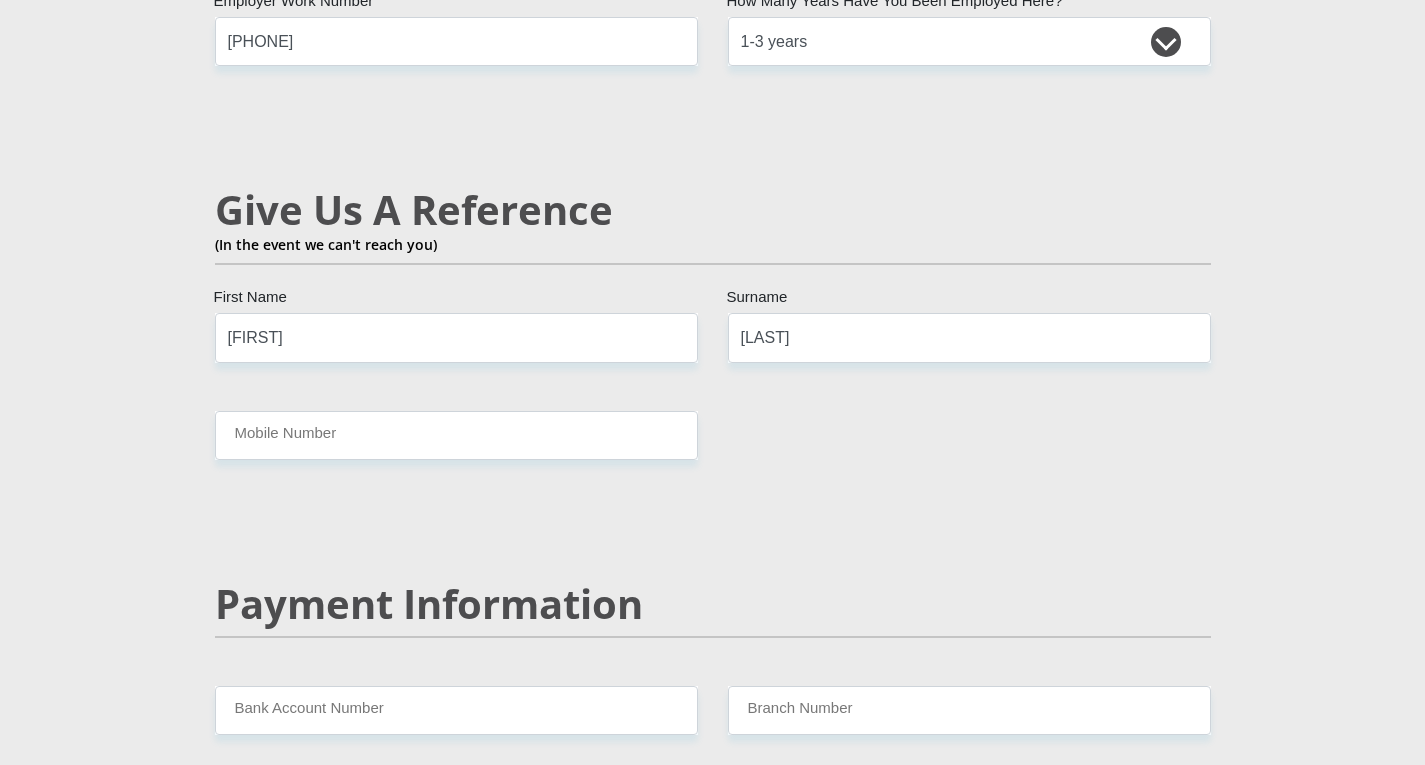 type on "5000" 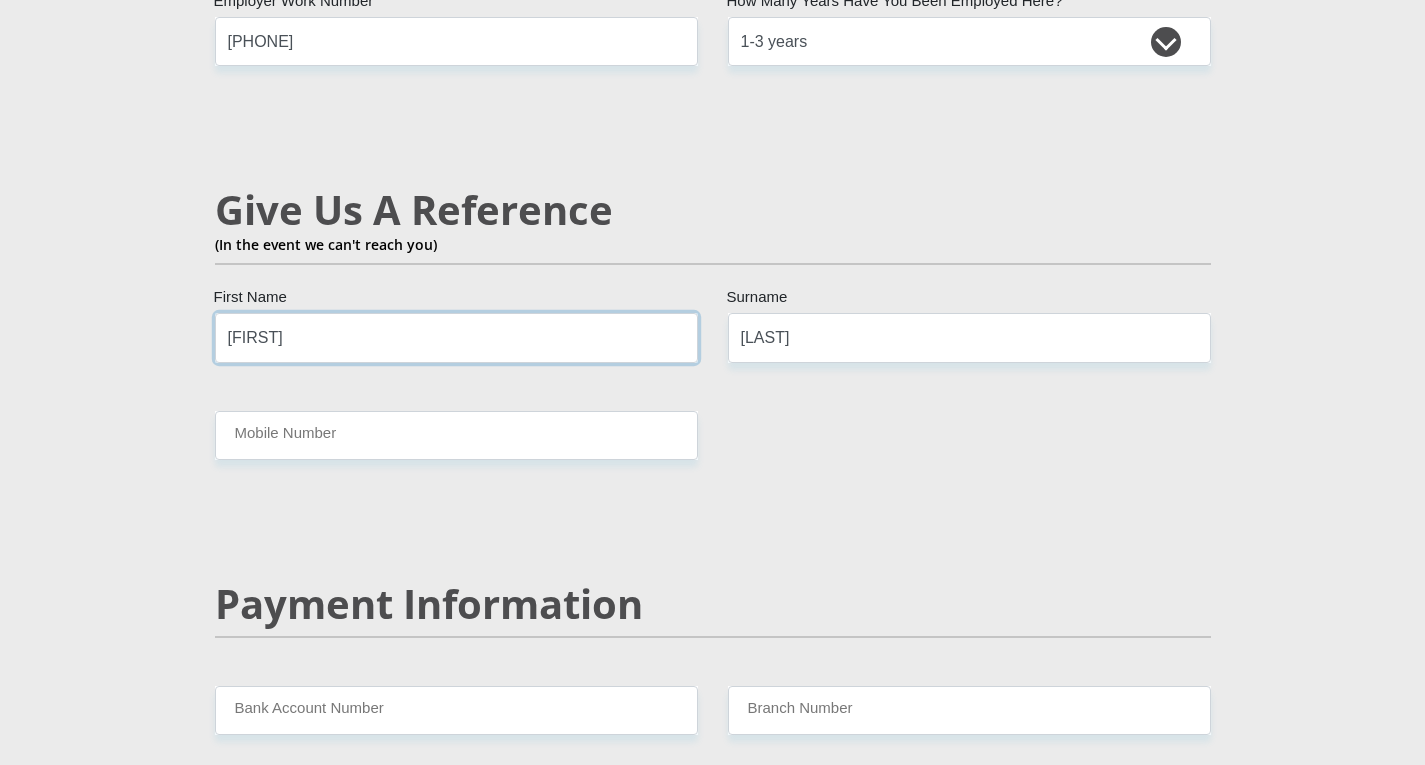 click on "EA" at bounding box center (456, 337) 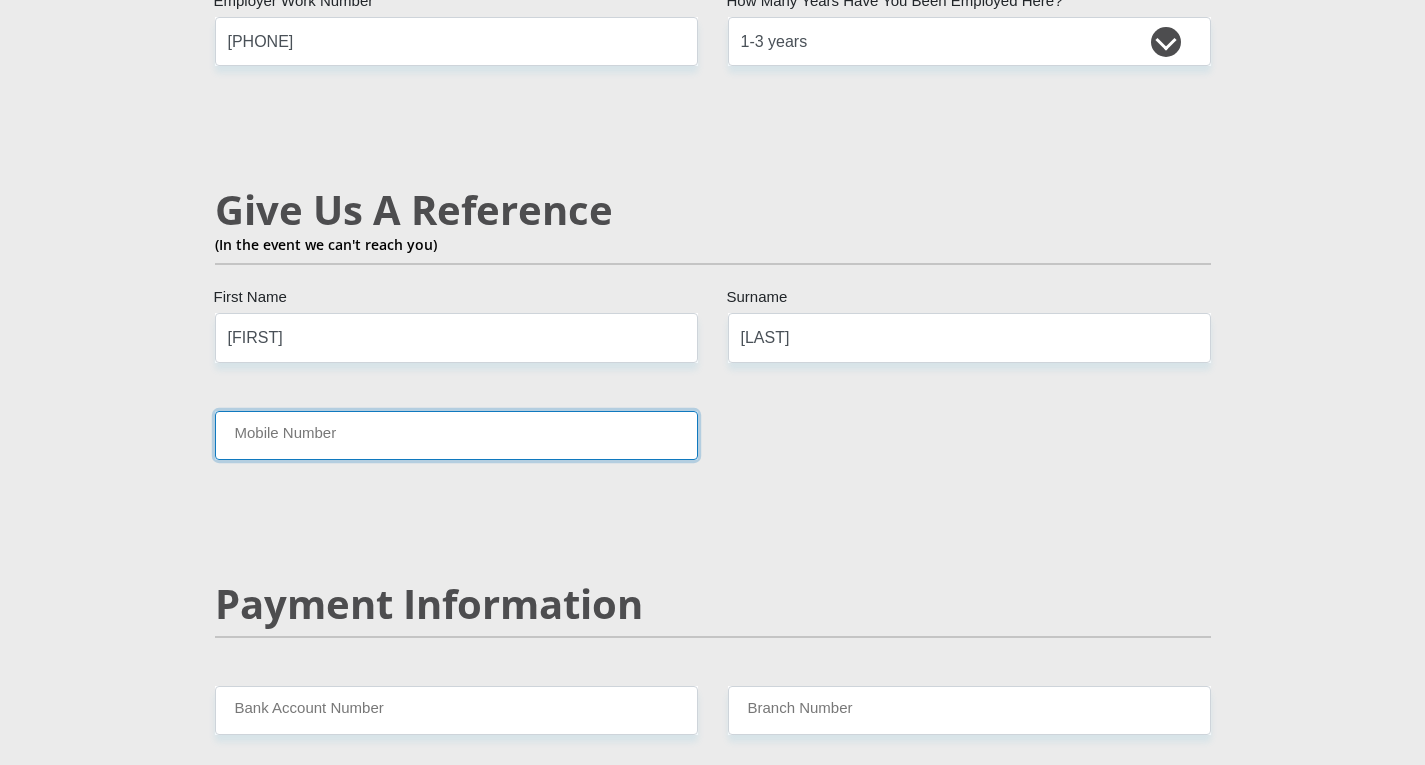 click on "Mobile Number" at bounding box center [456, 435] 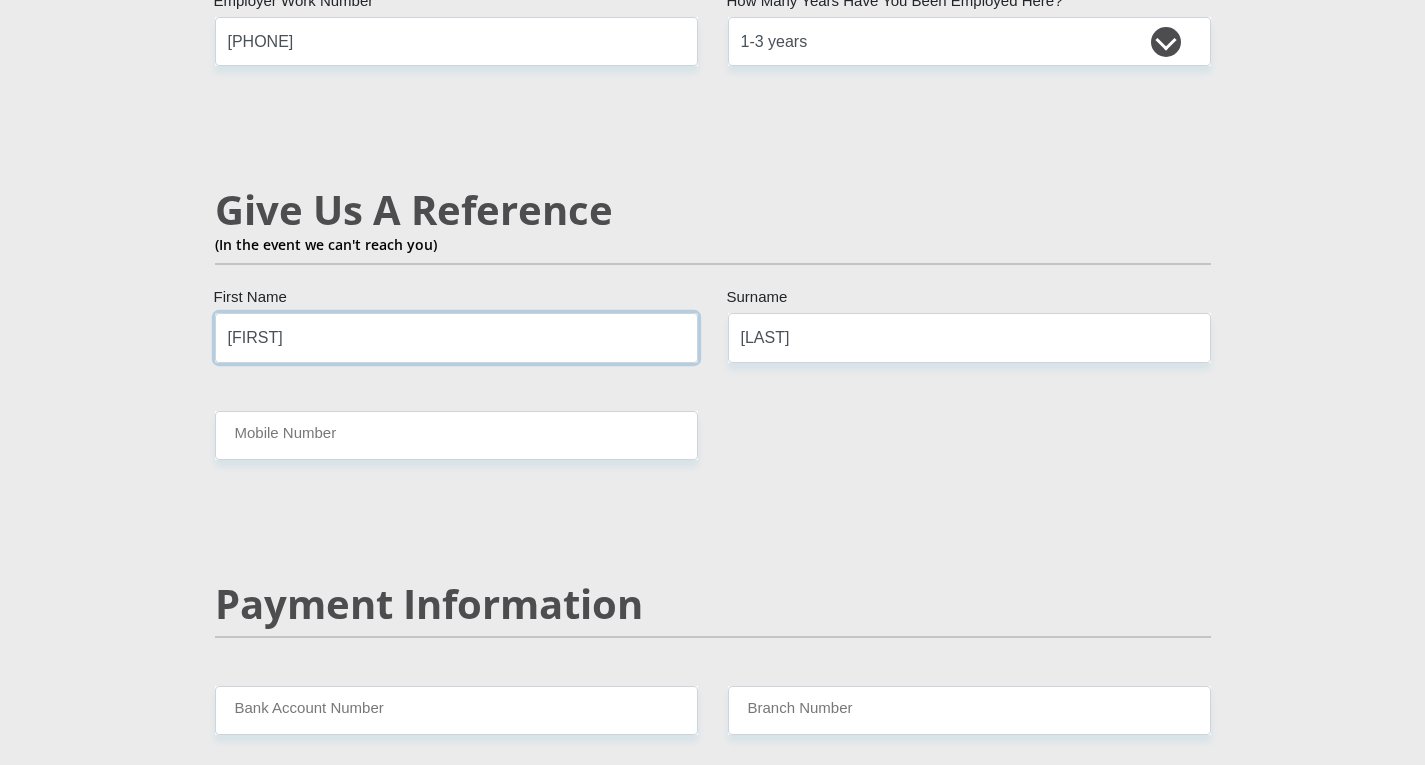 click on "Susan" at bounding box center [456, 337] 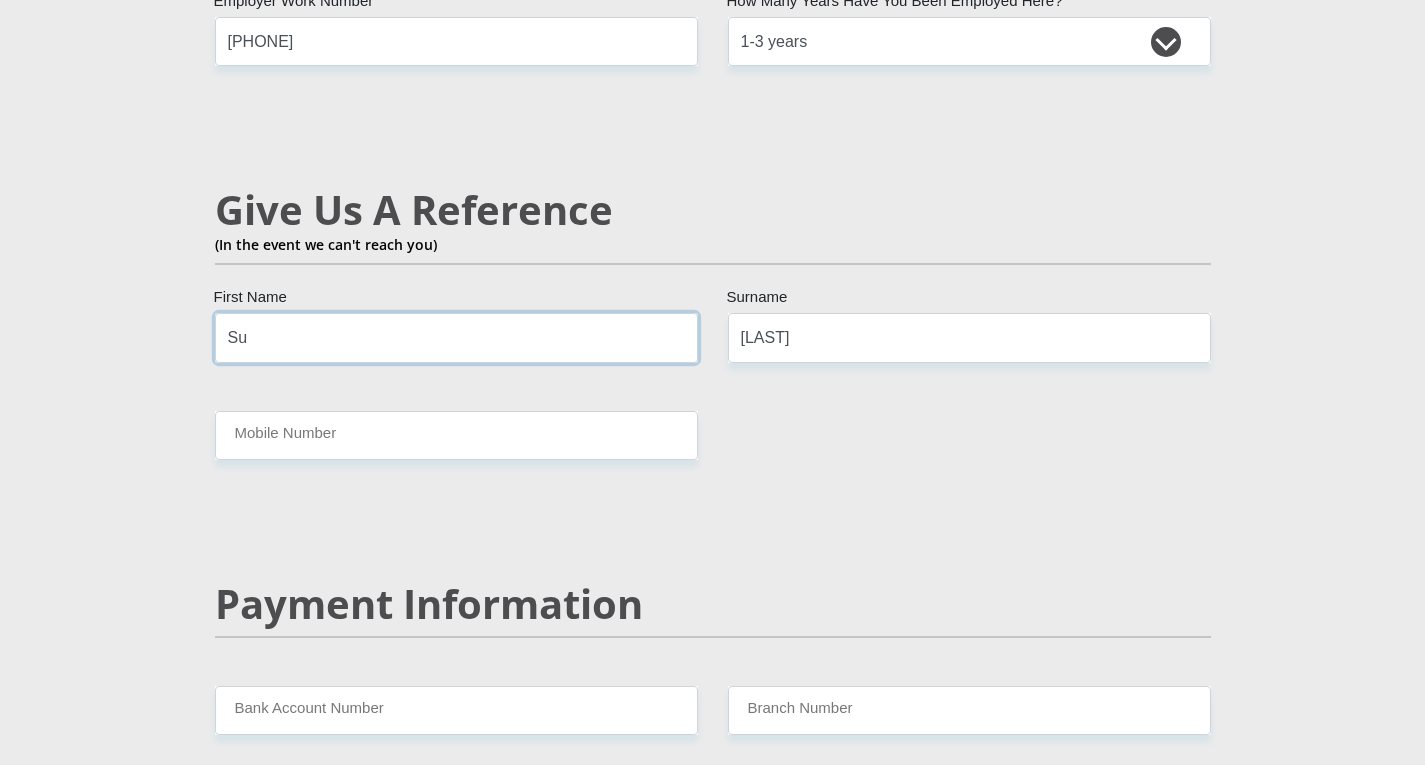 type on "S" 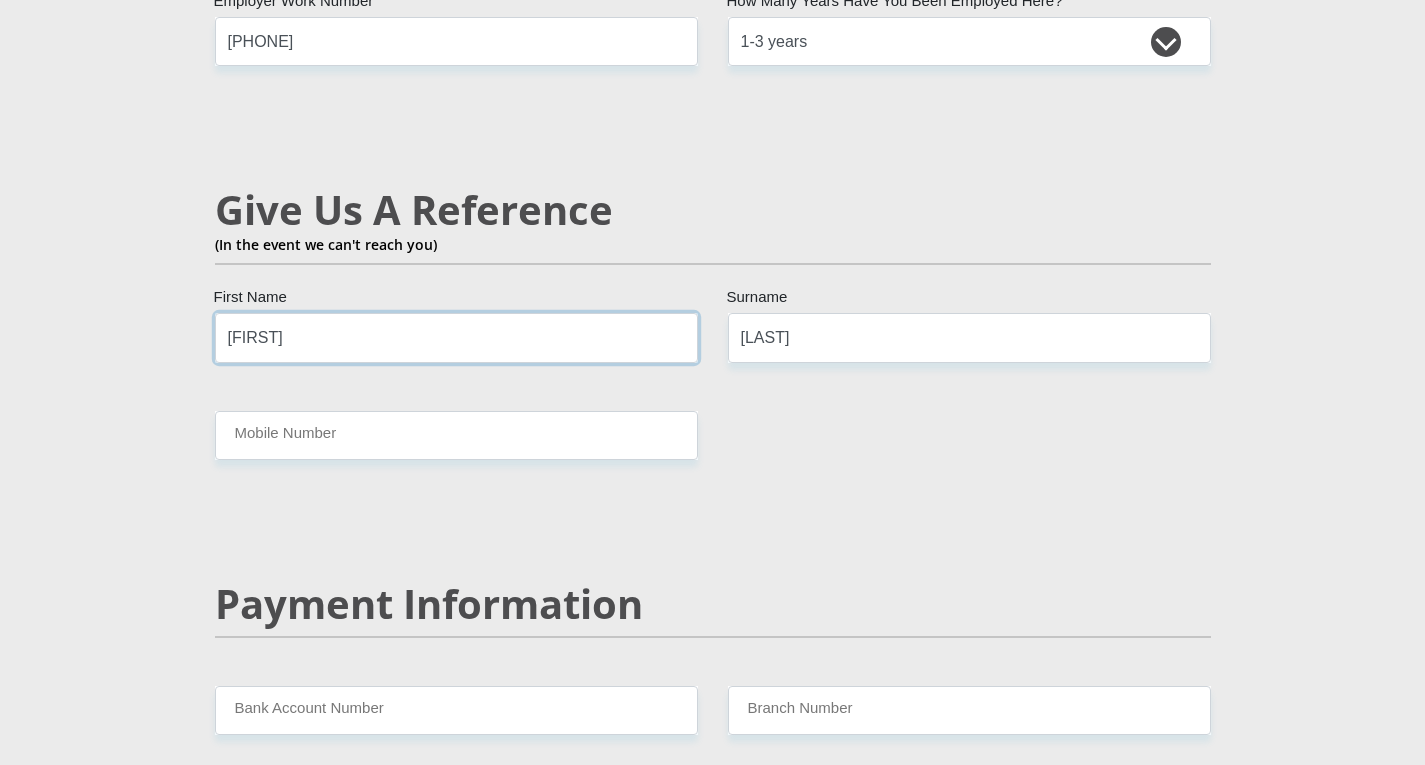 type on "Wim" 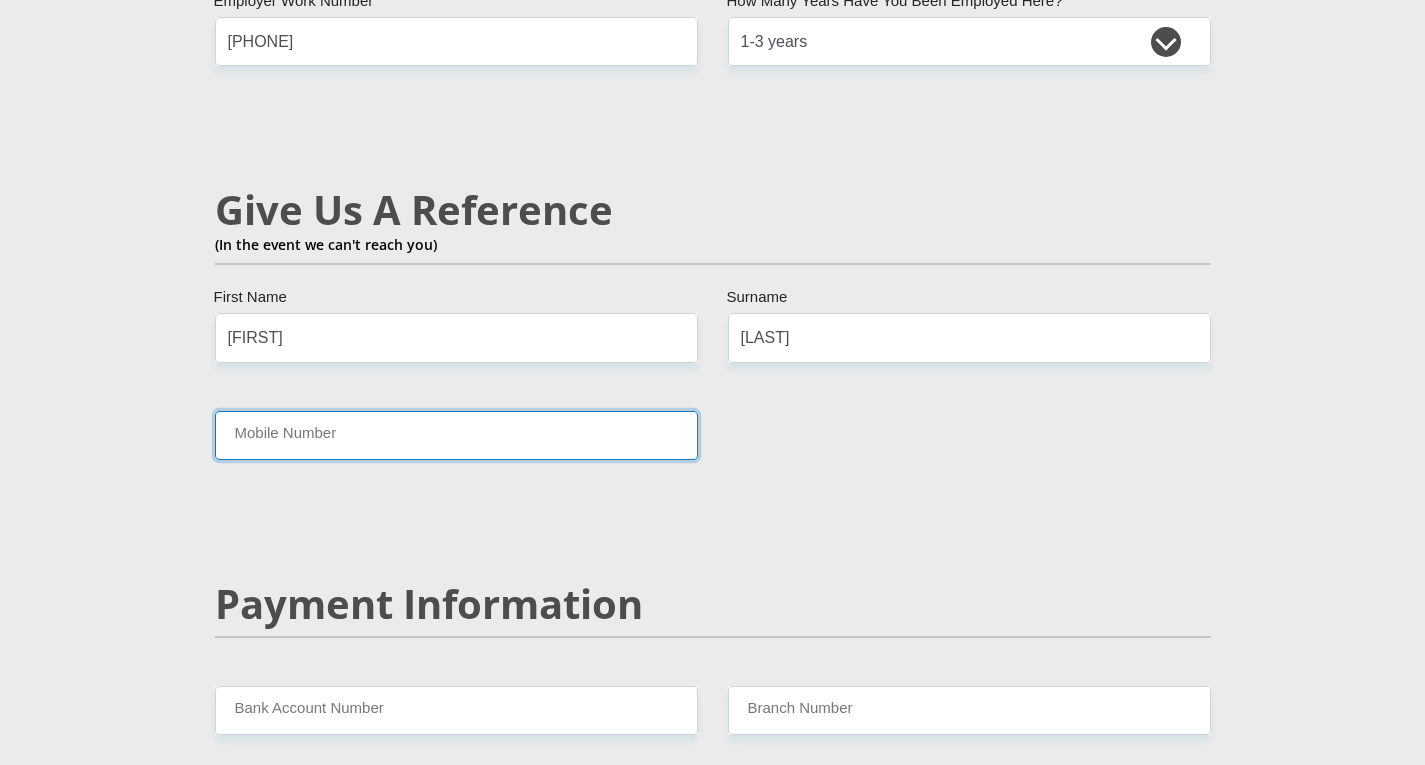 click on "Mobile Number" at bounding box center [456, 435] 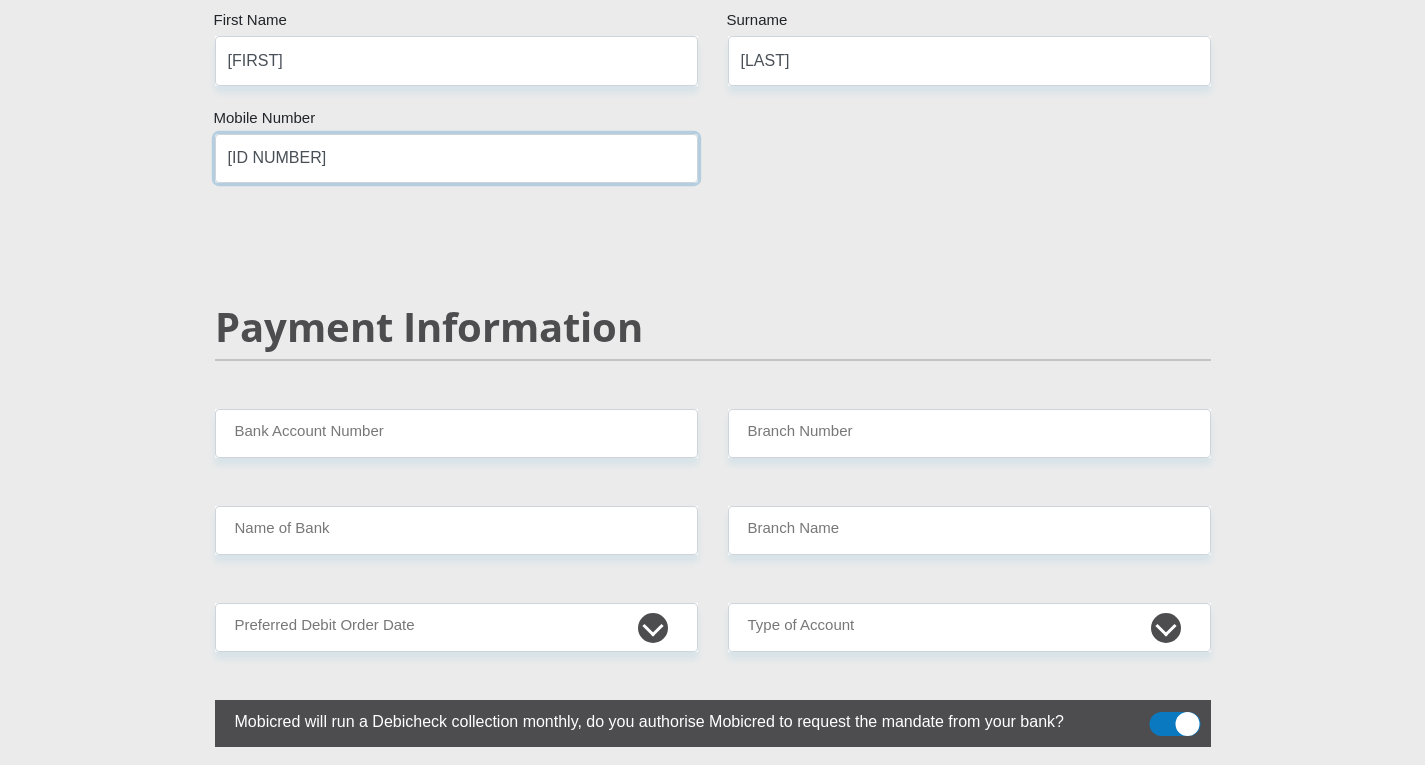 scroll, scrollTop: 3642, scrollLeft: 0, axis: vertical 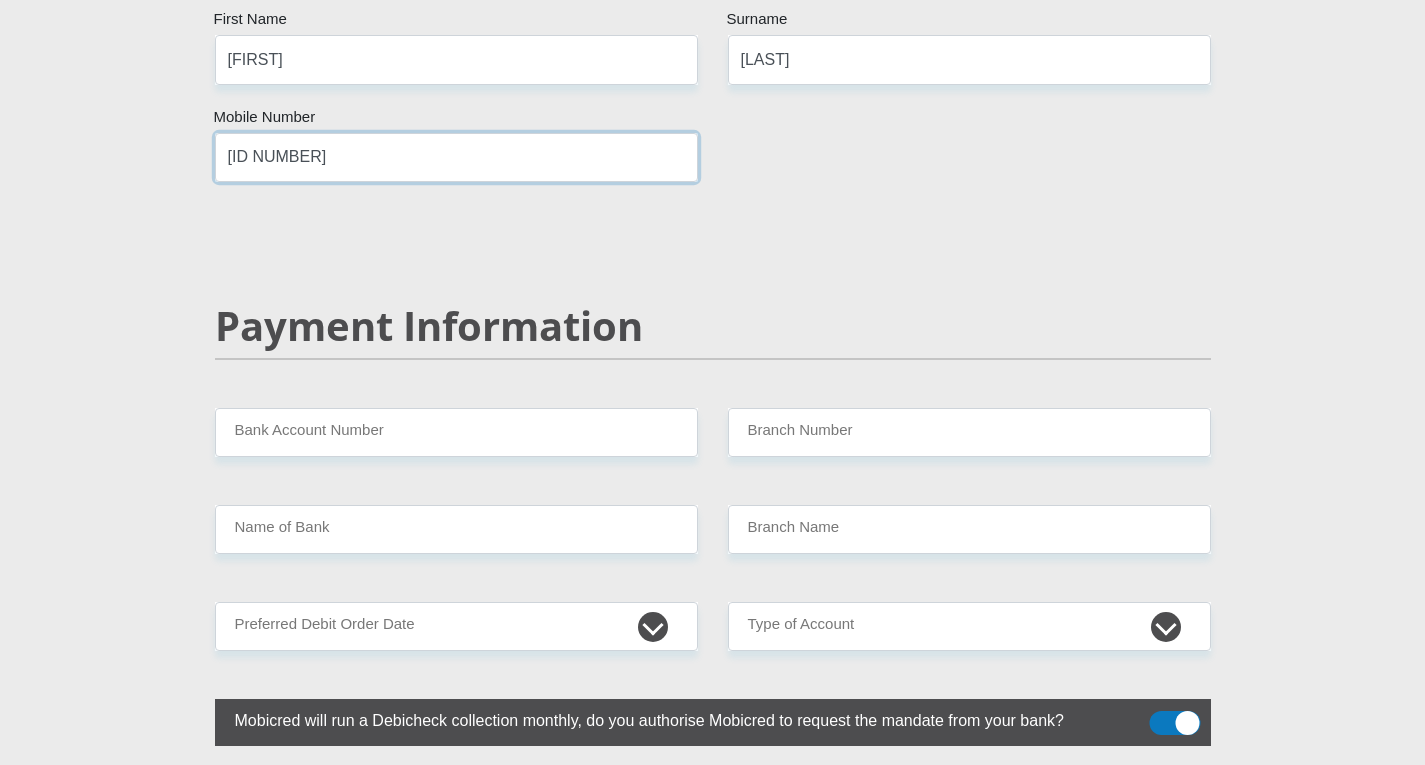type on "0842820010" 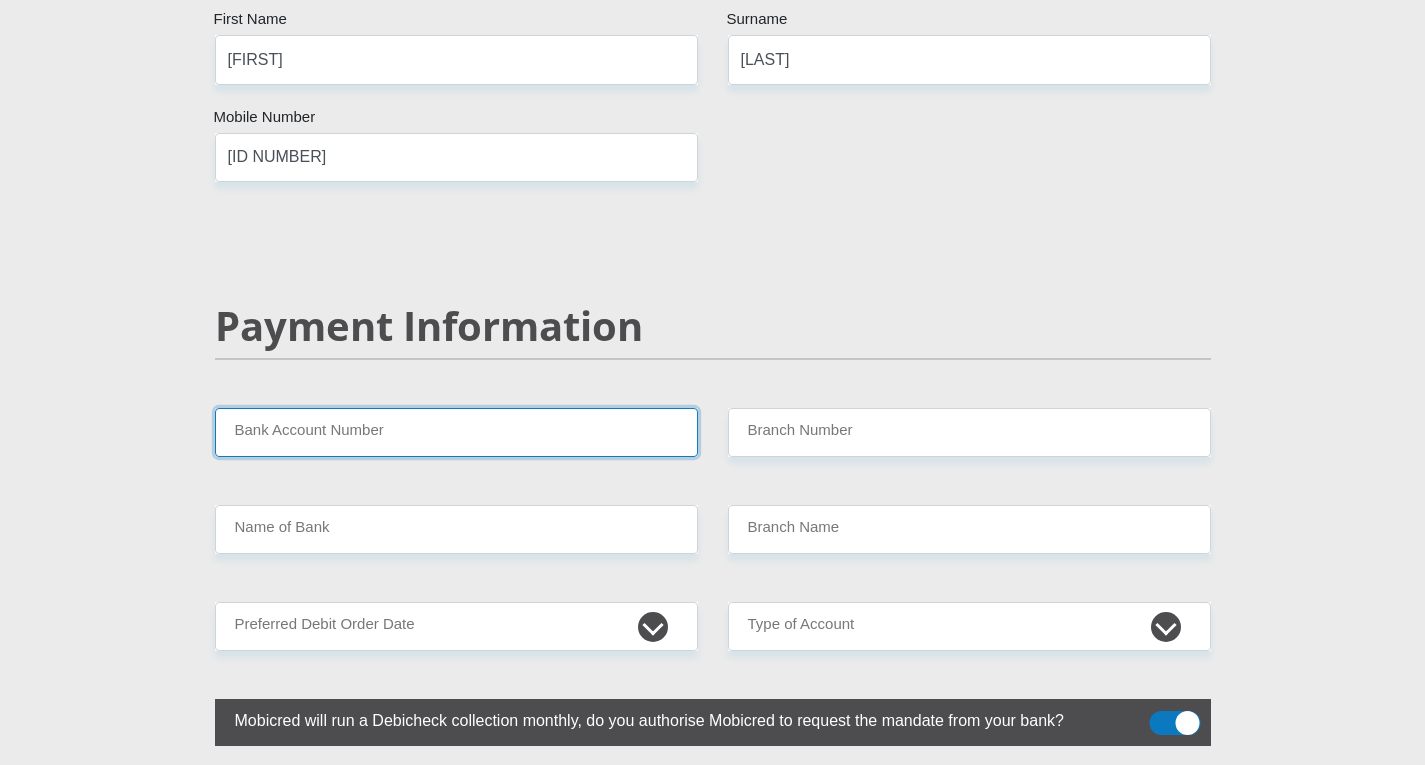 click on "Bank Account Number" at bounding box center (456, 432) 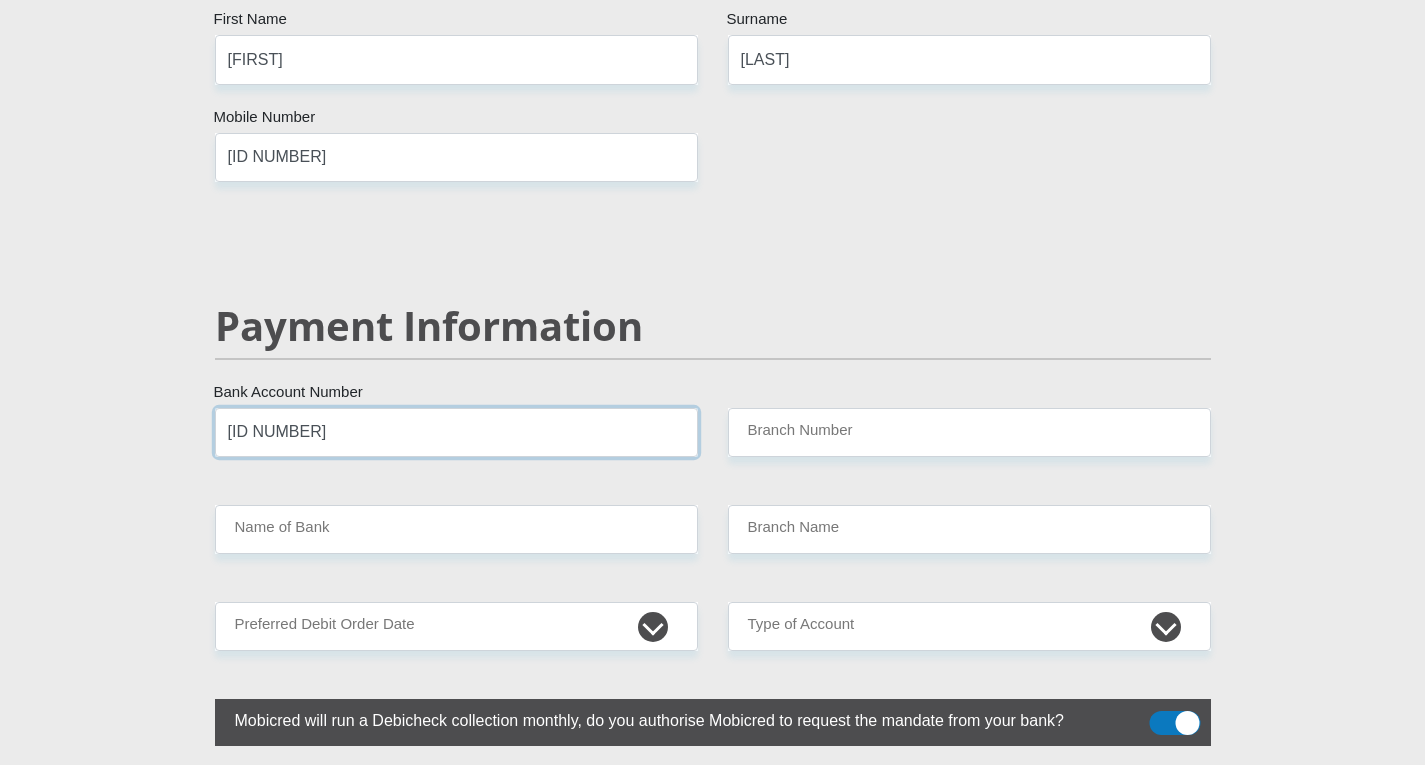 type on "4084121610" 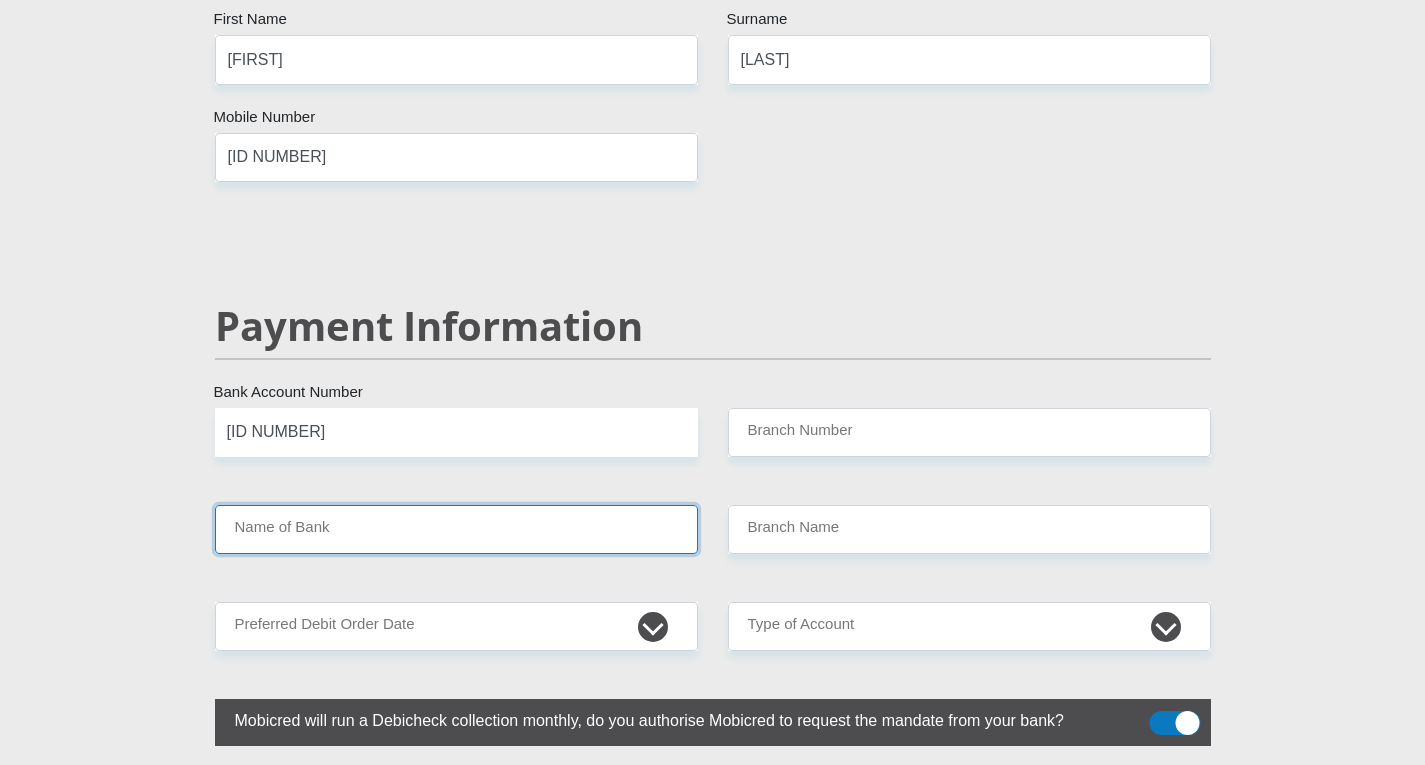 click on "Name of Bank" at bounding box center (456, 529) 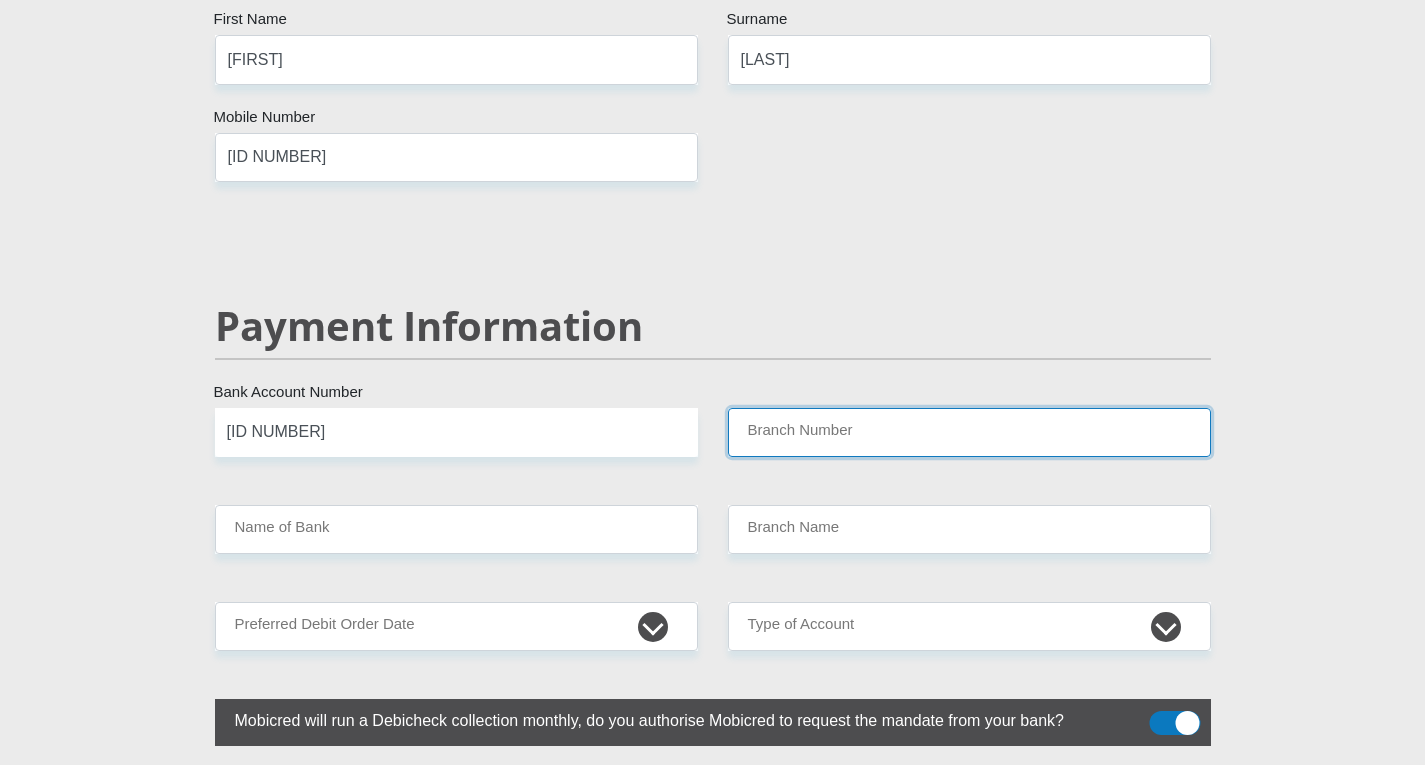 click on "Branch Number" at bounding box center [969, 432] 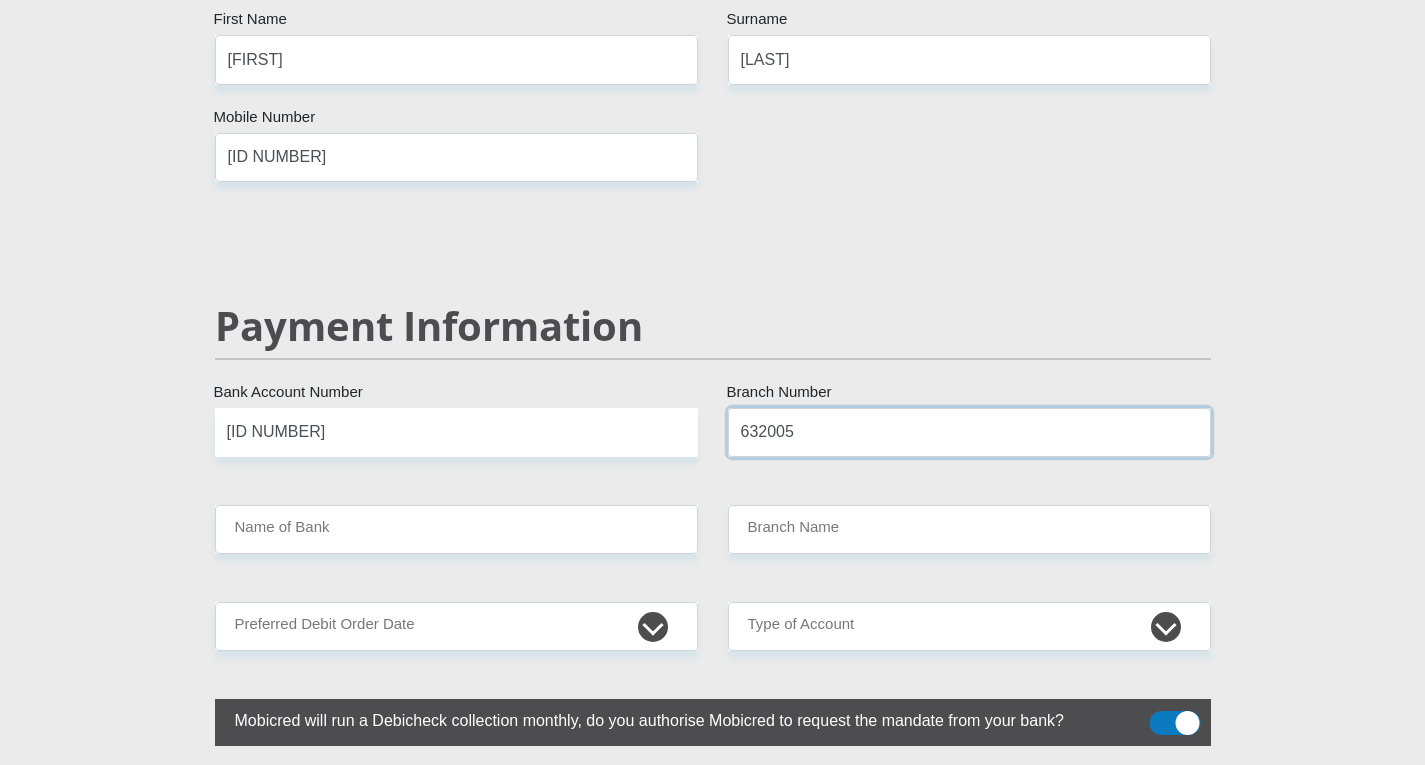 type on "632005" 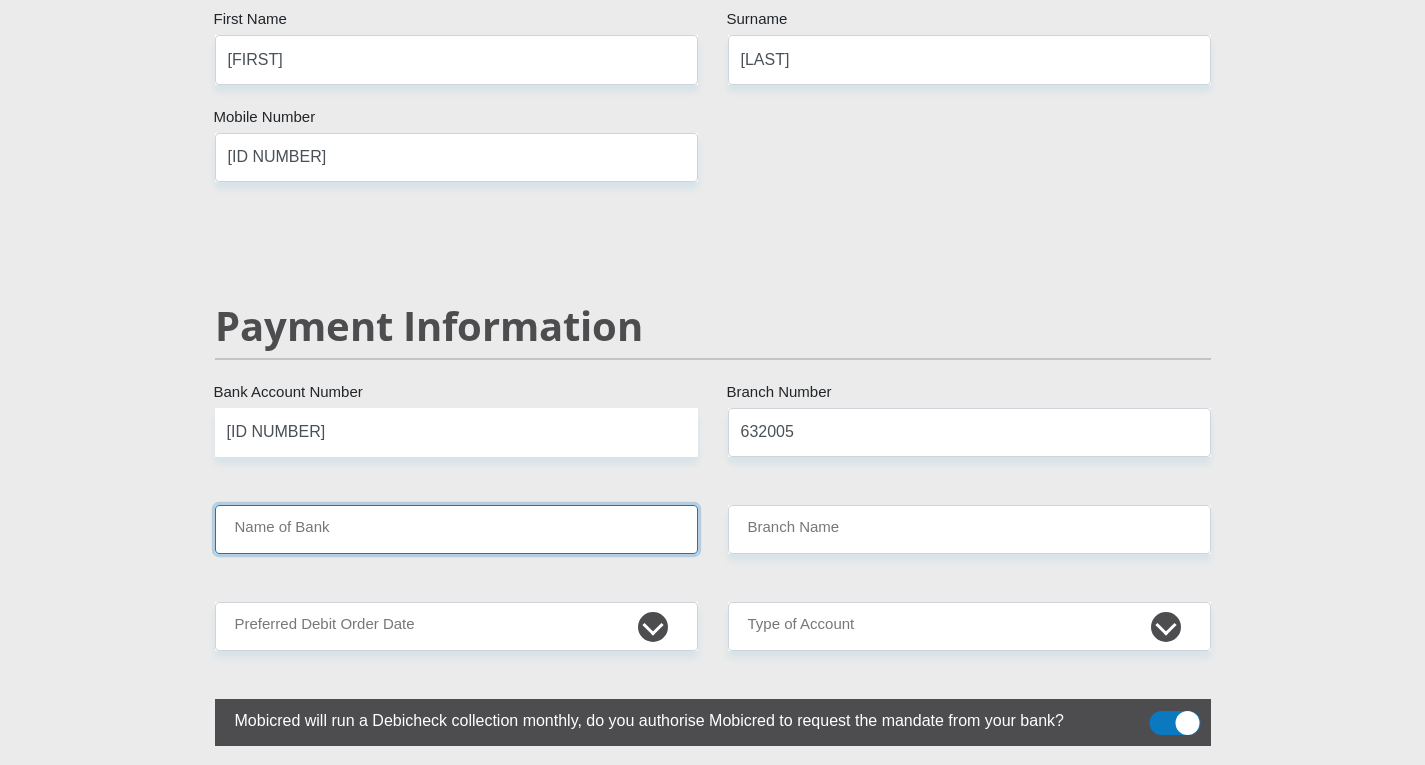 click on "Name of Bank" at bounding box center (456, 529) 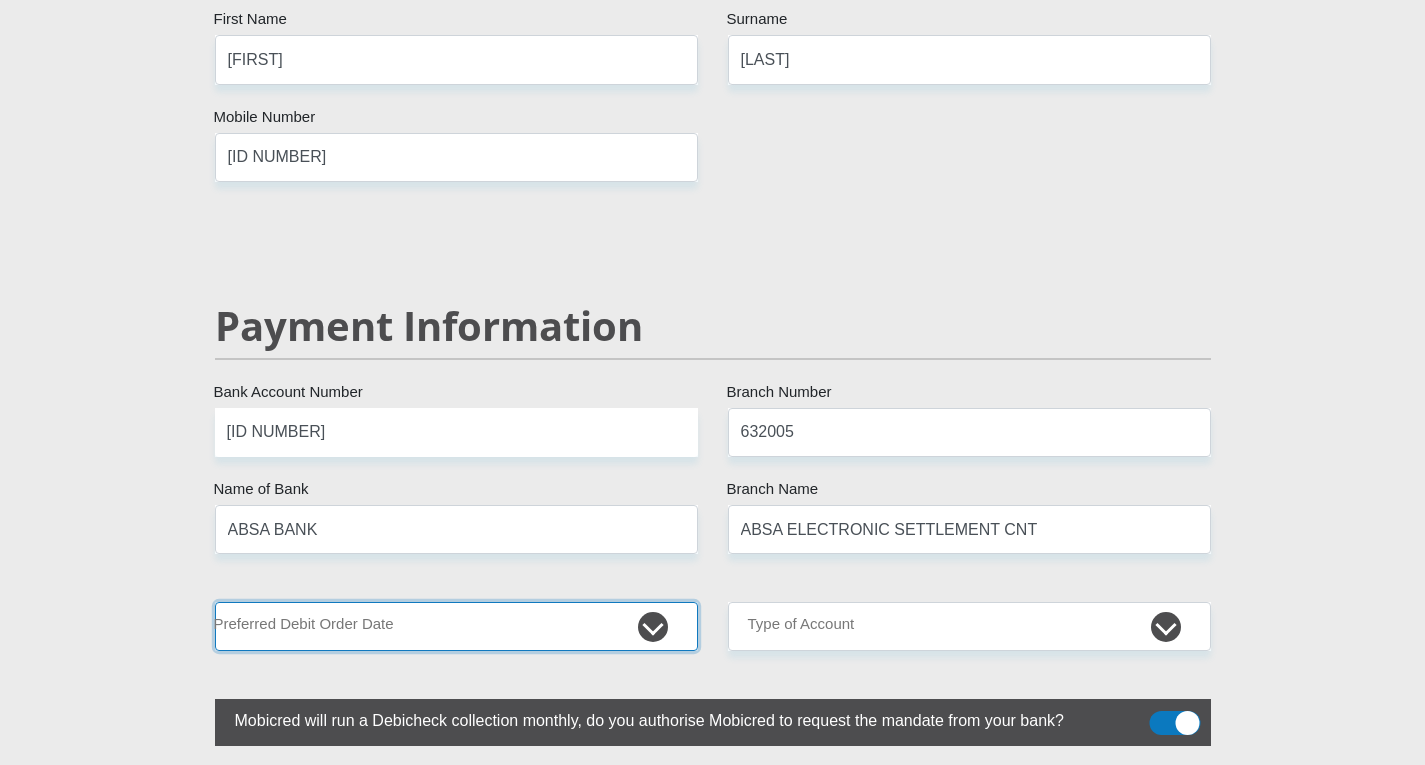 click on "1st
2nd
3rd
4th
5th
7th
18th
19th
20th
21st
22nd
23rd
24th
25th
26th
27th
28th
29th
30th" at bounding box center (456, 626) 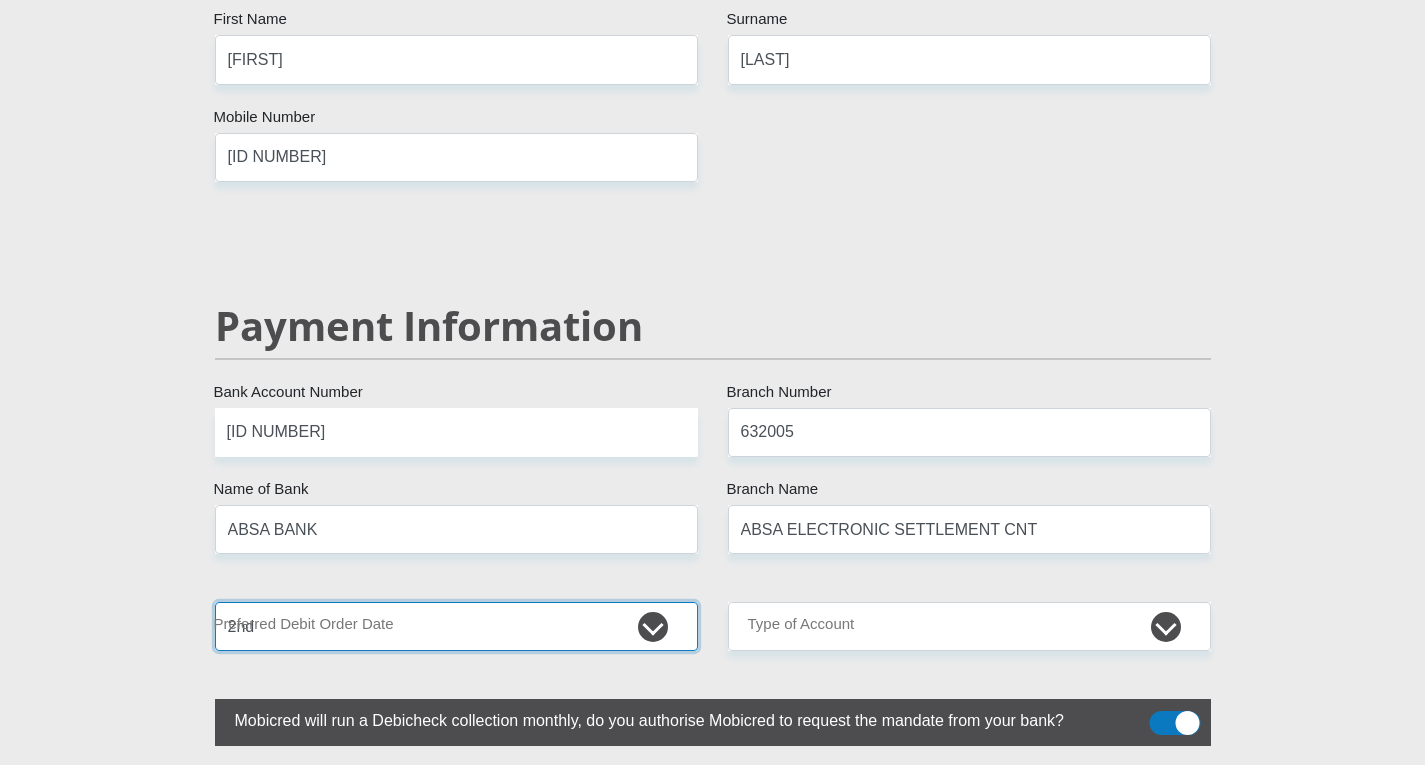 click on "1st
2nd
3rd
4th
5th
7th
18th
19th
20th
21st
22nd
23rd
24th
25th
26th
27th
28th
29th
30th" at bounding box center (456, 626) 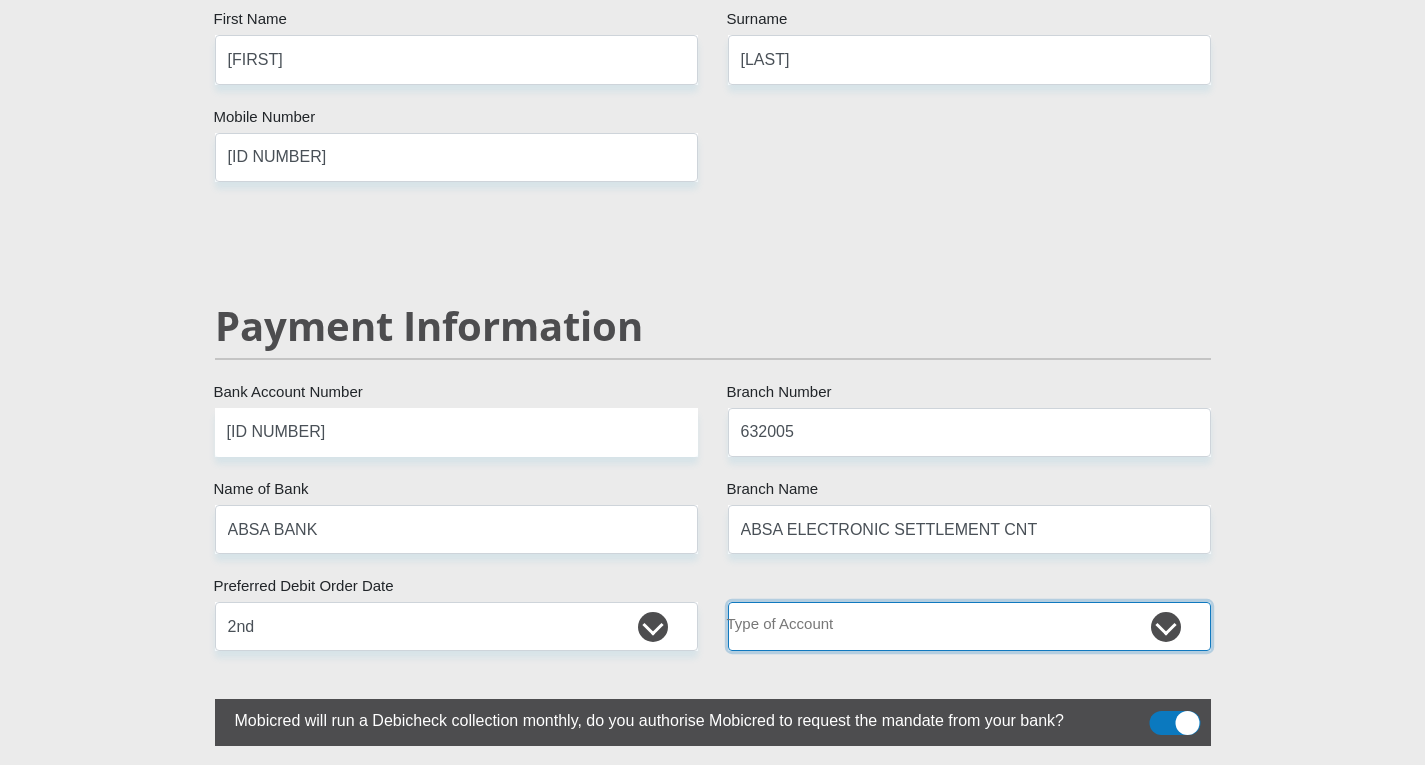 click on "Cheque
Savings" at bounding box center [969, 626] 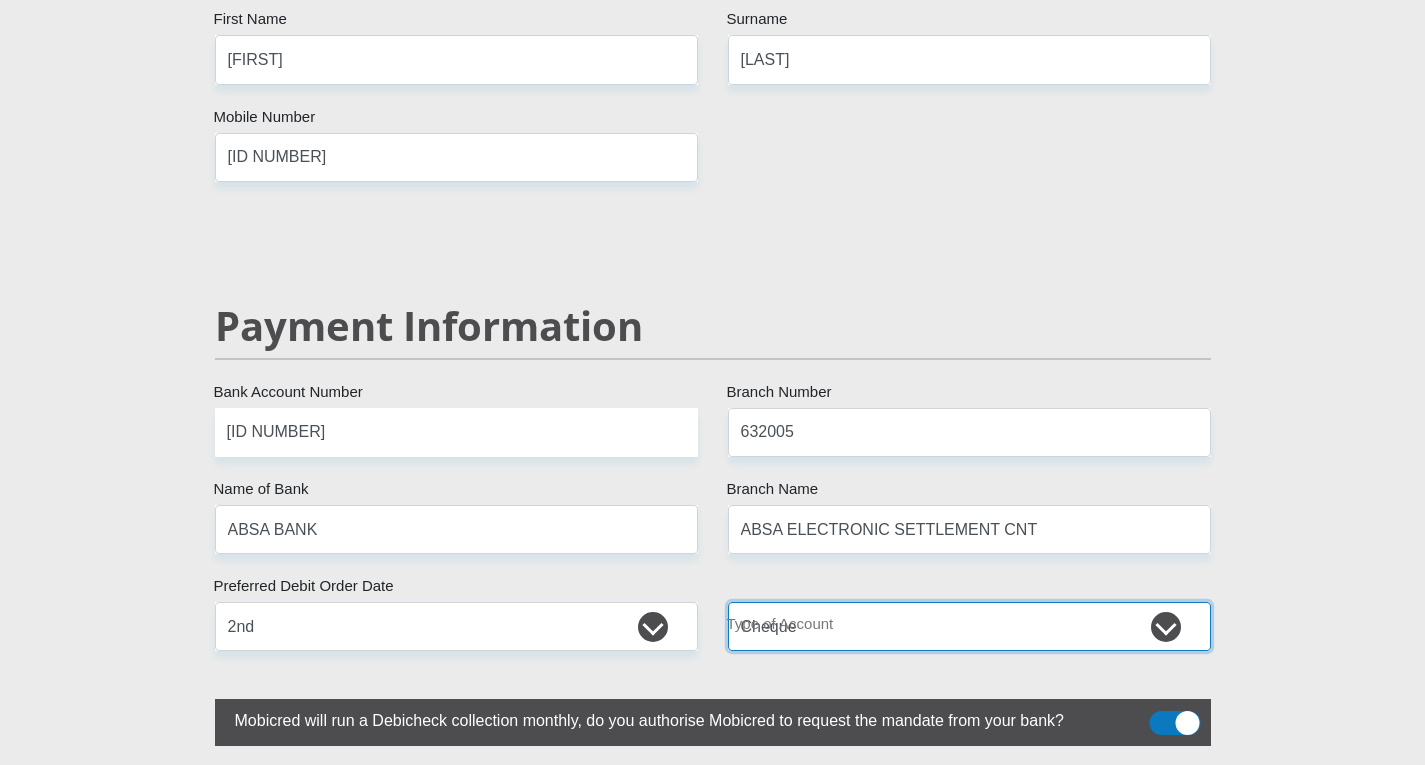 click on "Cheque
Savings" at bounding box center [969, 626] 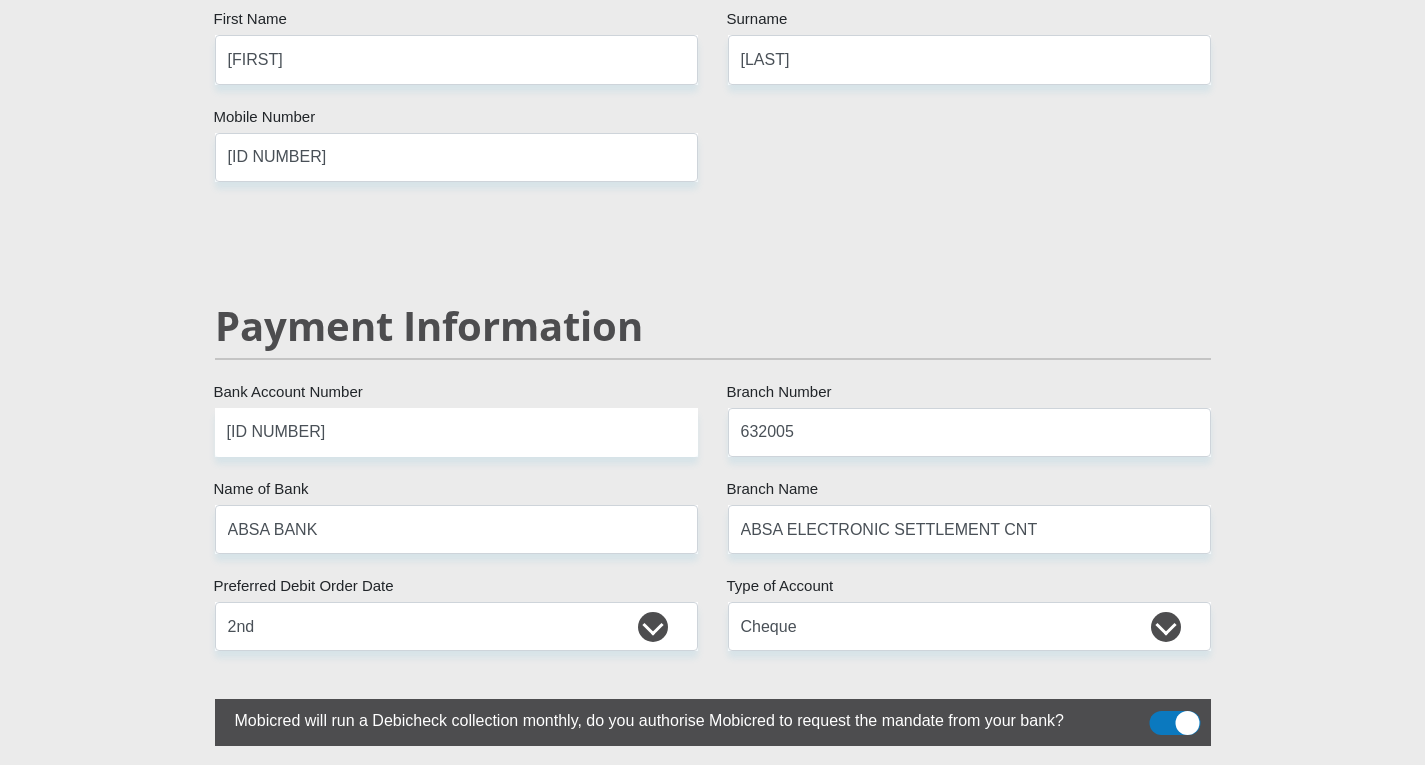 click on "Personal Details
Mr
Ms
Mrs
Dr
Other
Title
EA
First Name
Baker
Surname
8501310098081
South African ID Number
Please input valid ID number
South Africa
Afghanistan
Aland Islands
Albania
Algeria
America Samoa
American Virgin Islands
Andorra
Angola
Anguilla  Antarctica  Aruba" at bounding box center [712, -450] 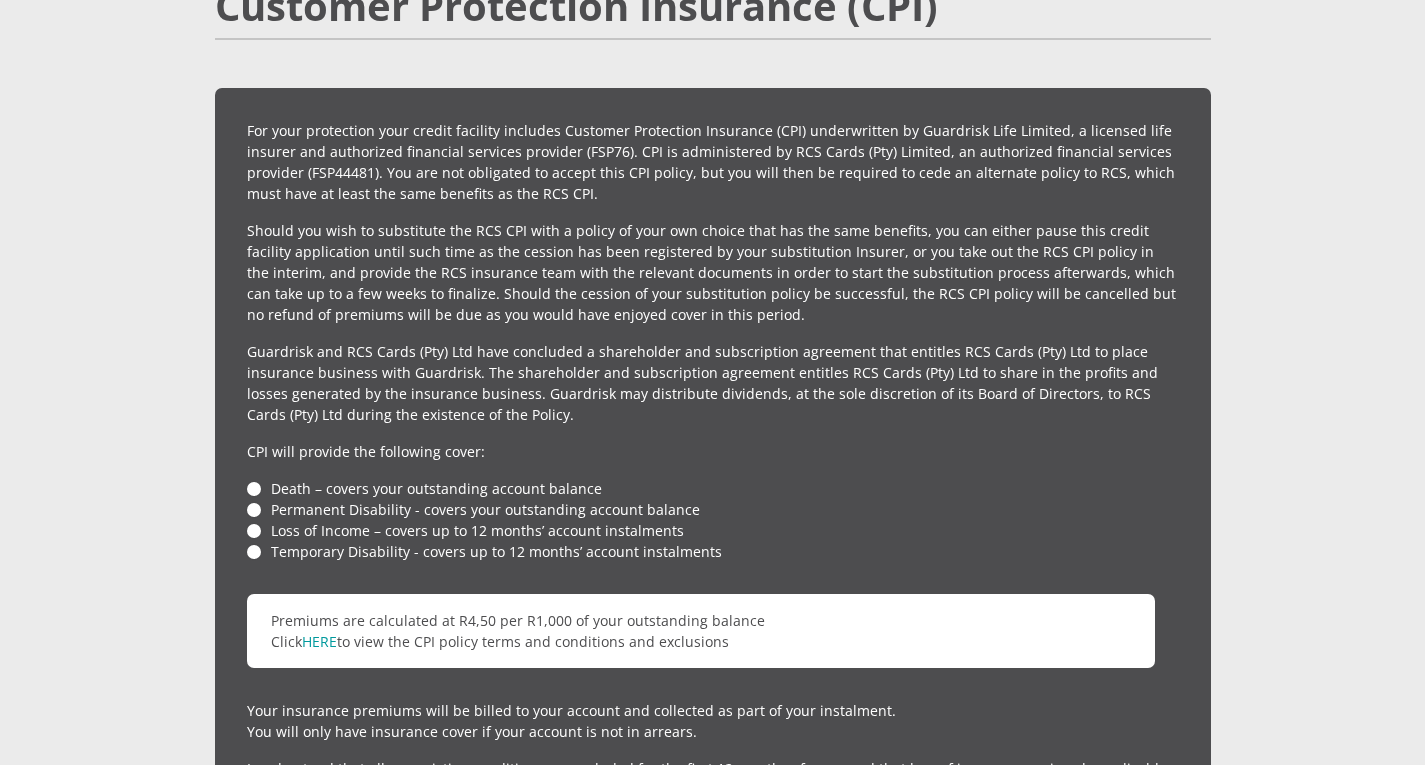 scroll, scrollTop: 4479, scrollLeft: 0, axis: vertical 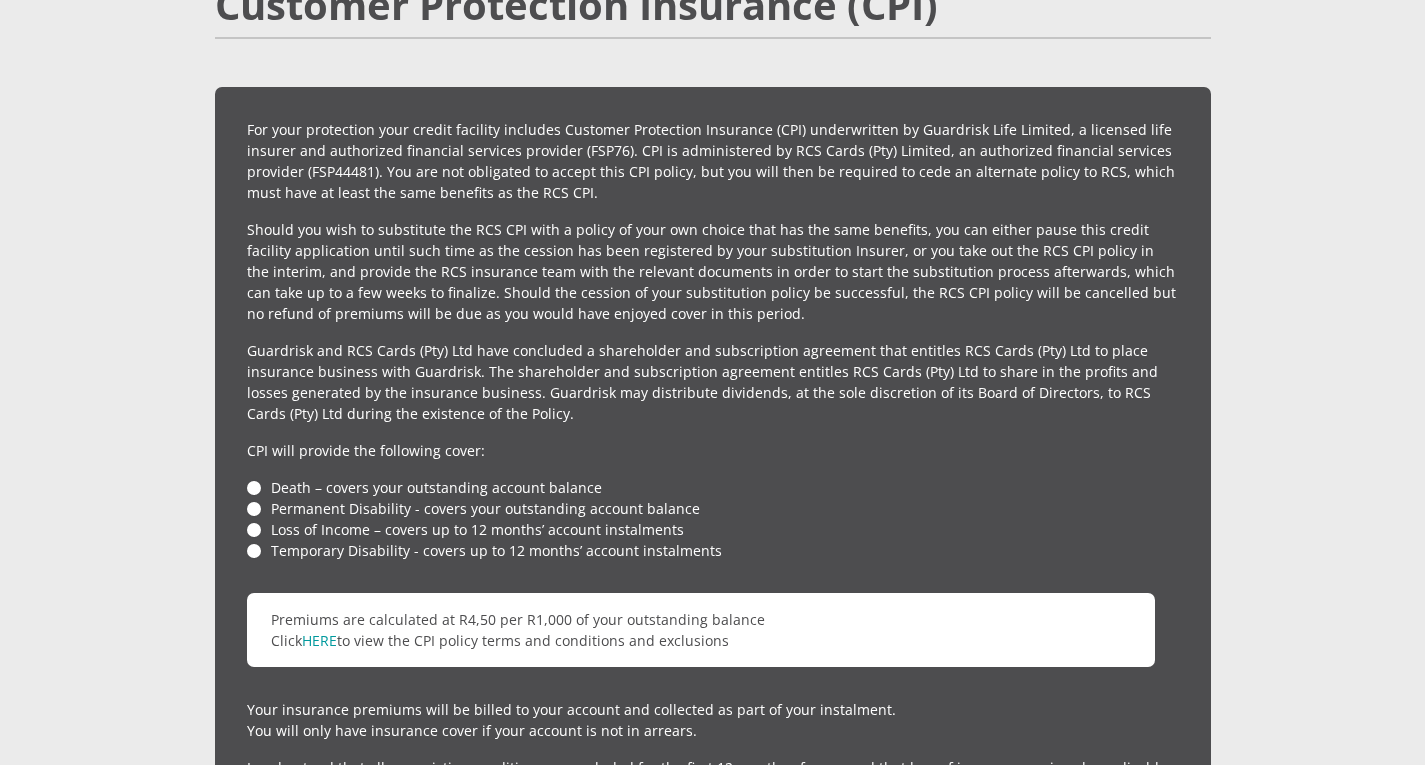 click on "Death – covers your outstanding account balance" at bounding box center [713, 487] 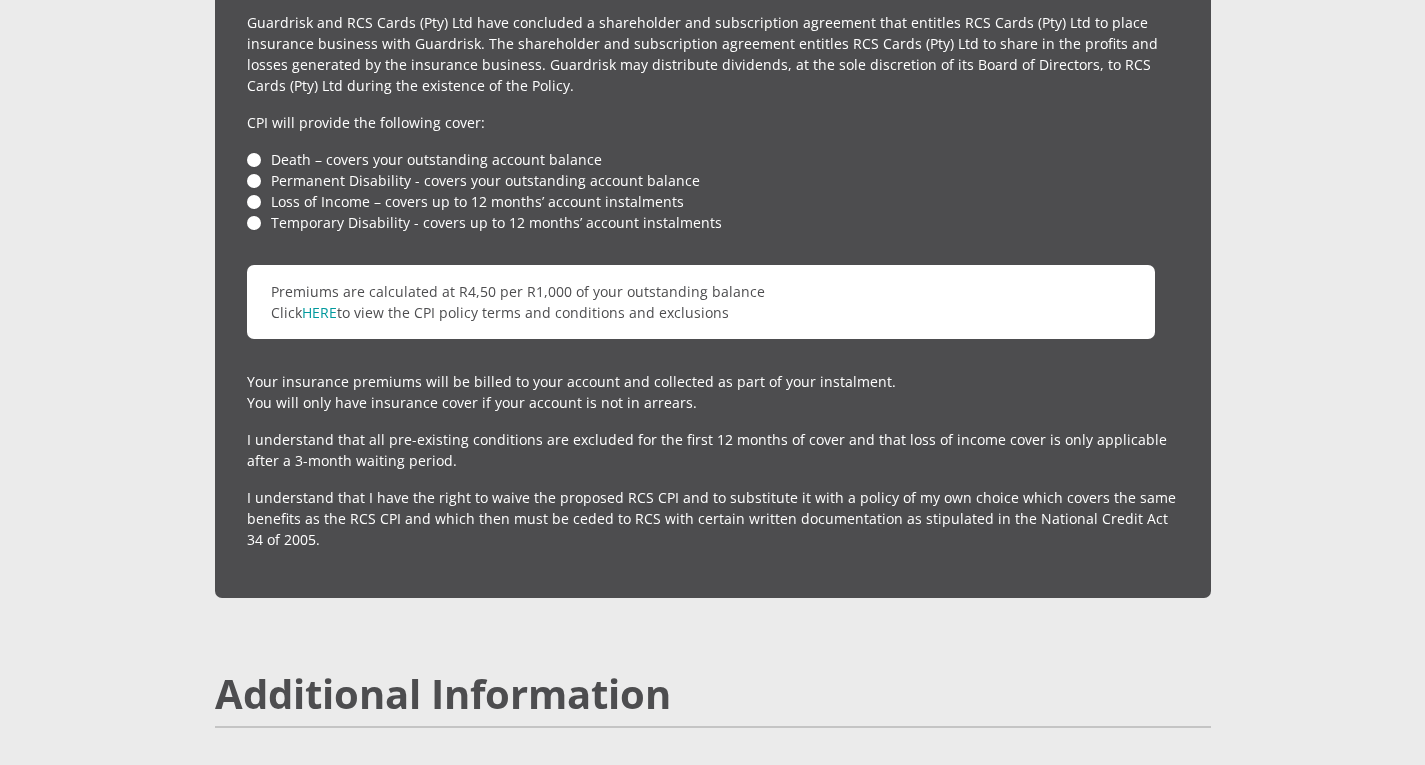 scroll, scrollTop: 4808, scrollLeft: 0, axis: vertical 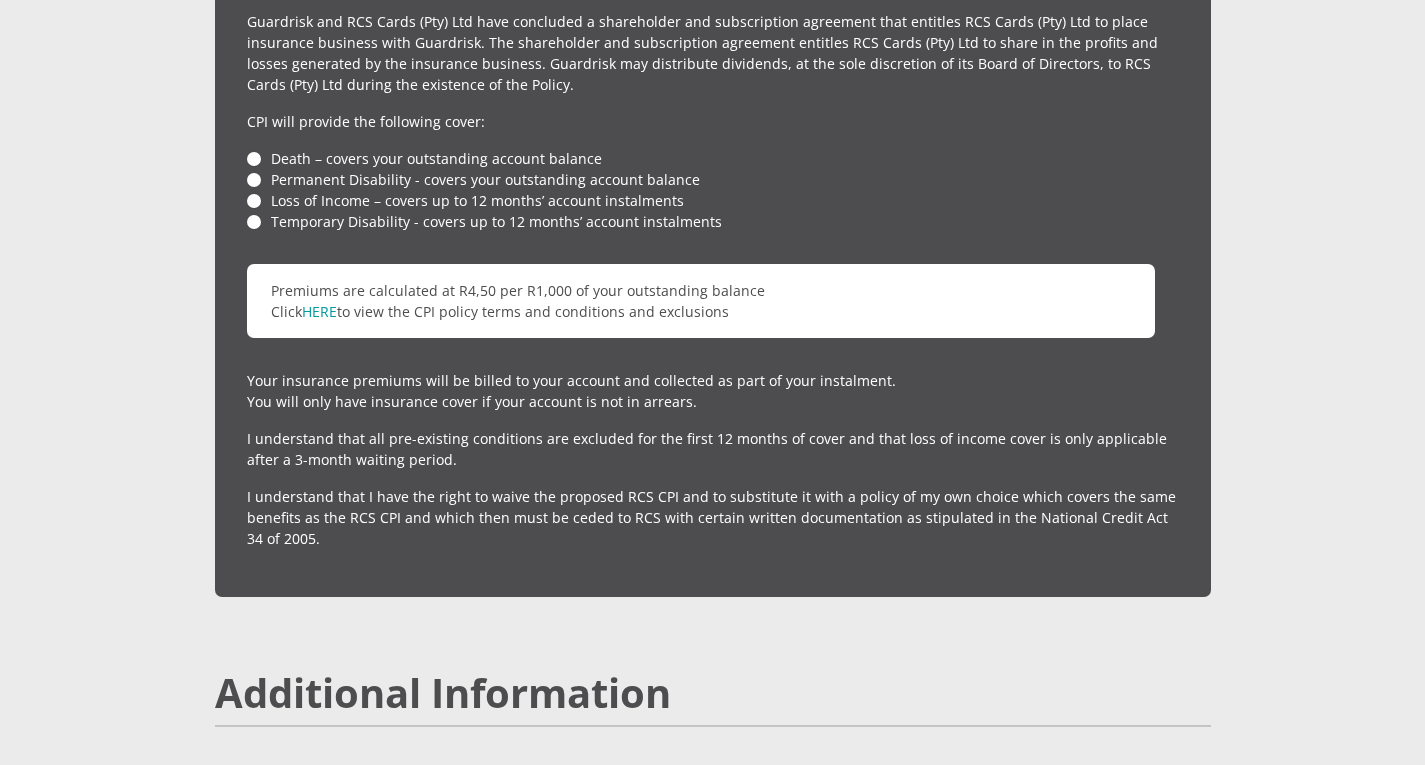 click on "Temporary Disability - covers up to 12 months’ account instalments" at bounding box center [713, 221] 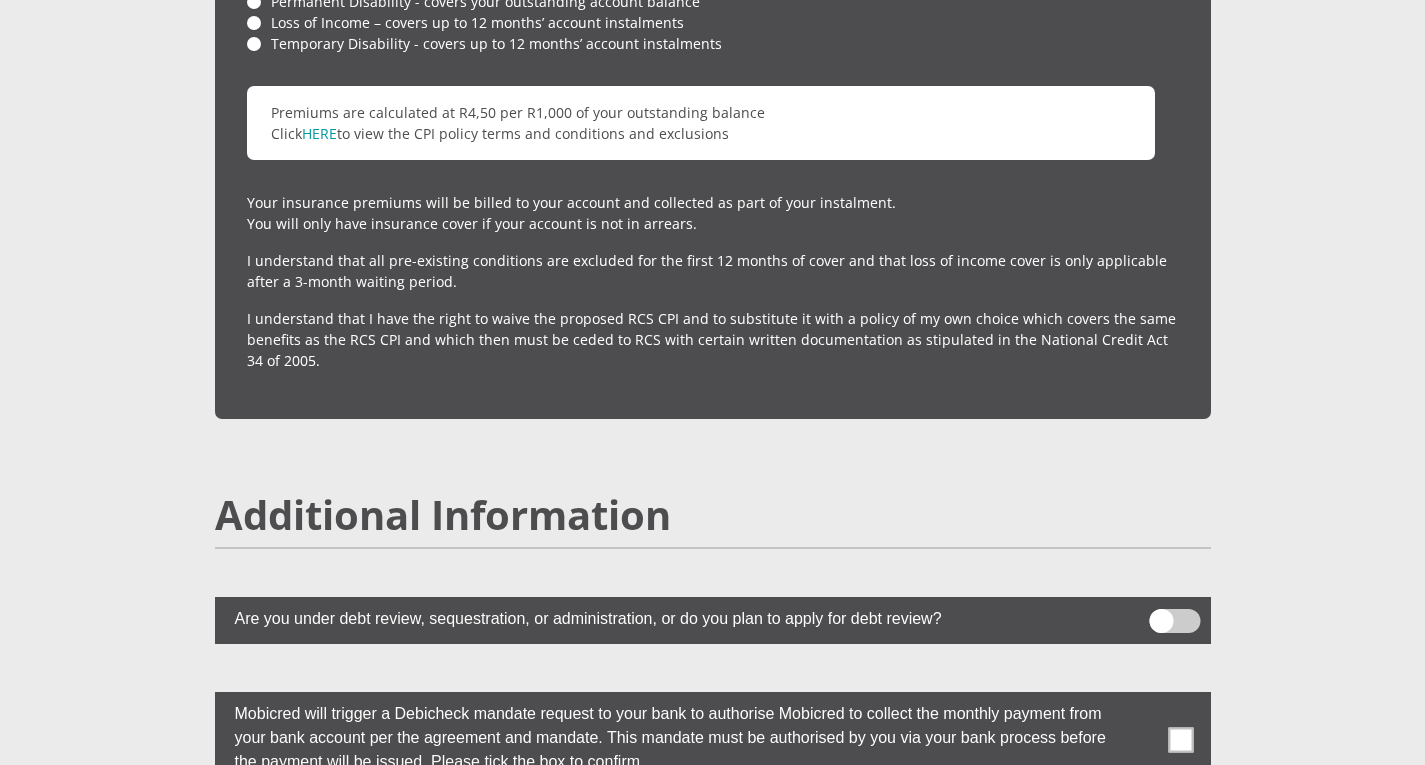 scroll, scrollTop: 5283, scrollLeft: 0, axis: vertical 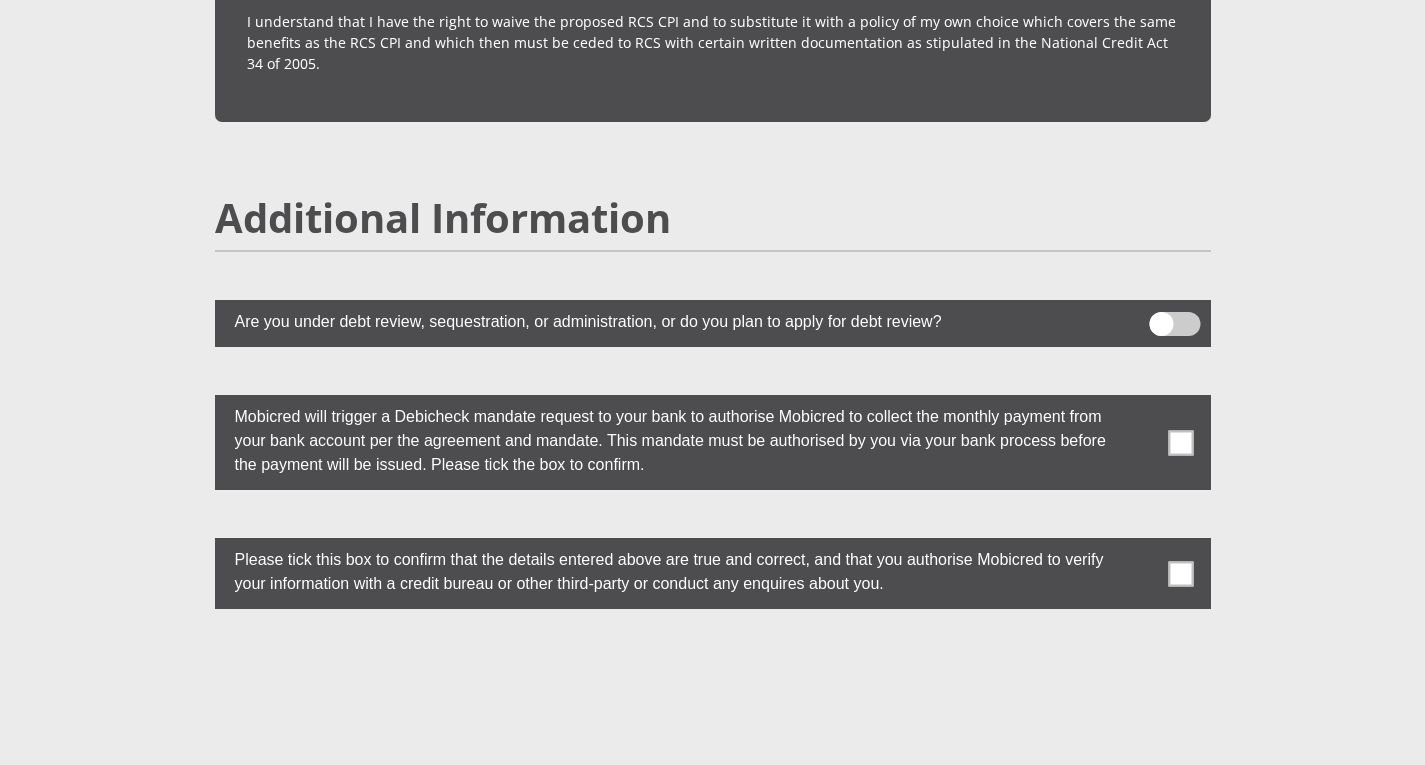 click at bounding box center [1180, 442] 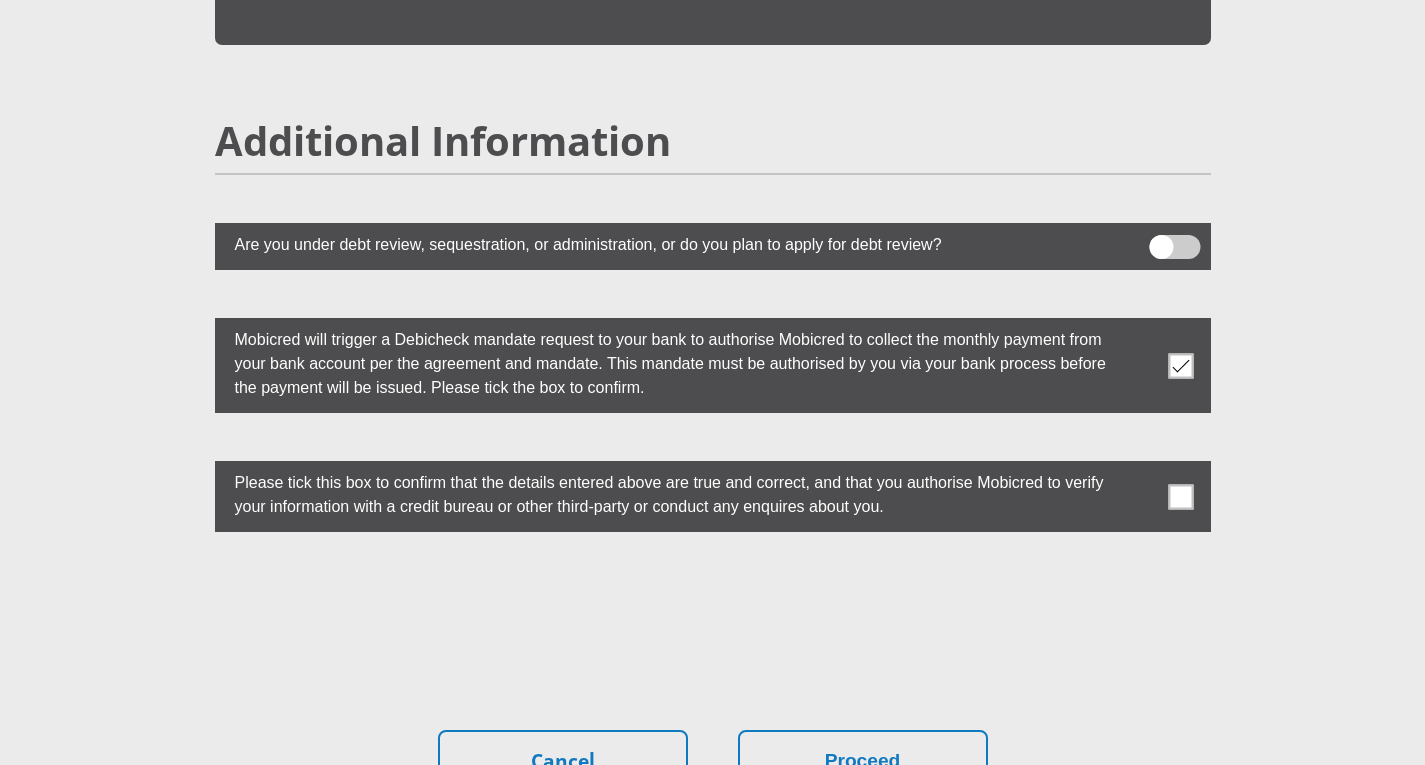 scroll, scrollTop: 5363, scrollLeft: 0, axis: vertical 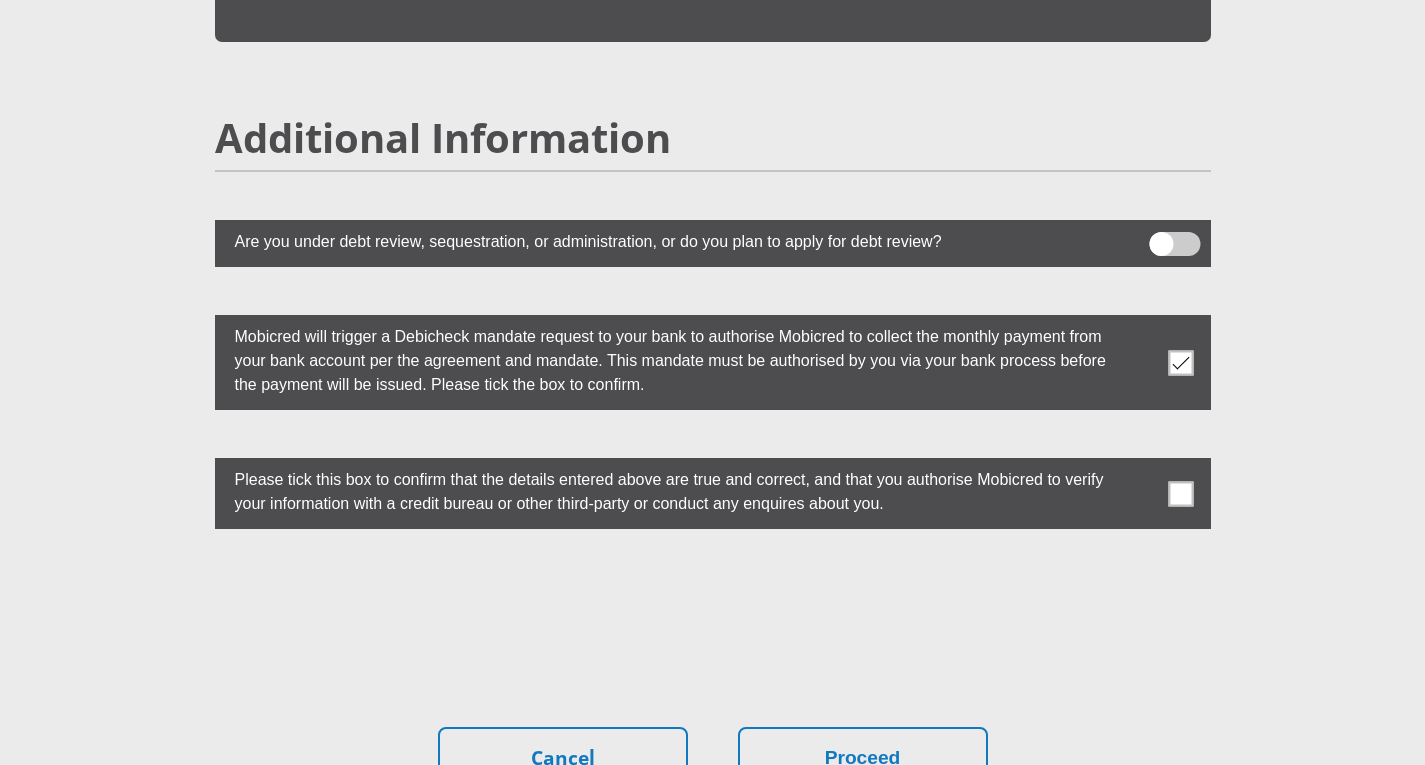 click at bounding box center (1180, 493) 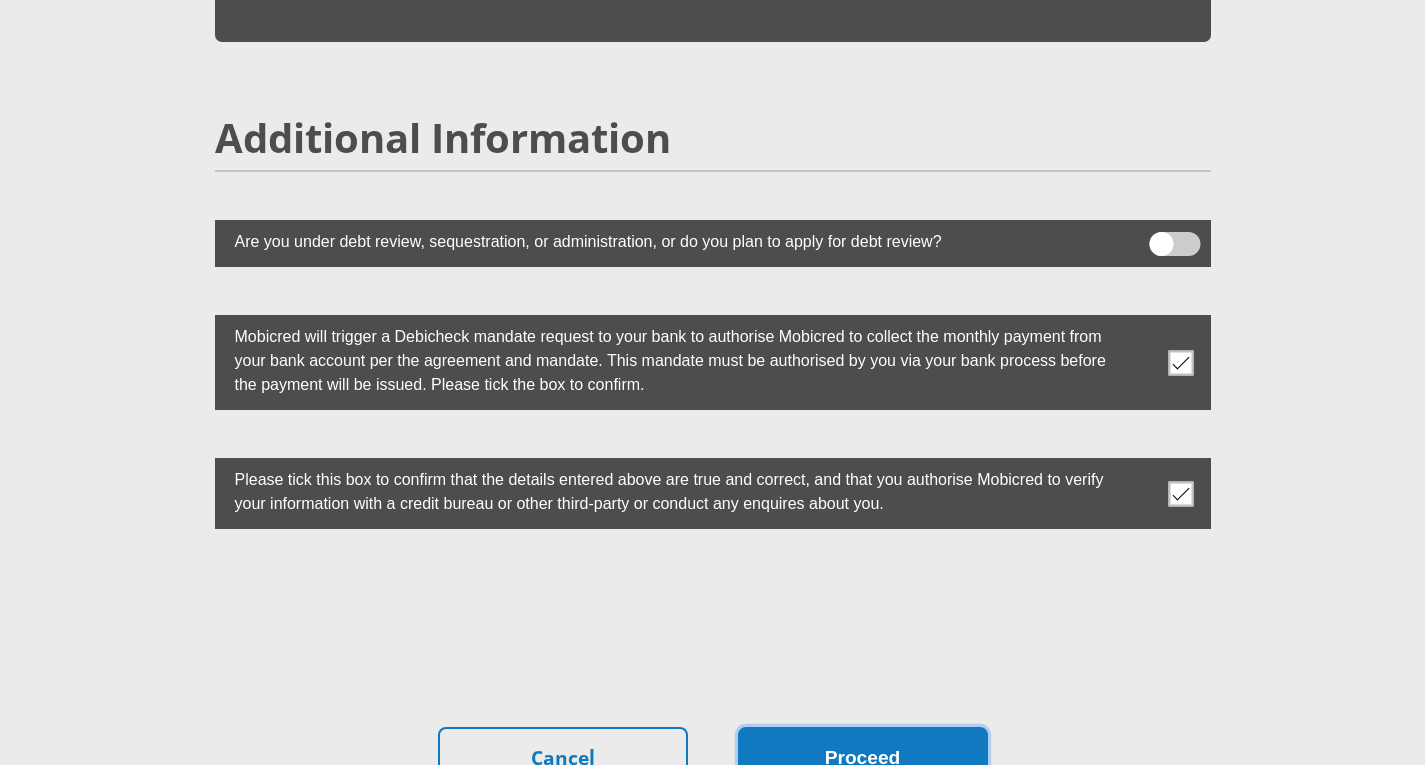 click on "Proceed" at bounding box center (863, 758) 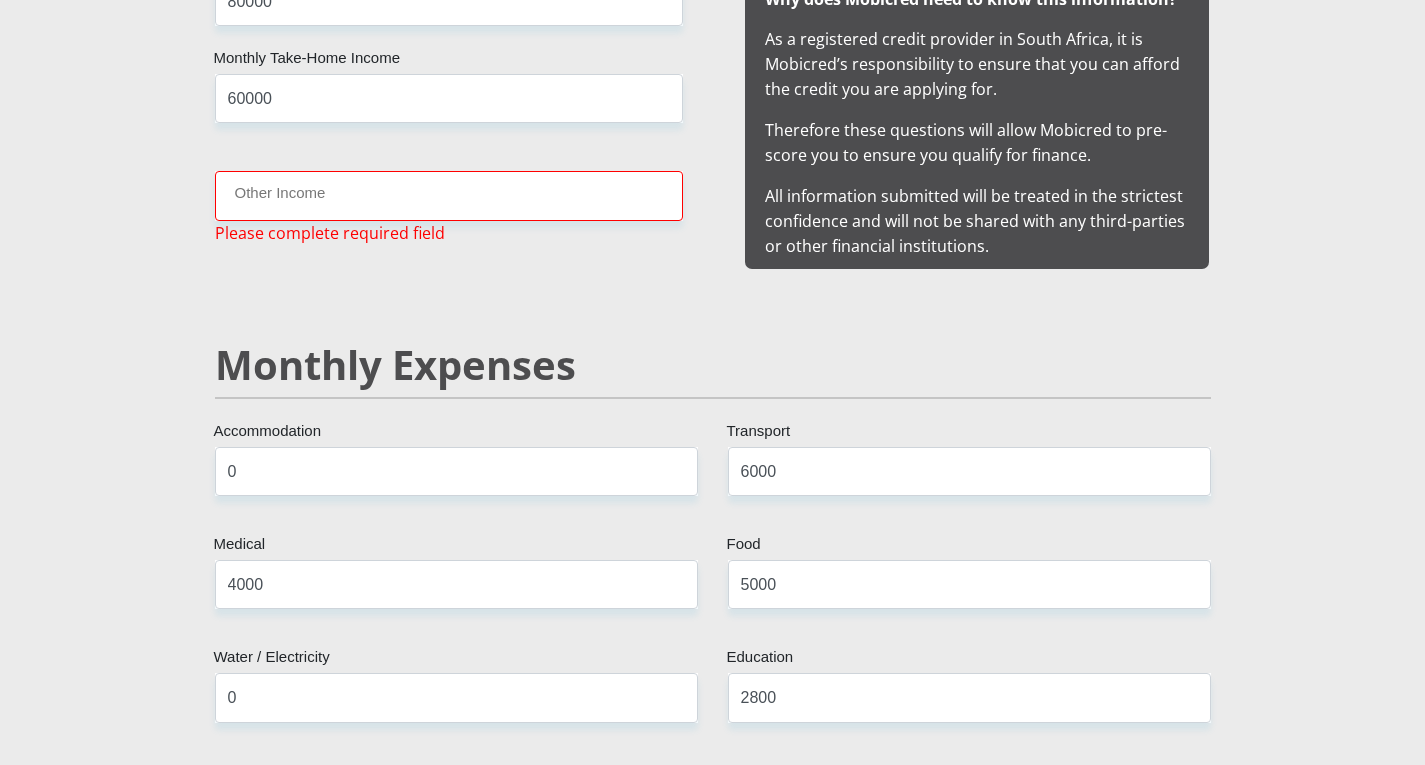 scroll, scrollTop: 1983, scrollLeft: 0, axis: vertical 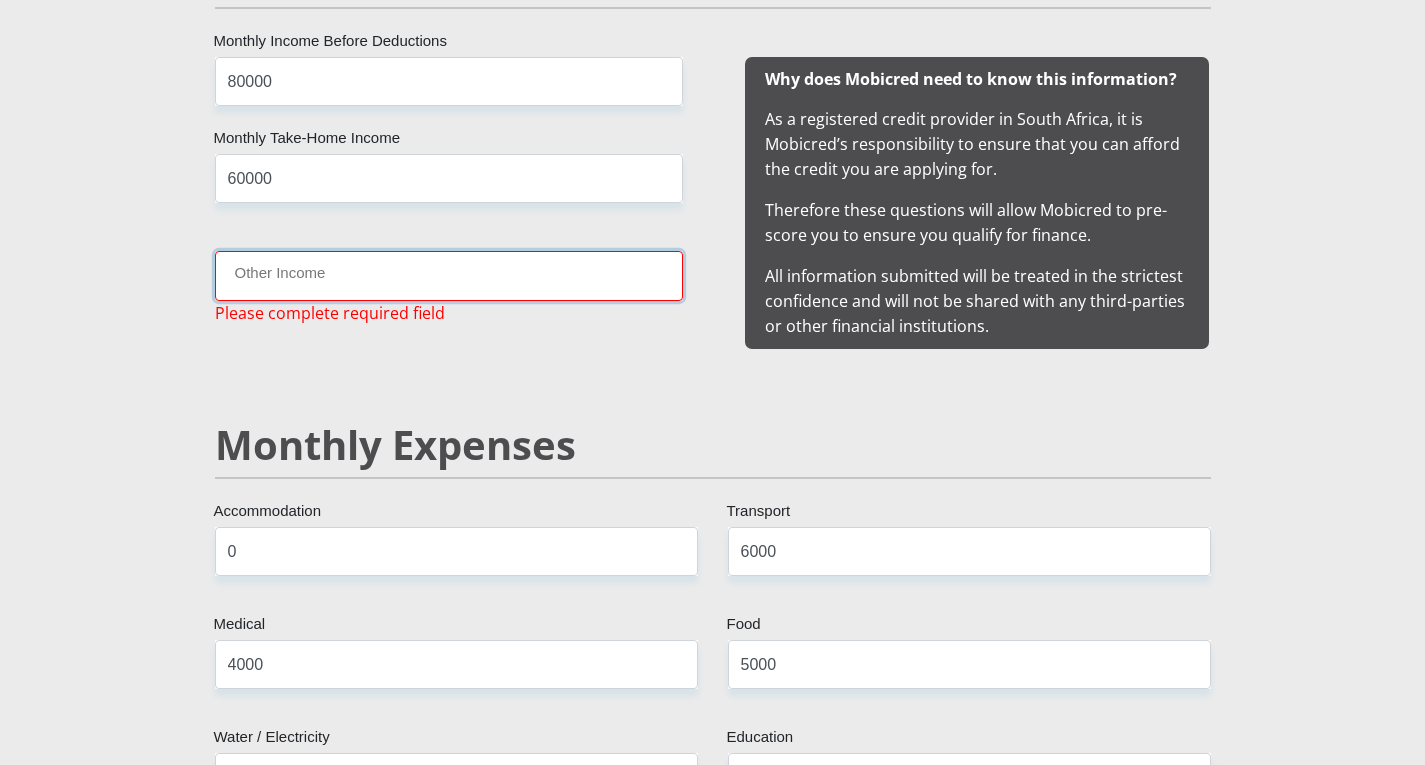click on "Other Income" at bounding box center [449, 275] 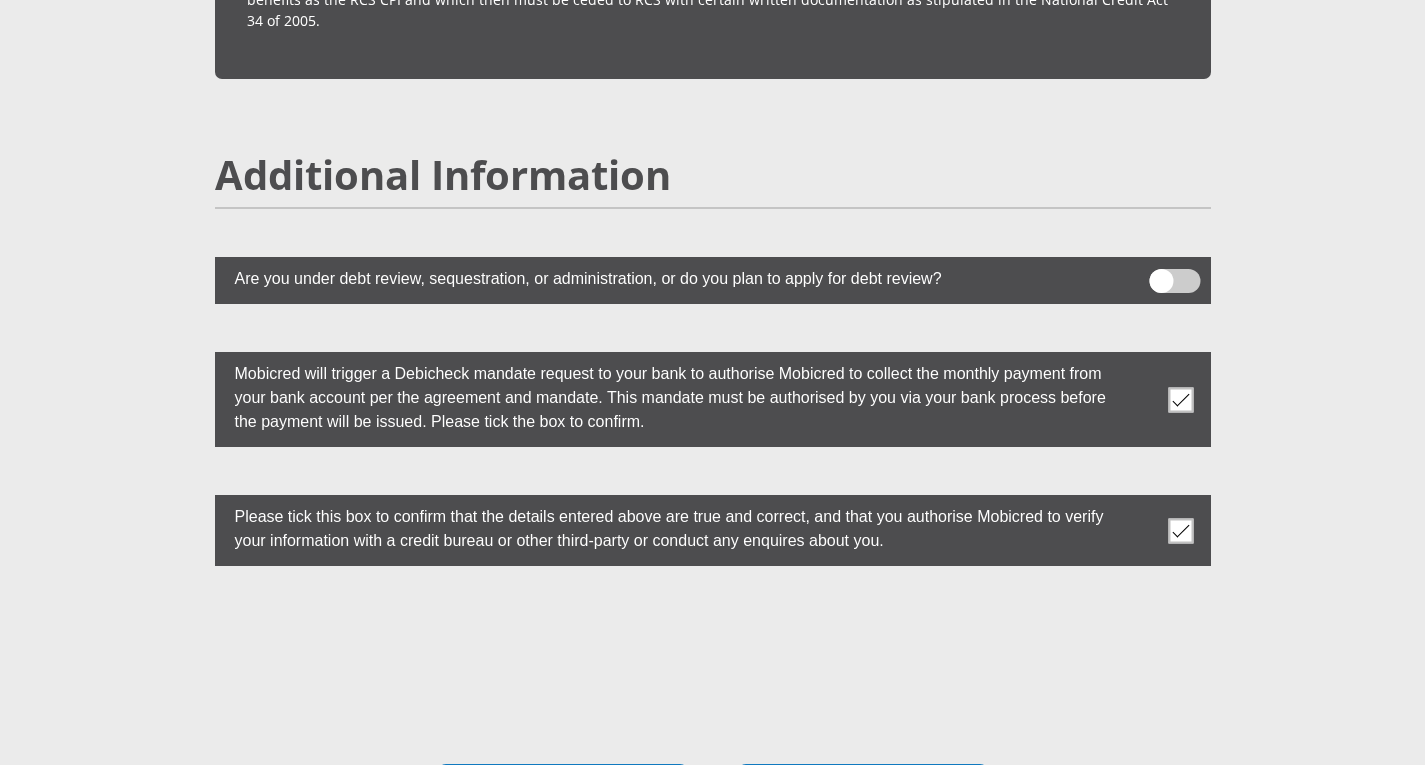 scroll, scrollTop: 5601, scrollLeft: 0, axis: vertical 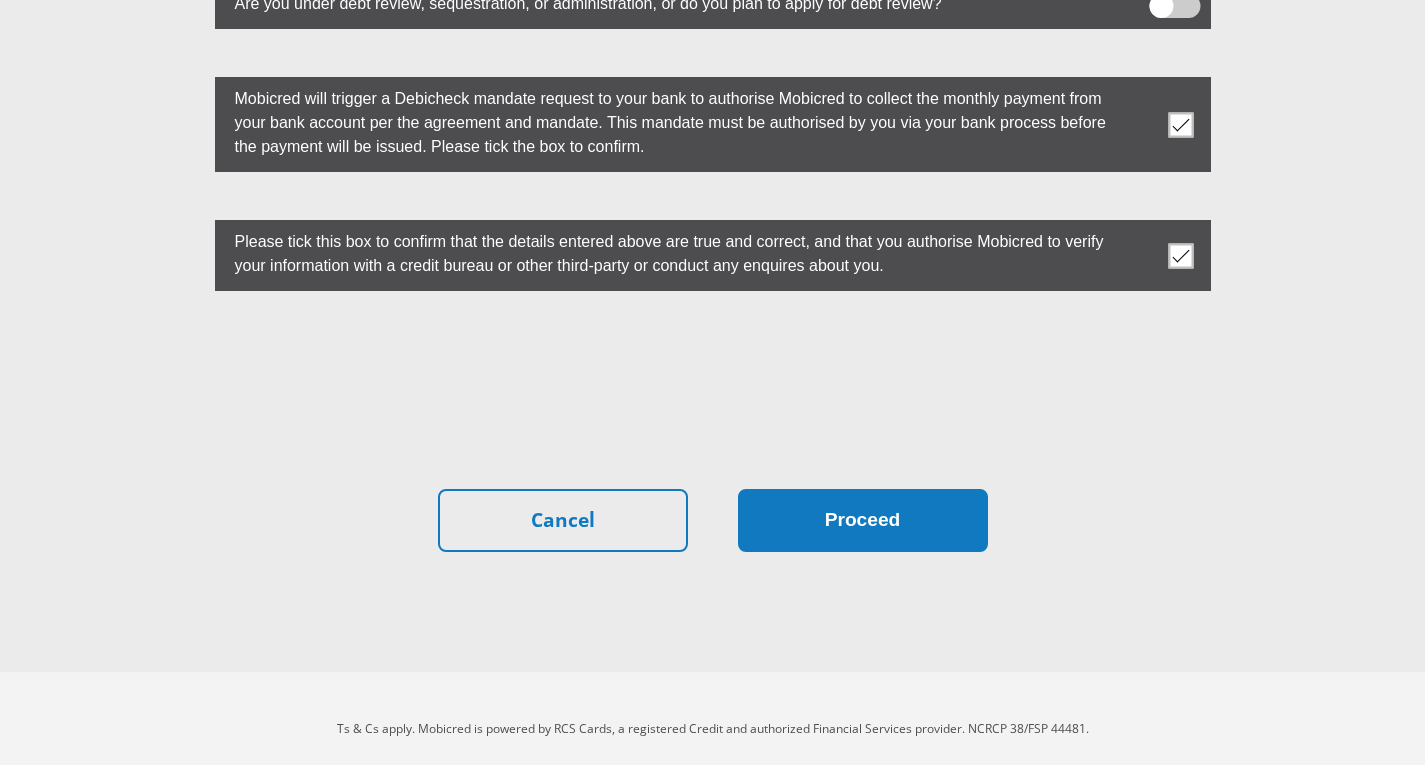 type on "0" 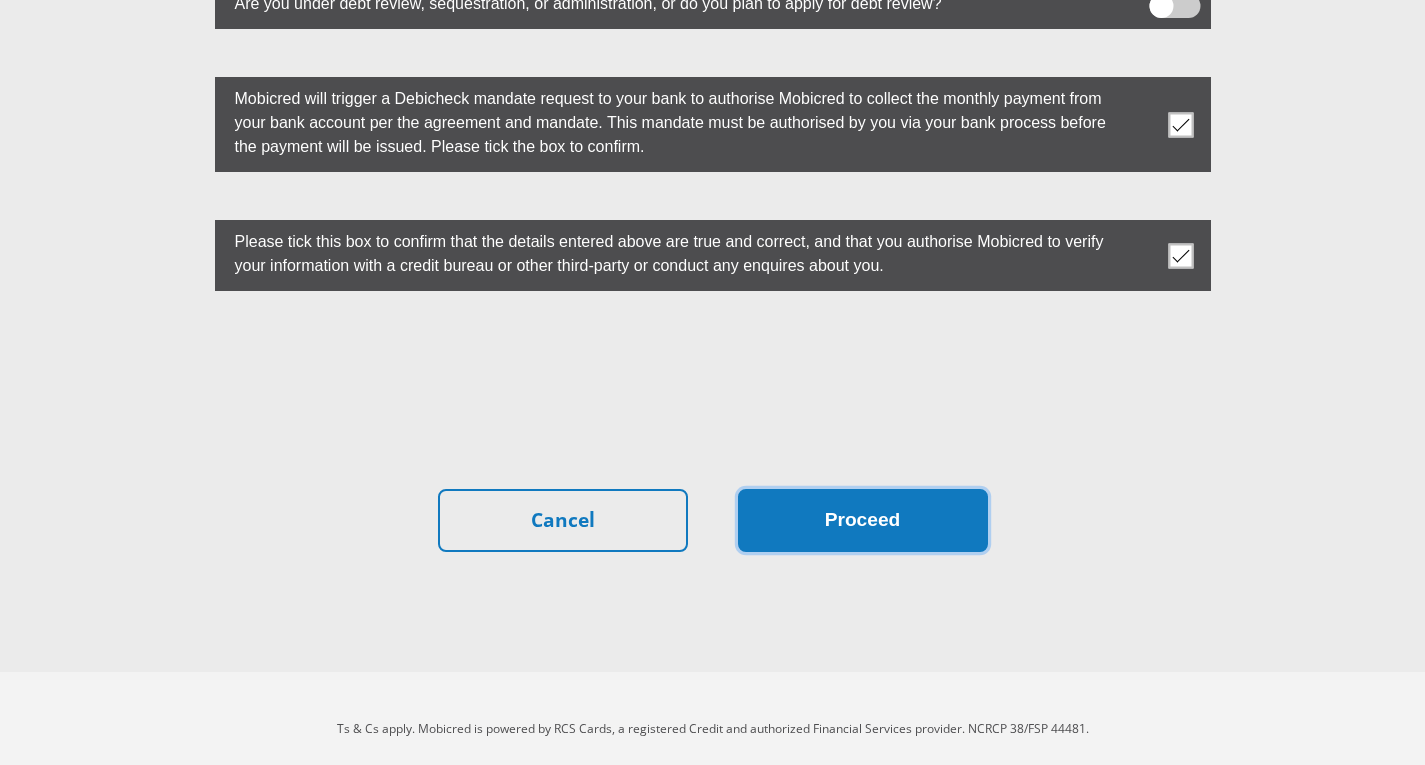 click on "Proceed" at bounding box center (863, 520) 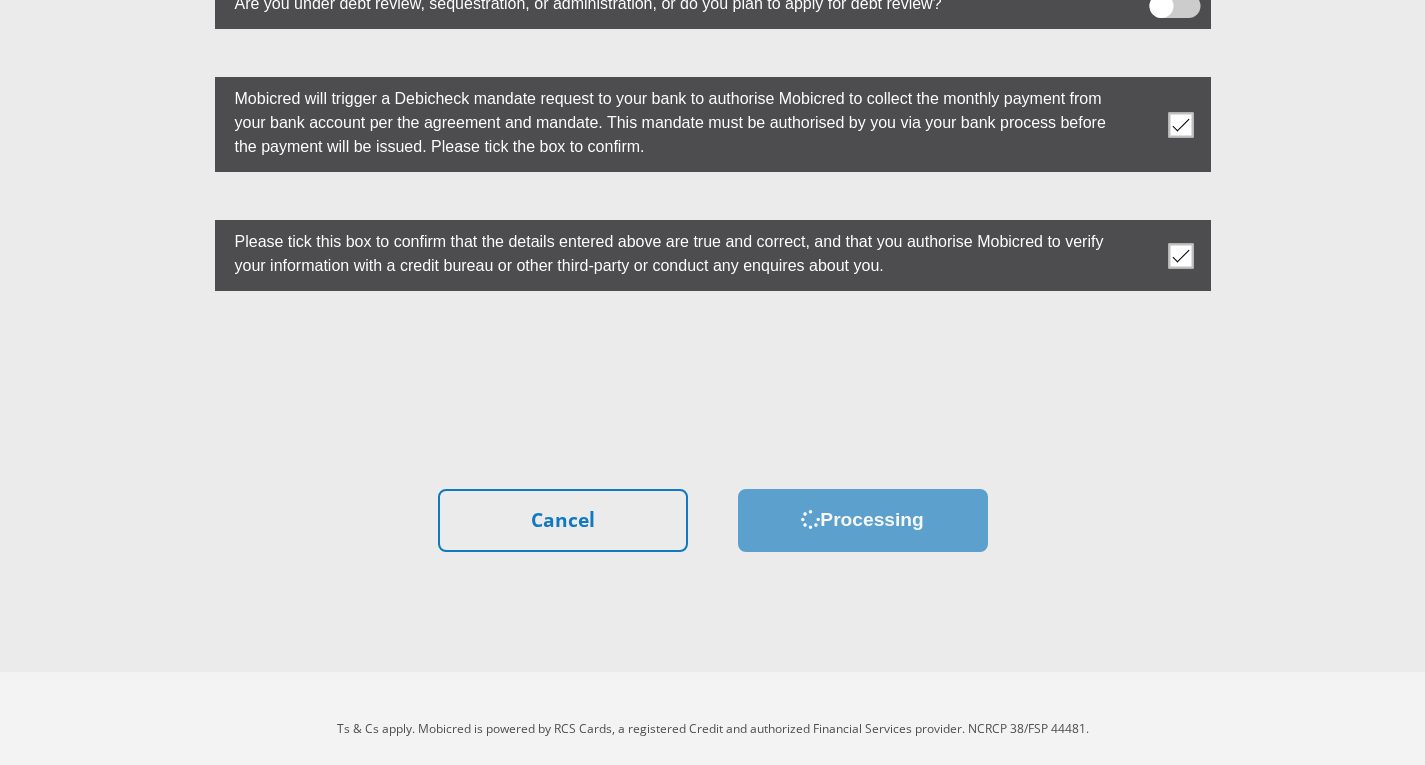 scroll, scrollTop: 0, scrollLeft: 0, axis: both 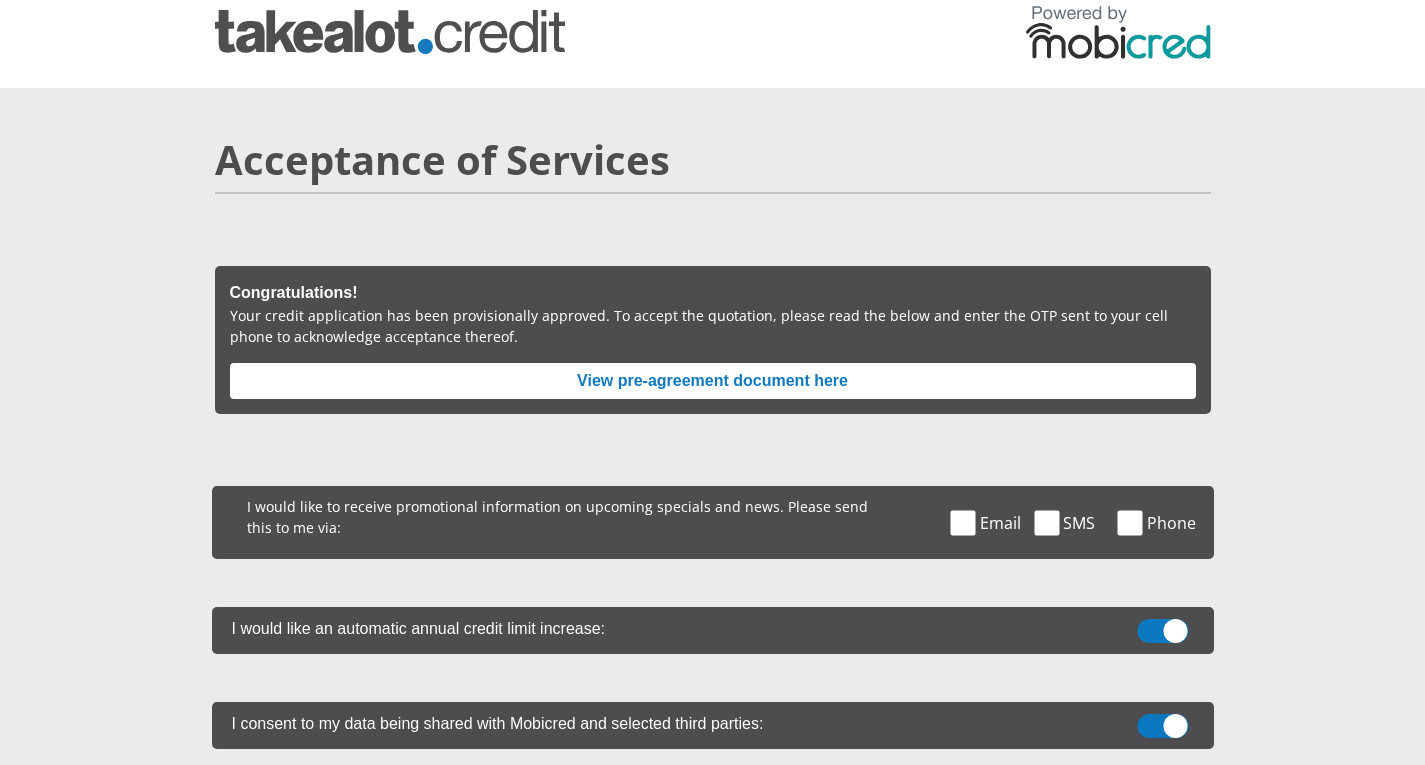 click at bounding box center [963, 522] 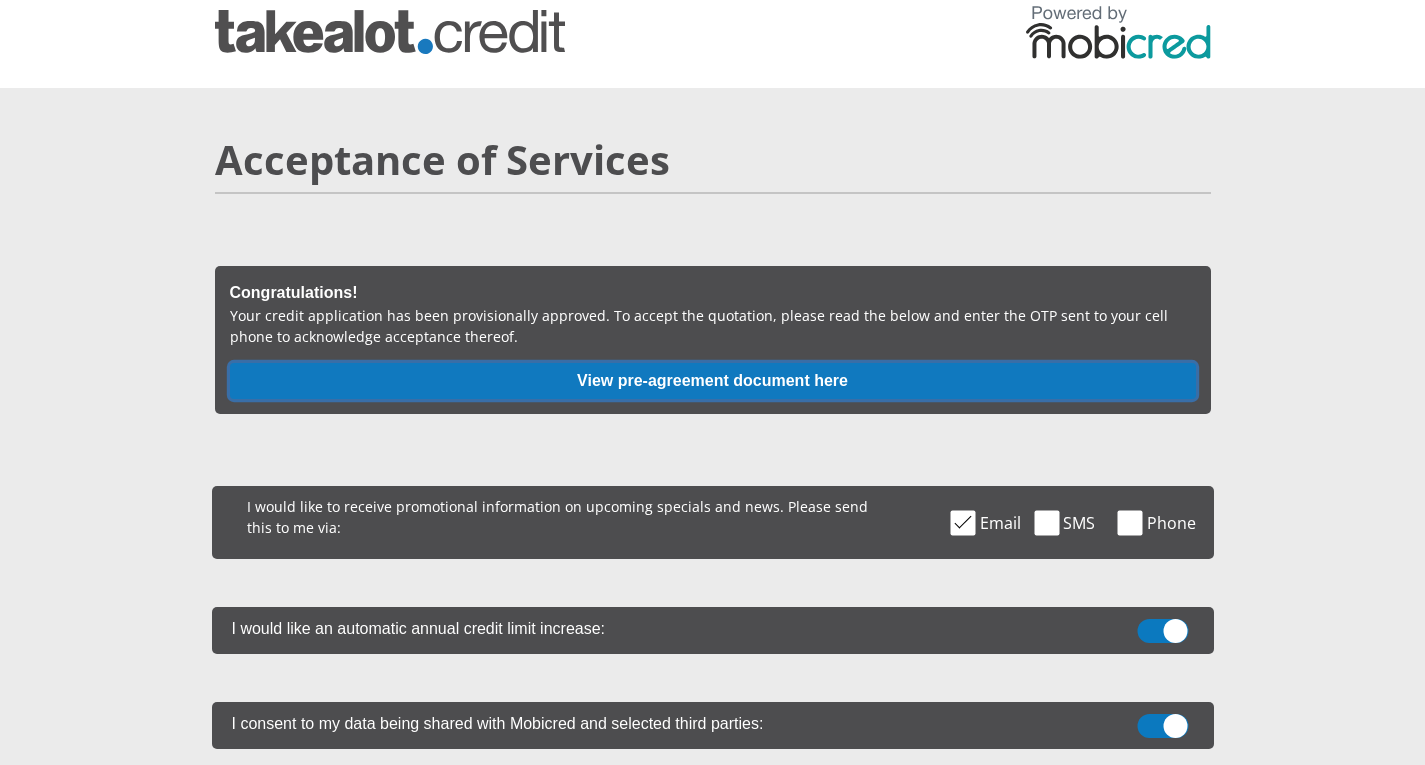 click on "View pre-agreement document here" at bounding box center [713, 381] 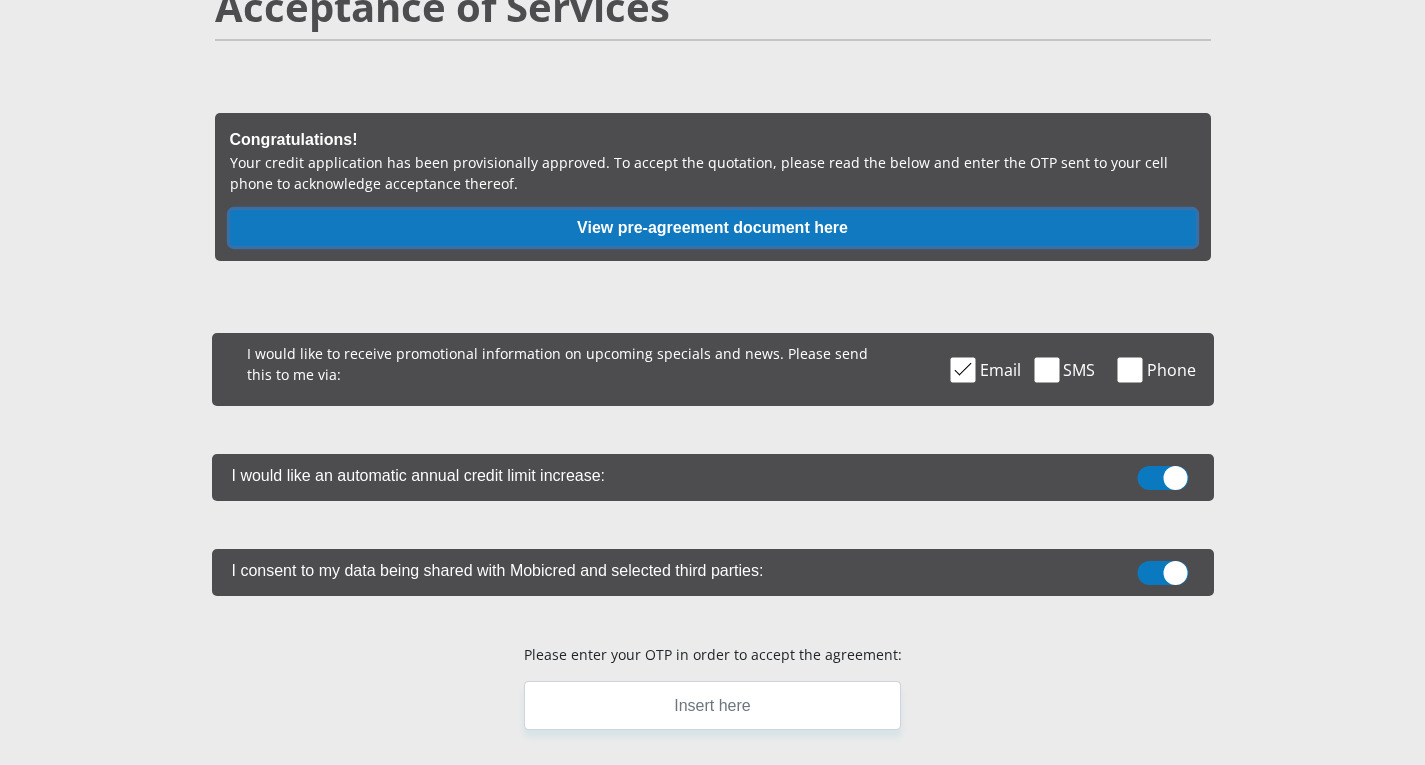 scroll, scrollTop: 181, scrollLeft: 0, axis: vertical 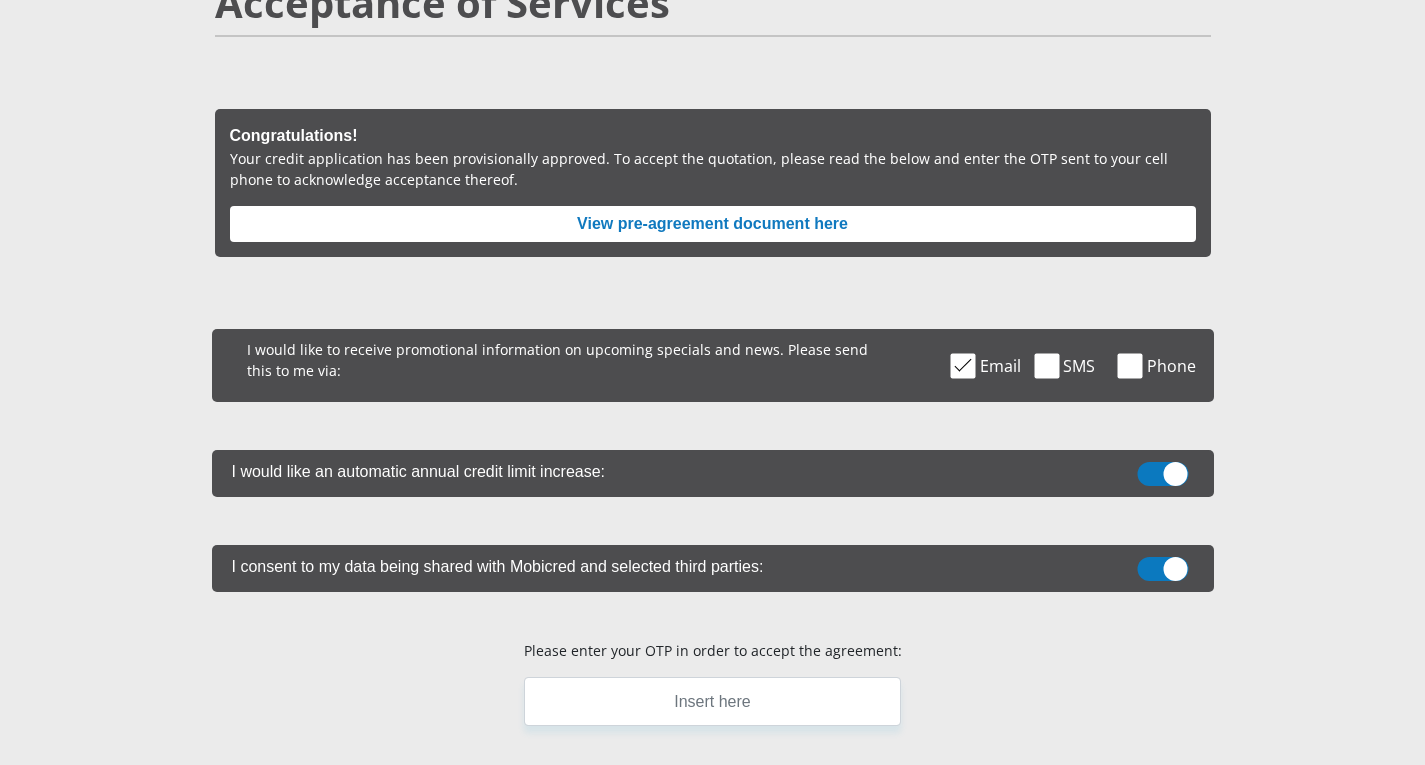 click at bounding box center (1162, 474) 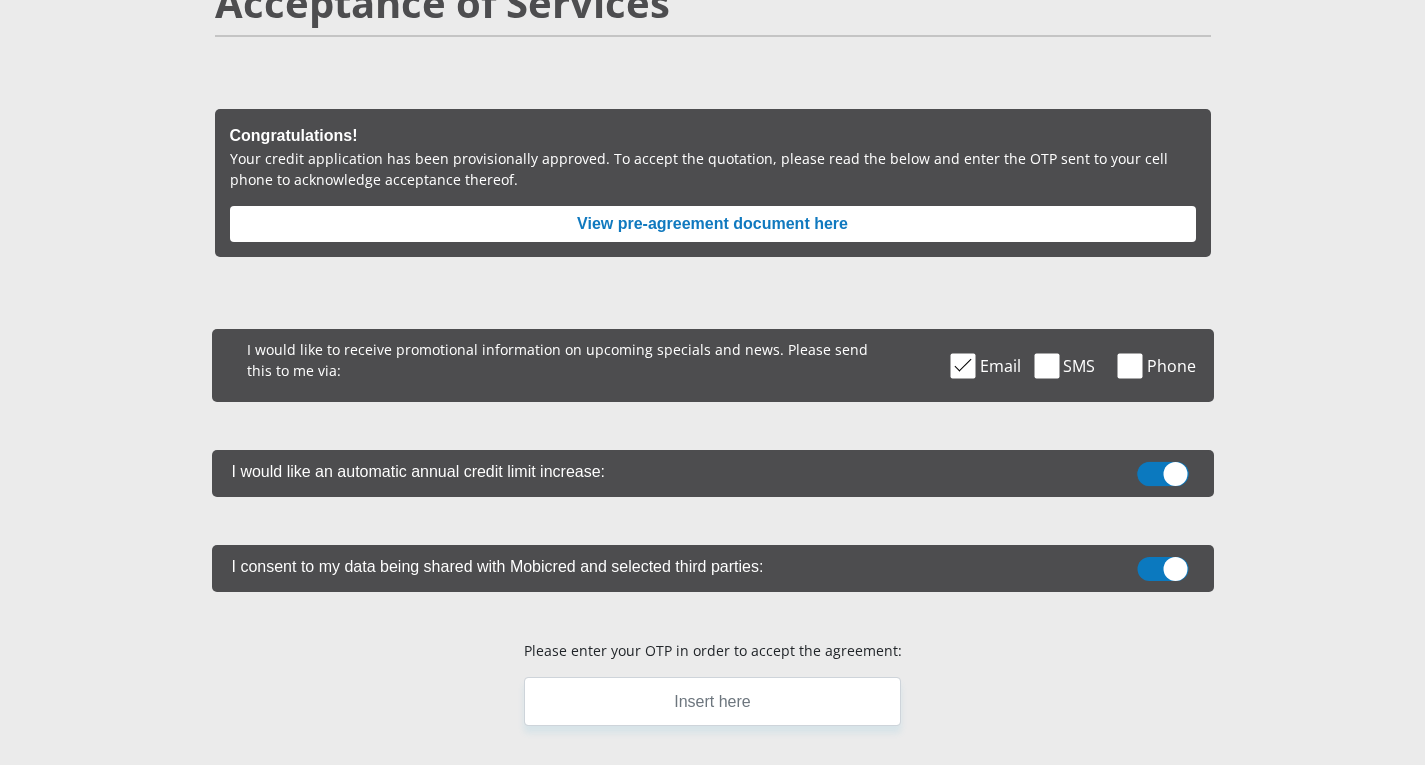 click at bounding box center [1163, 467] 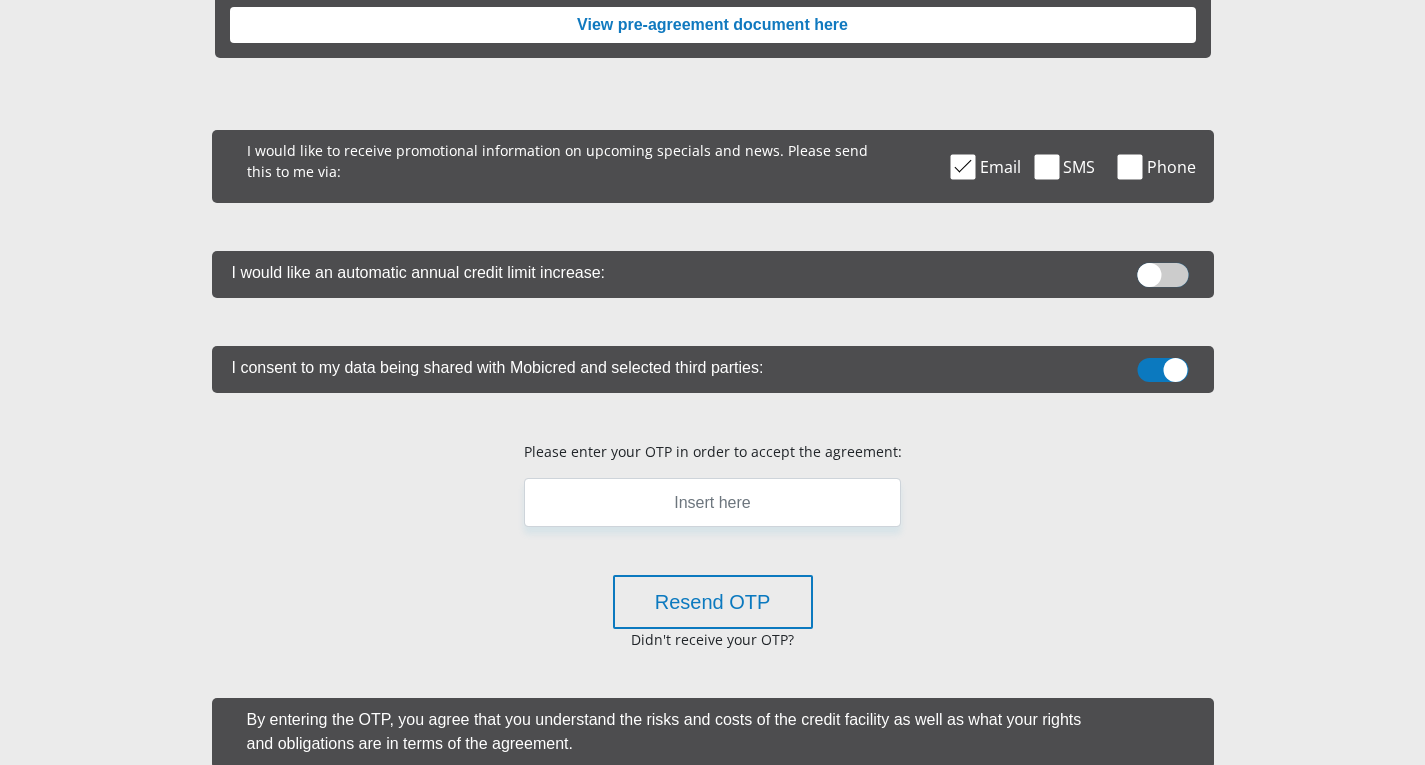 scroll, scrollTop: 384, scrollLeft: 0, axis: vertical 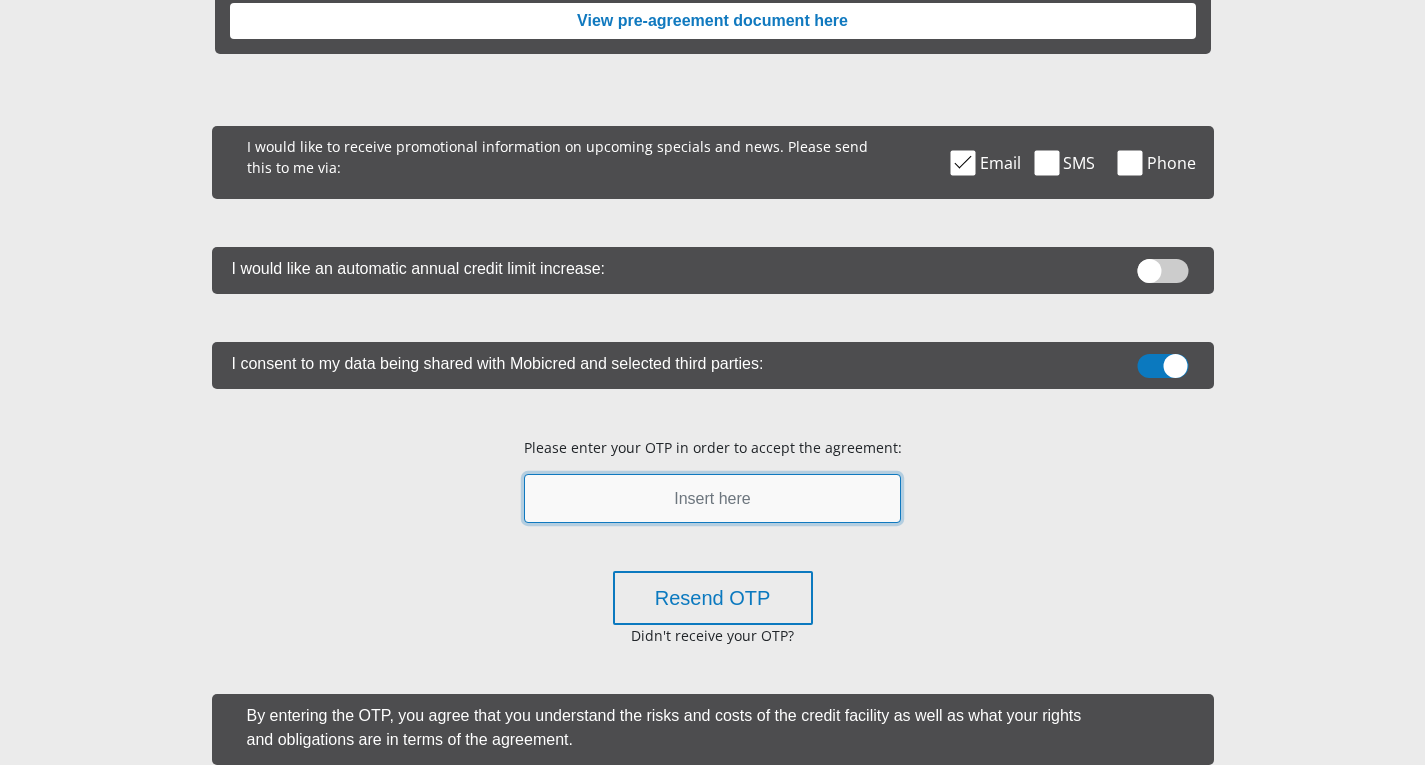 click at bounding box center [712, 498] 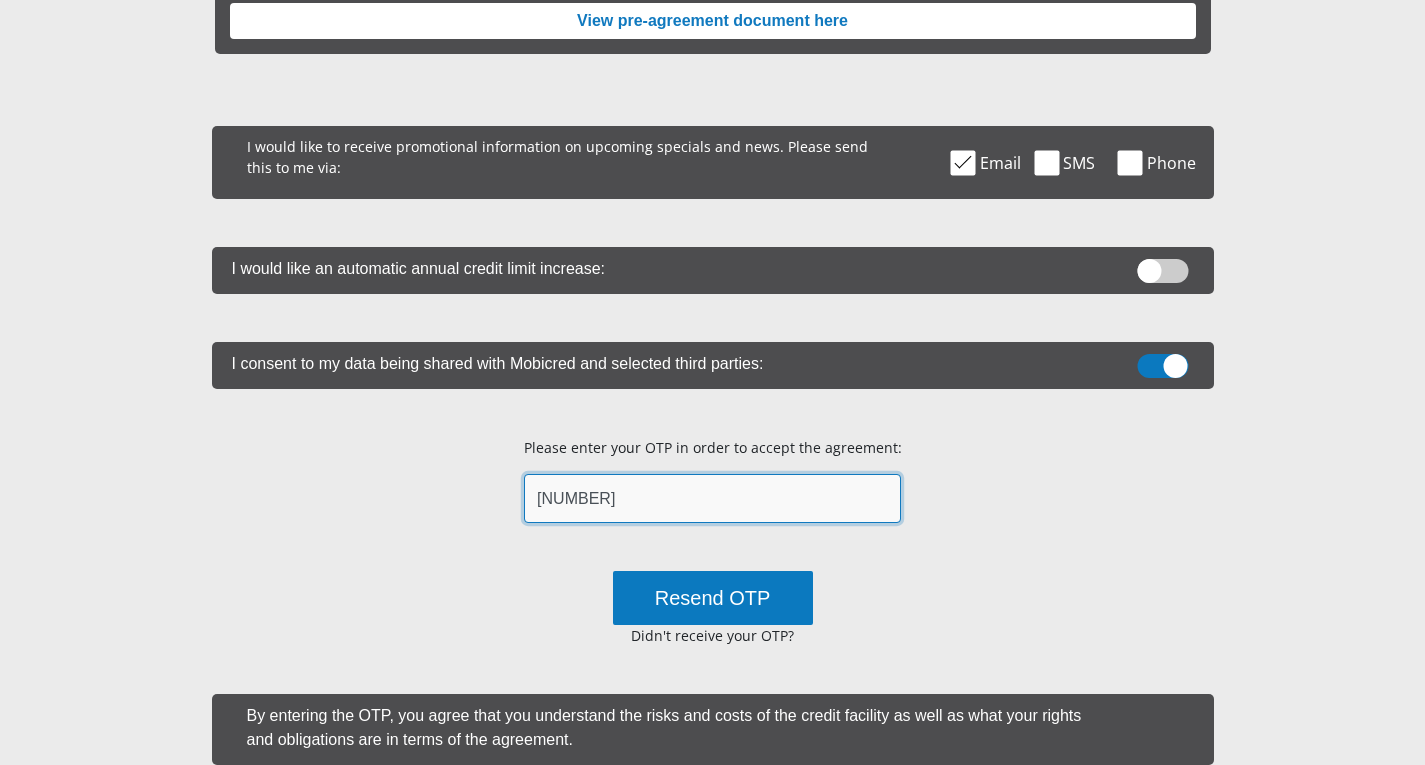 type on "335631" 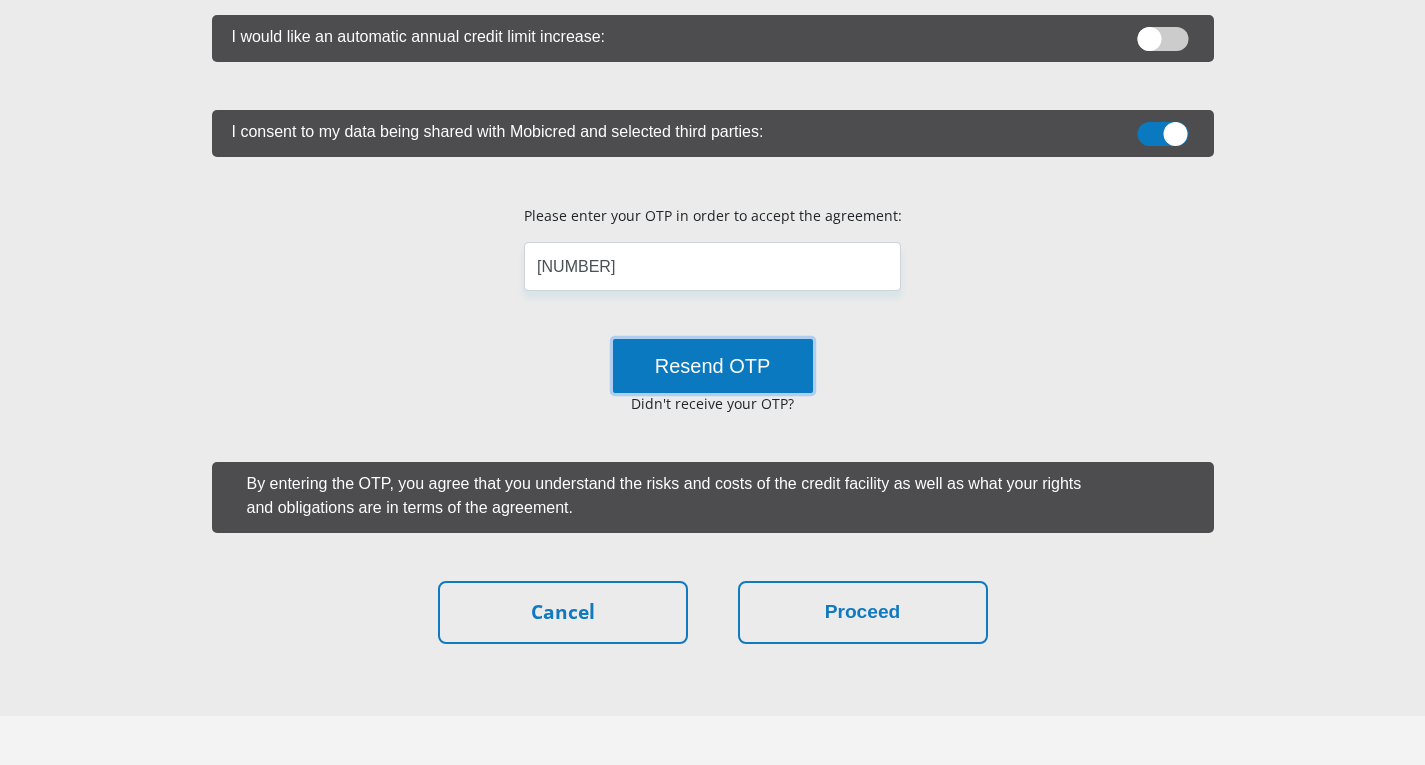scroll, scrollTop: 681, scrollLeft: 0, axis: vertical 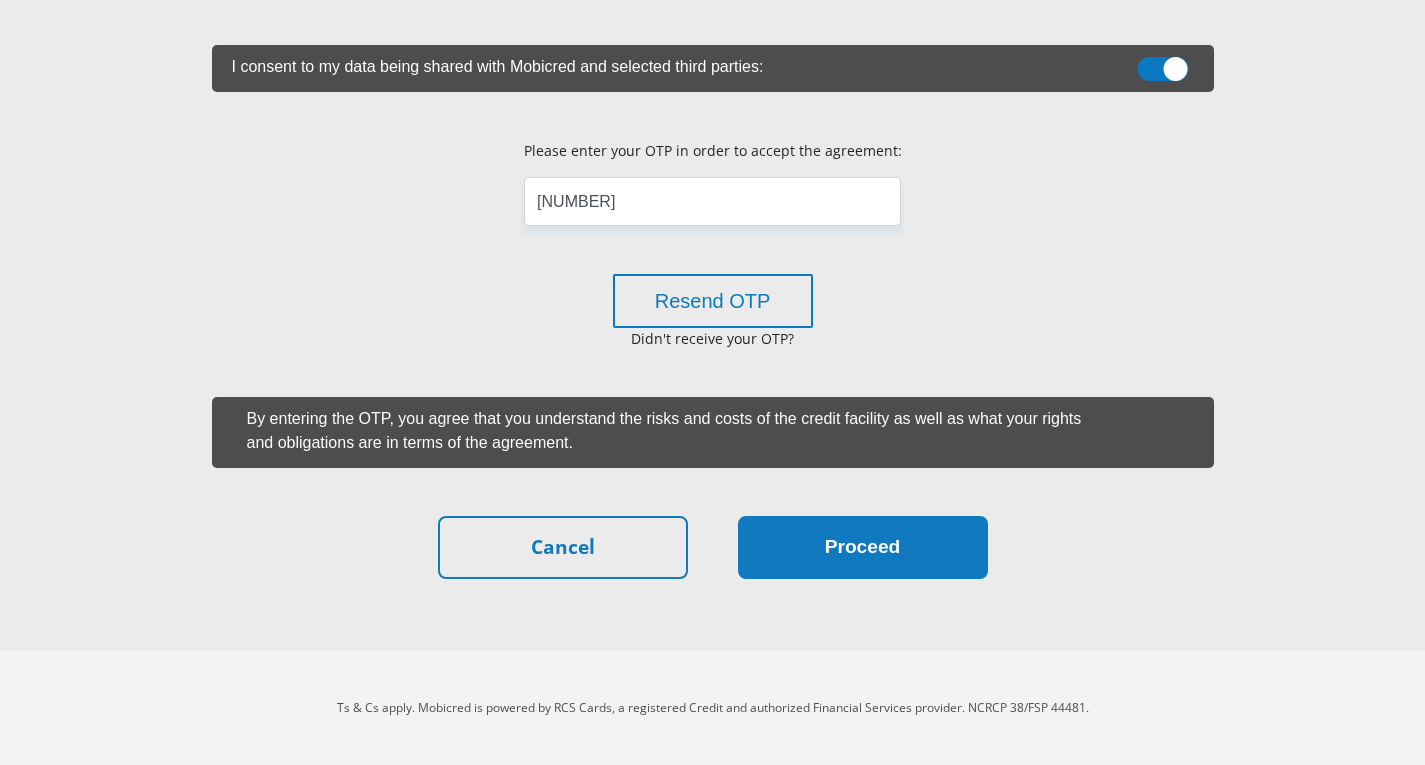 click on "Proceed" at bounding box center [863, 547] 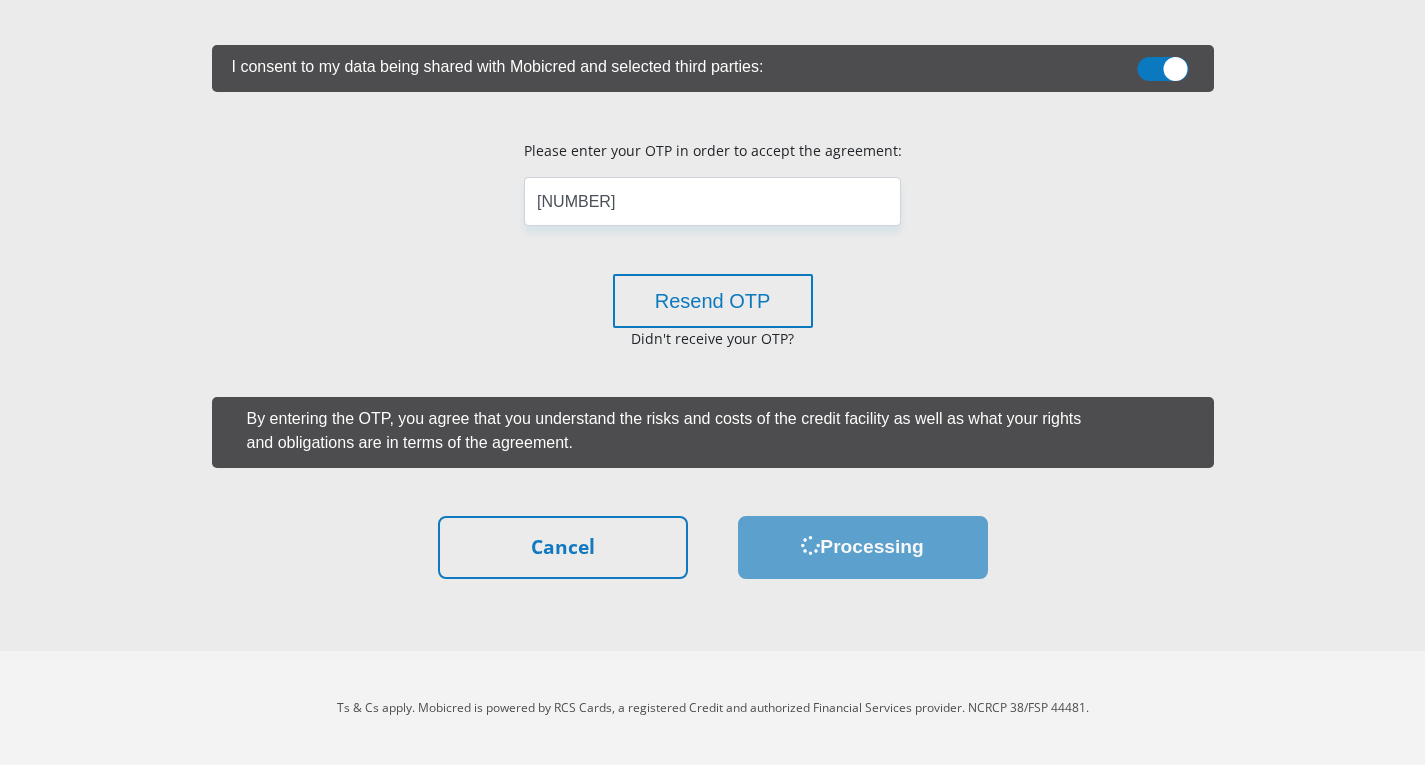 scroll, scrollTop: 0, scrollLeft: 0, axis: both 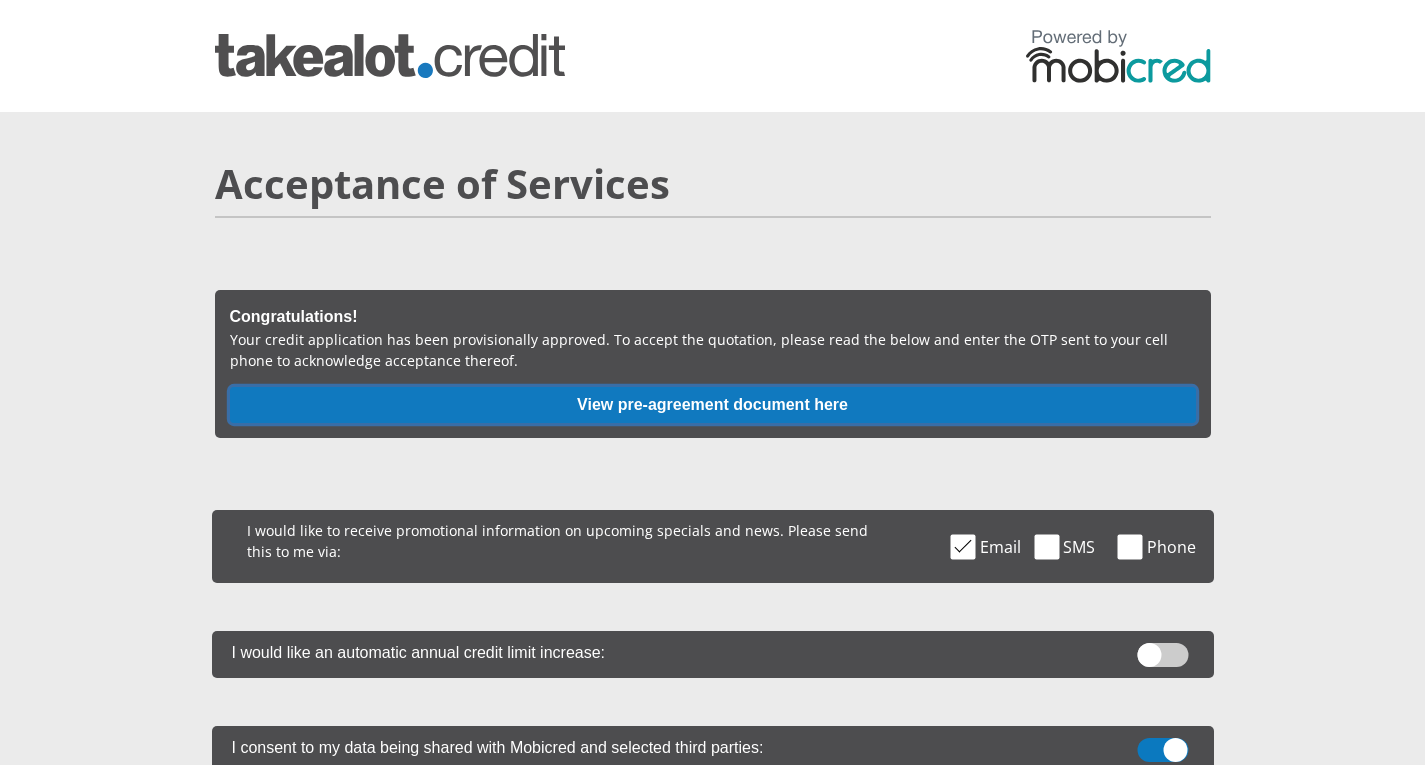 click on "View pre-agreement document here" at bounding box center (713, 405) 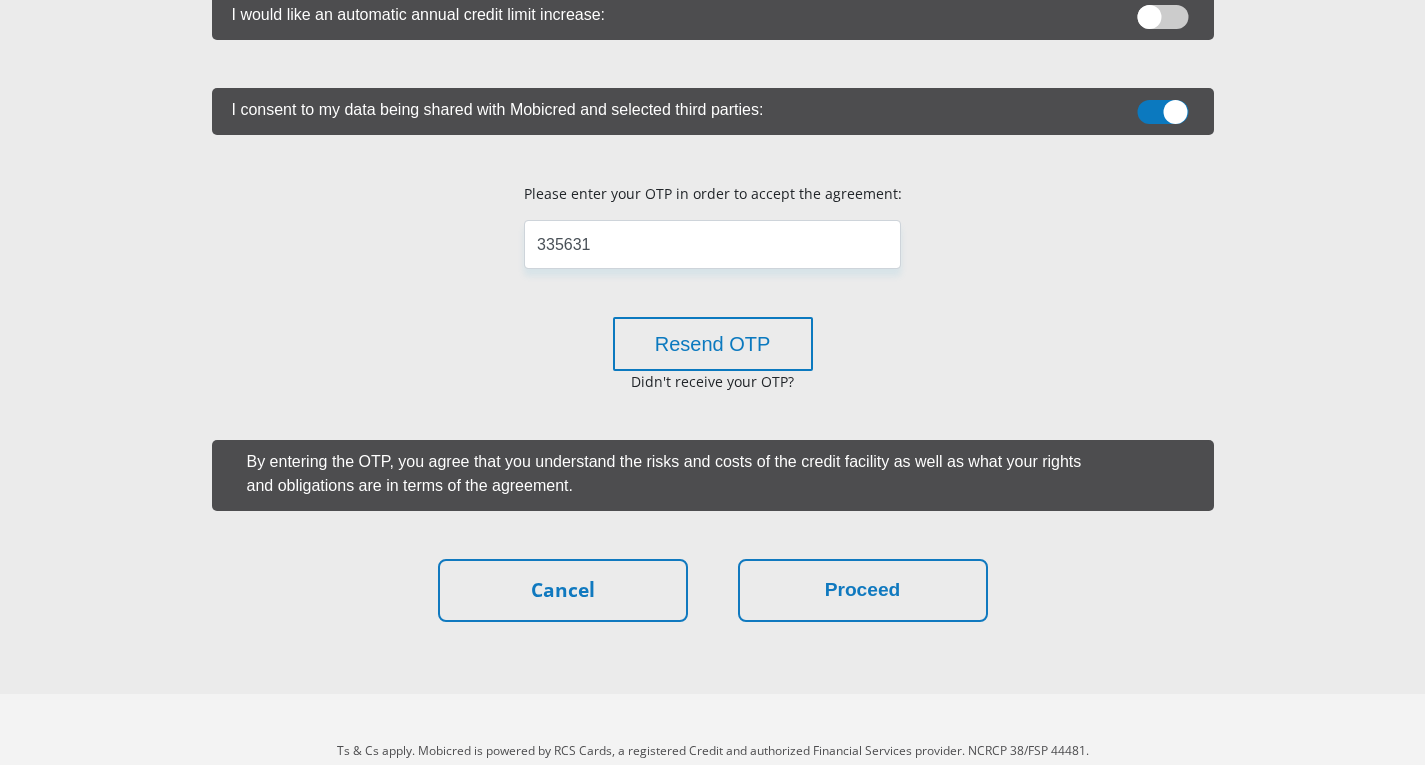 scroll, scrollTop: 681, scrollLeft: 0, axis: vertical 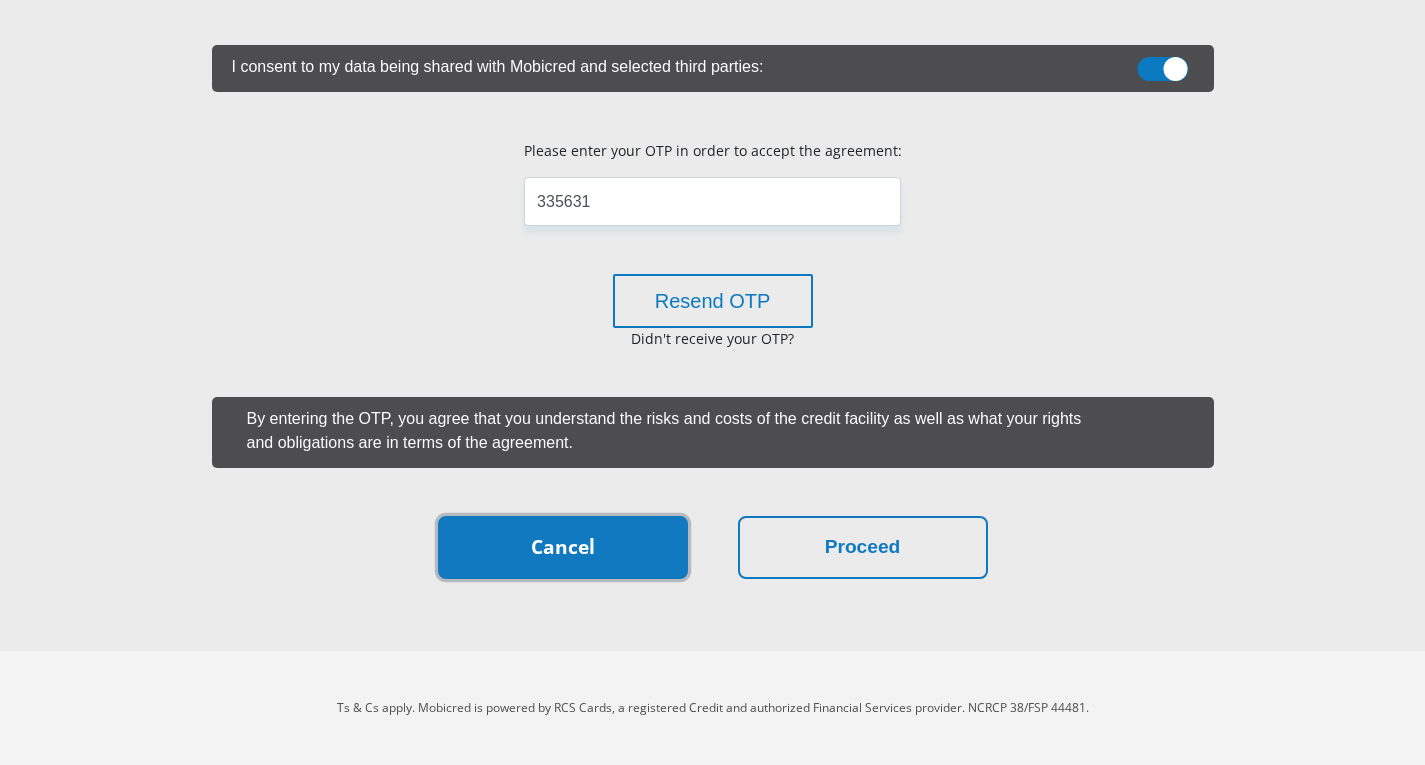 click on "Cancel" at bounding box center (563, 547) 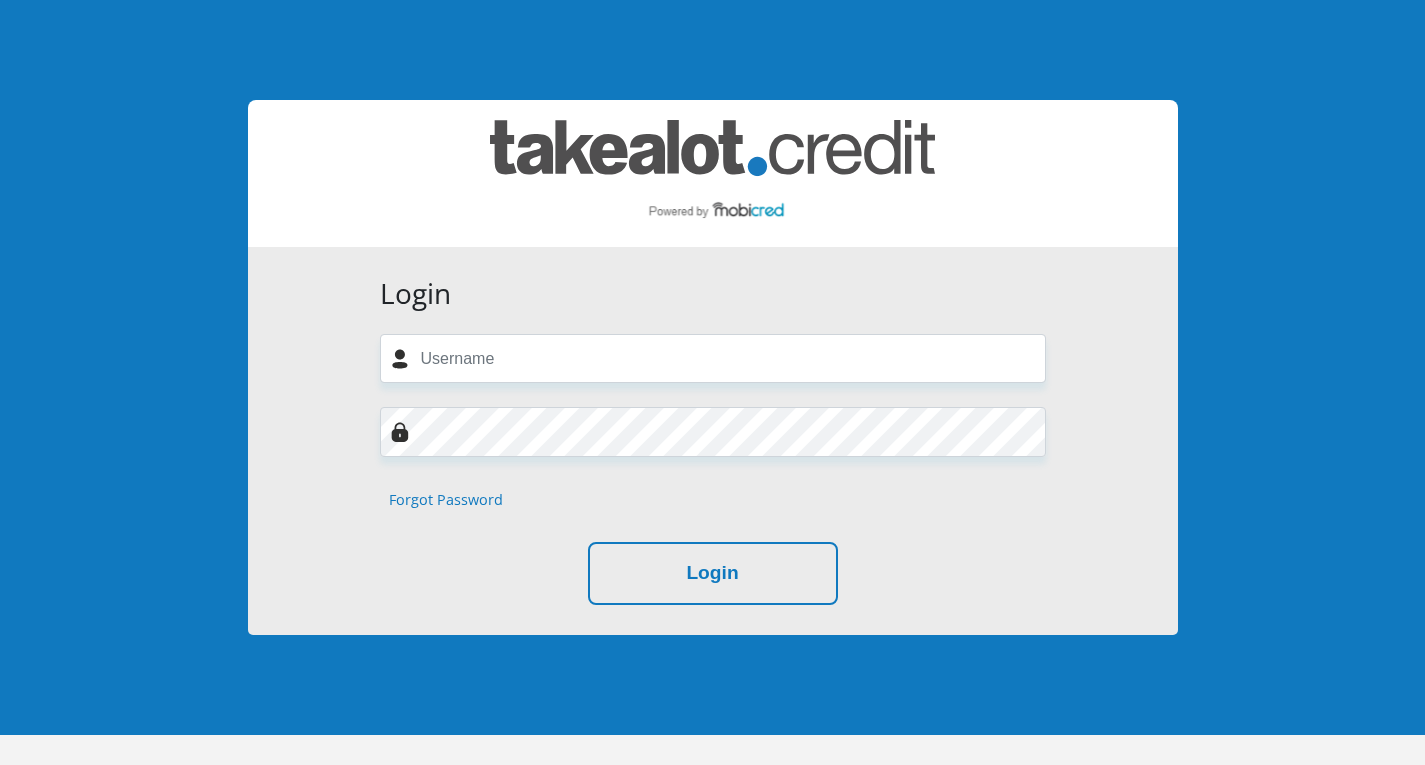 scroll, scrollTop: 0, scrollLeft: 0, axis: both 